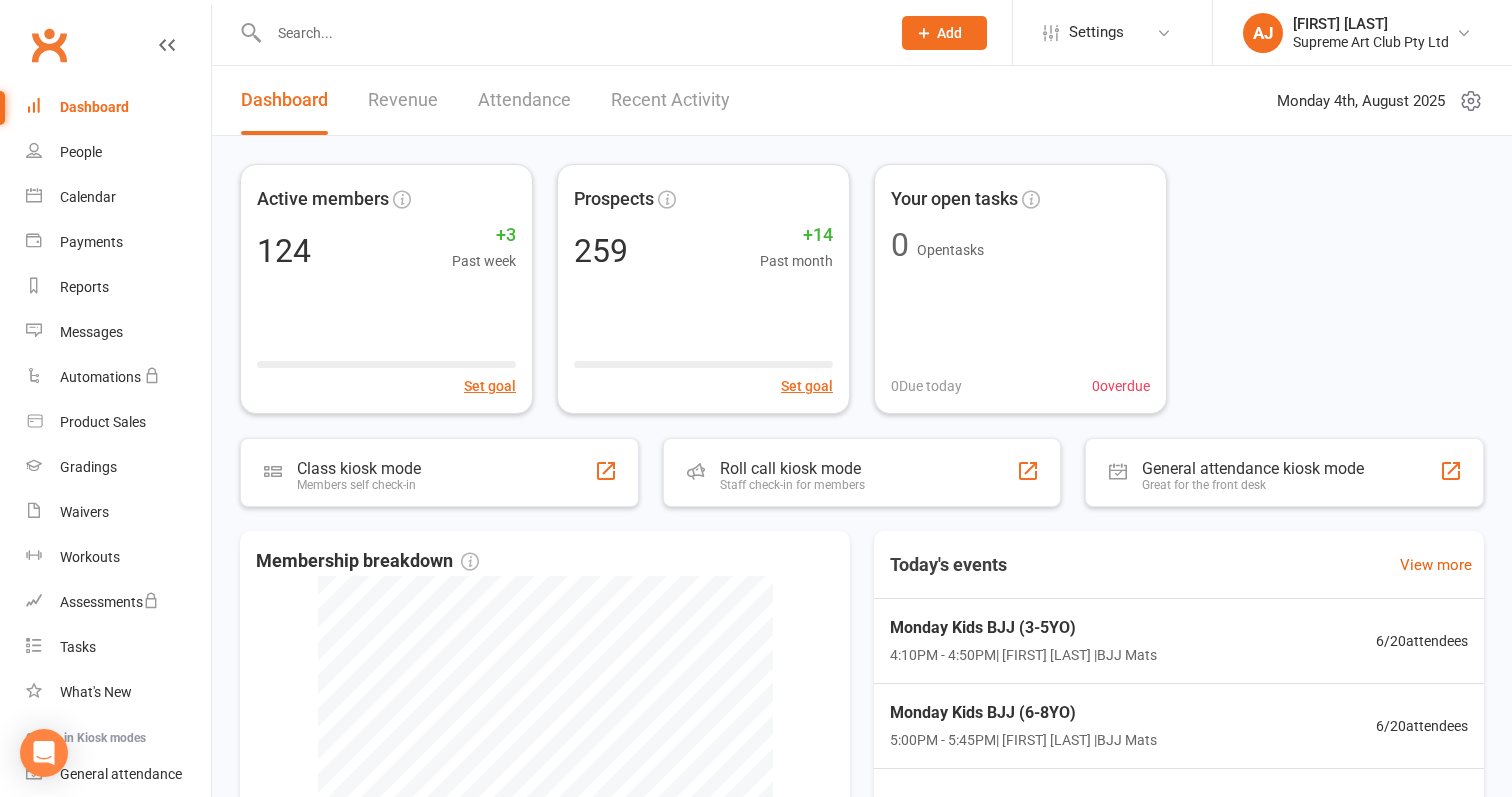 scroll, scrollTop: 0, scrollLeft: 0, axis: both 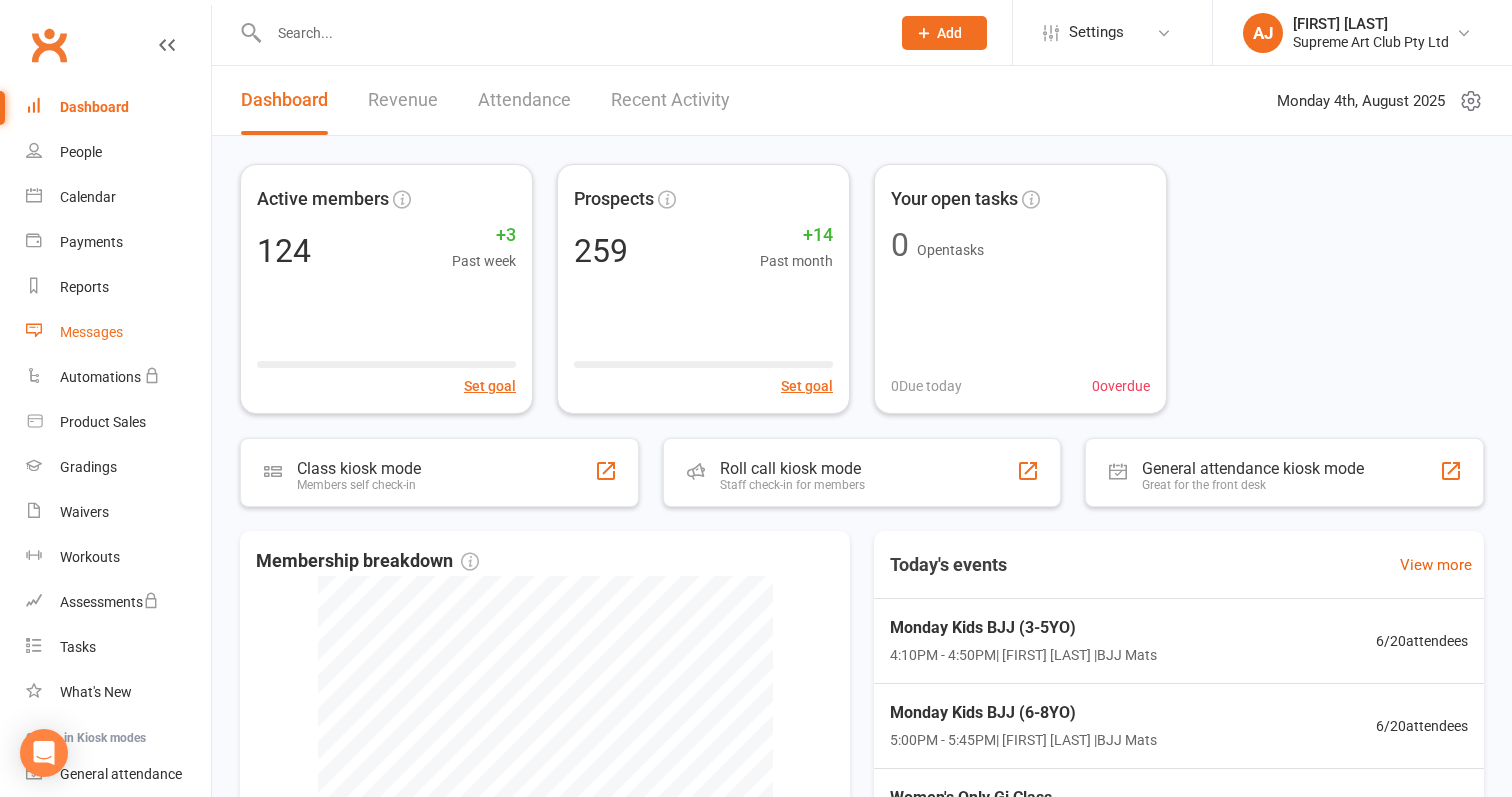 click on "Messages" at bounding box center [91, 332] 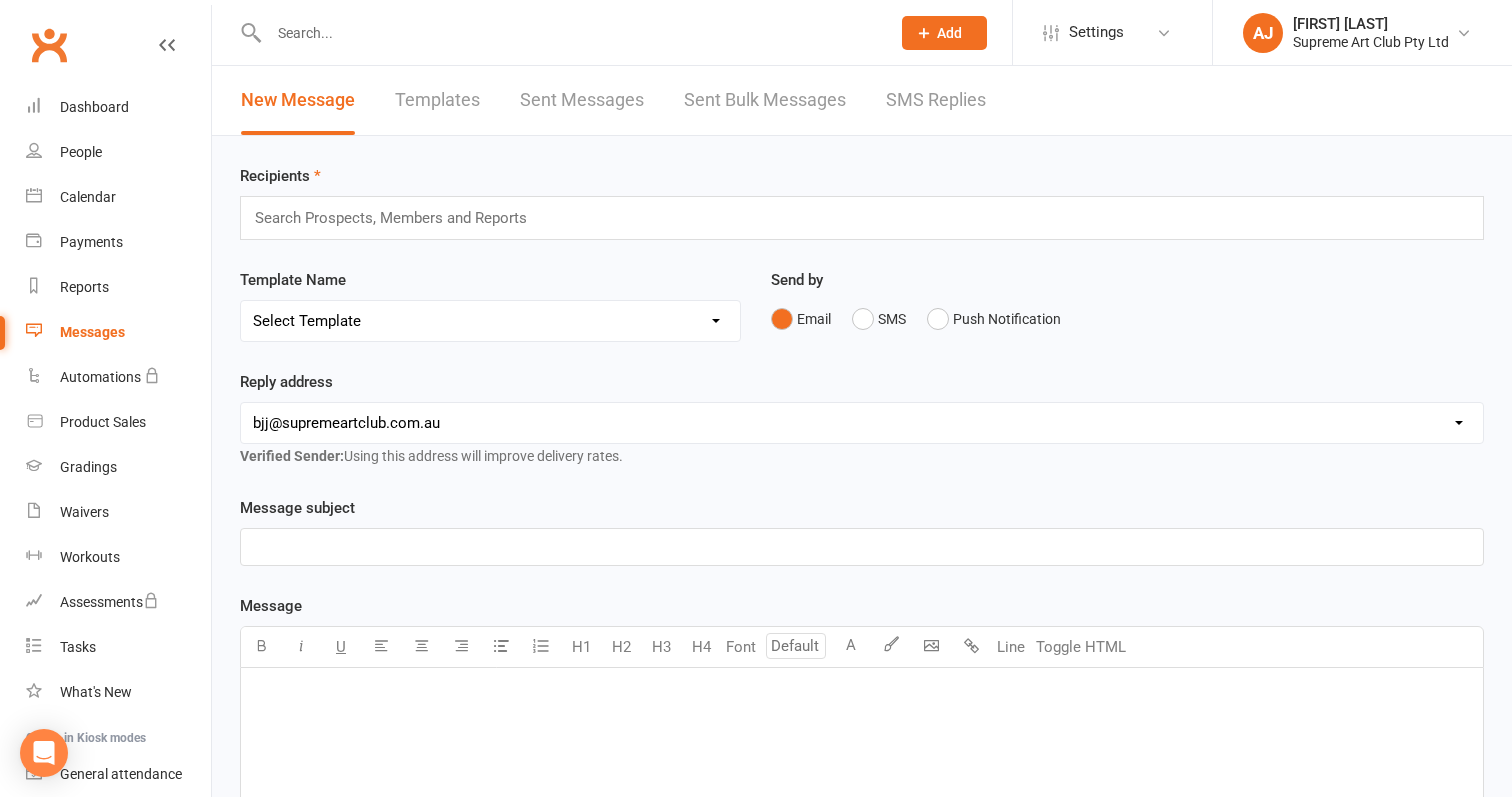 click on "﻿" at bounding box center [862, 694] 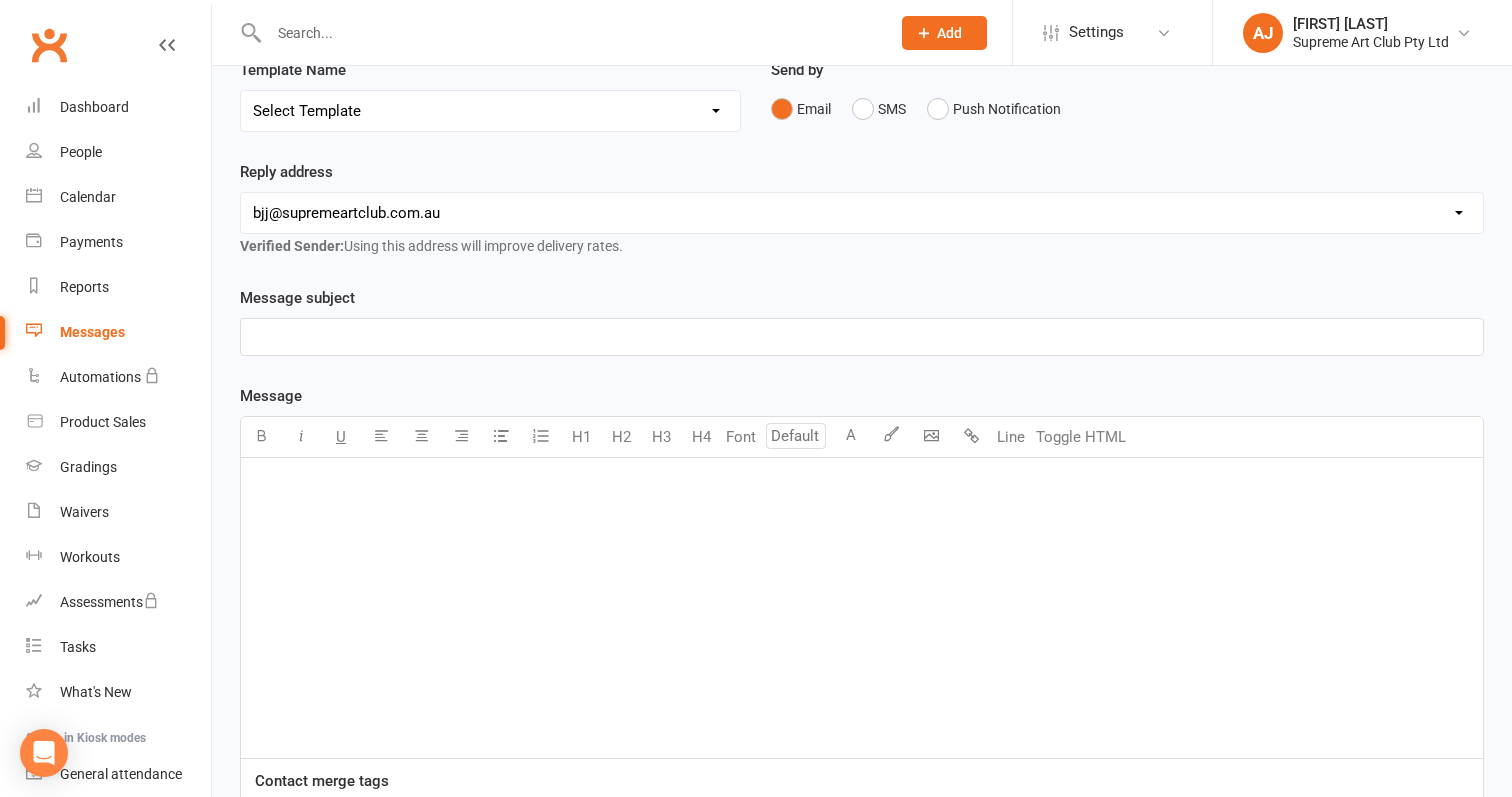 scroll, scrollTop: 269, scrollLeft: 0, axis: vertical 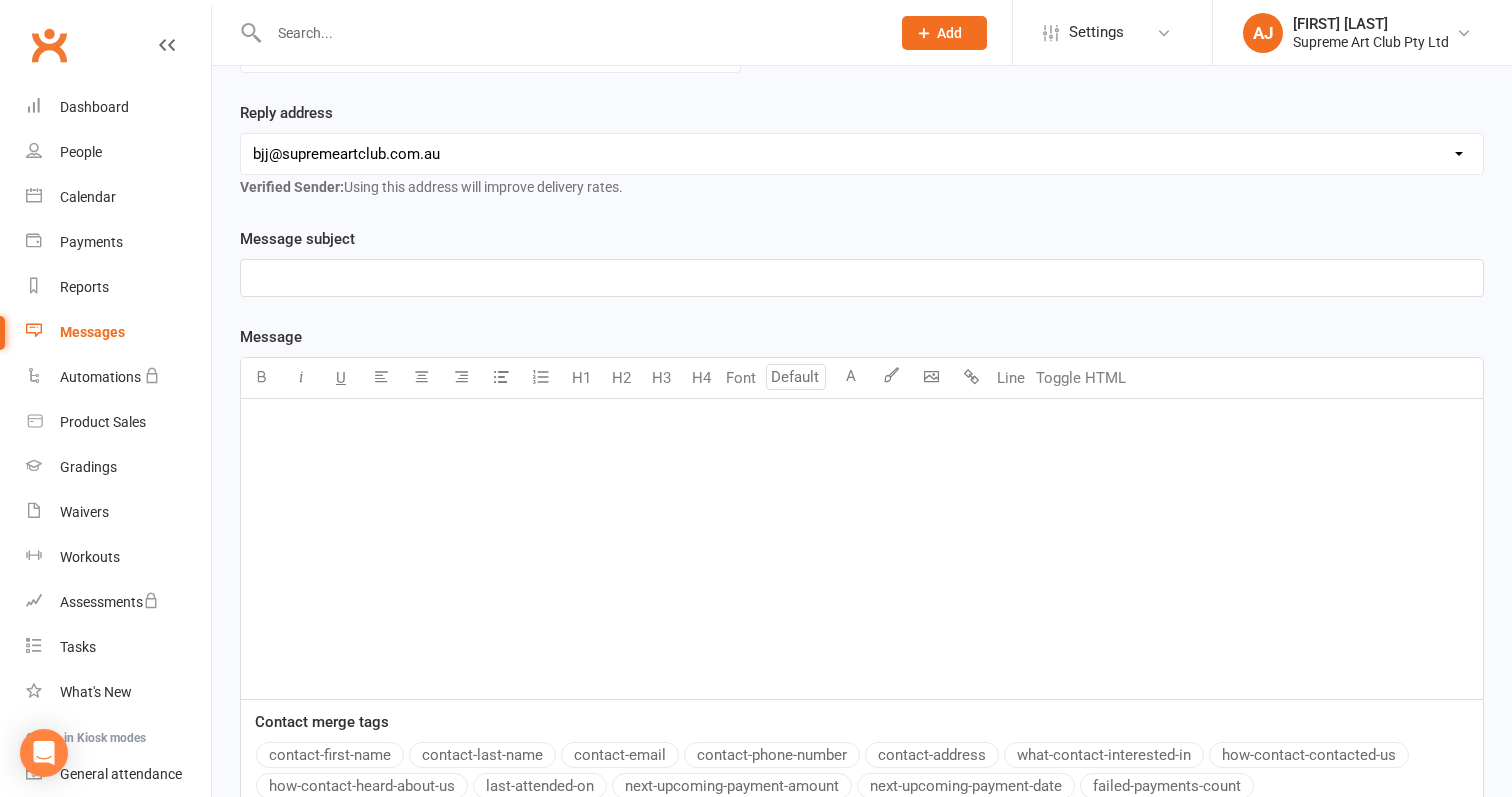 click on "﻿" at bounding box center [862, 549] 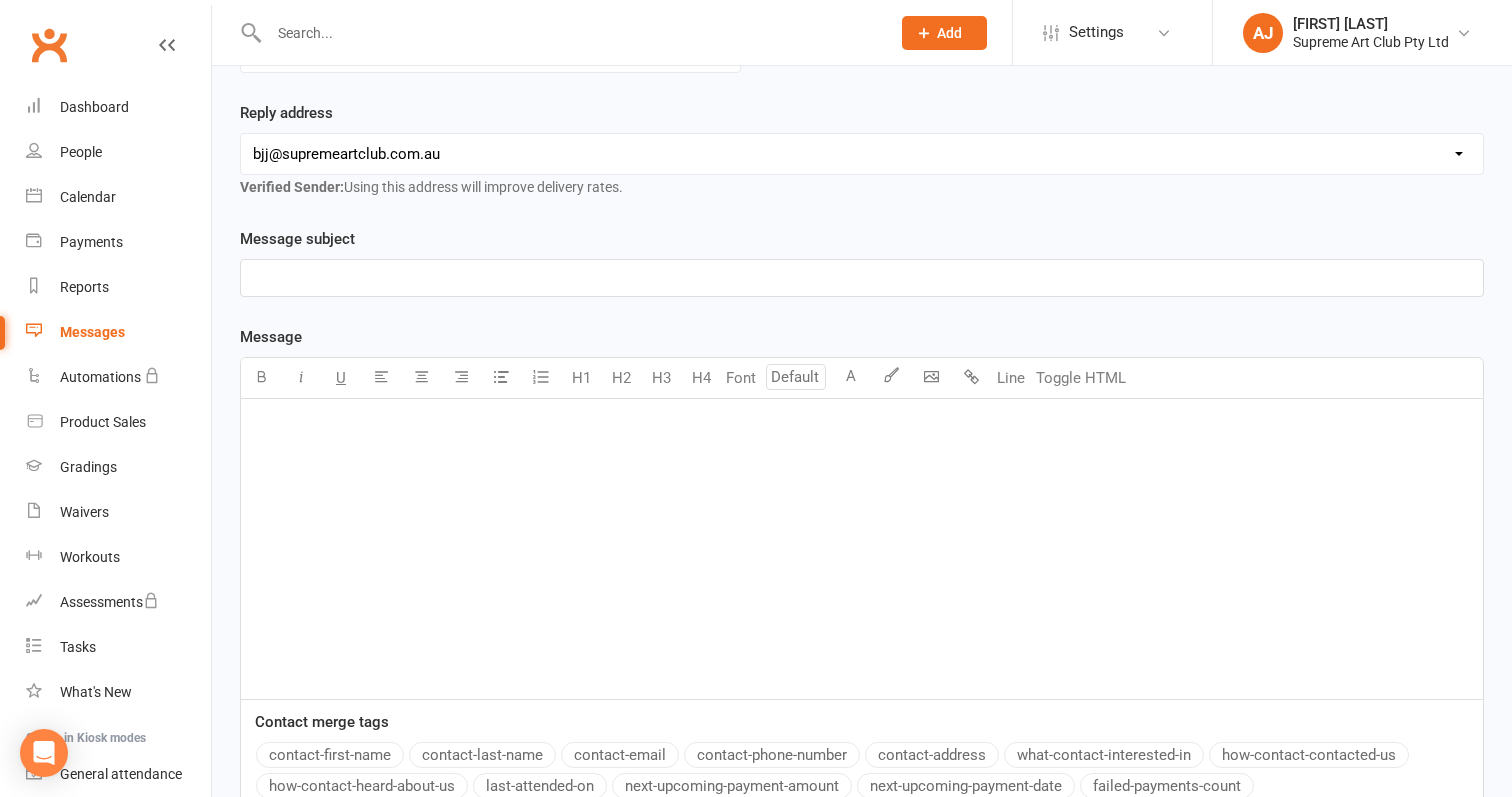 click on "﻿" at bounding box center [862, 549] 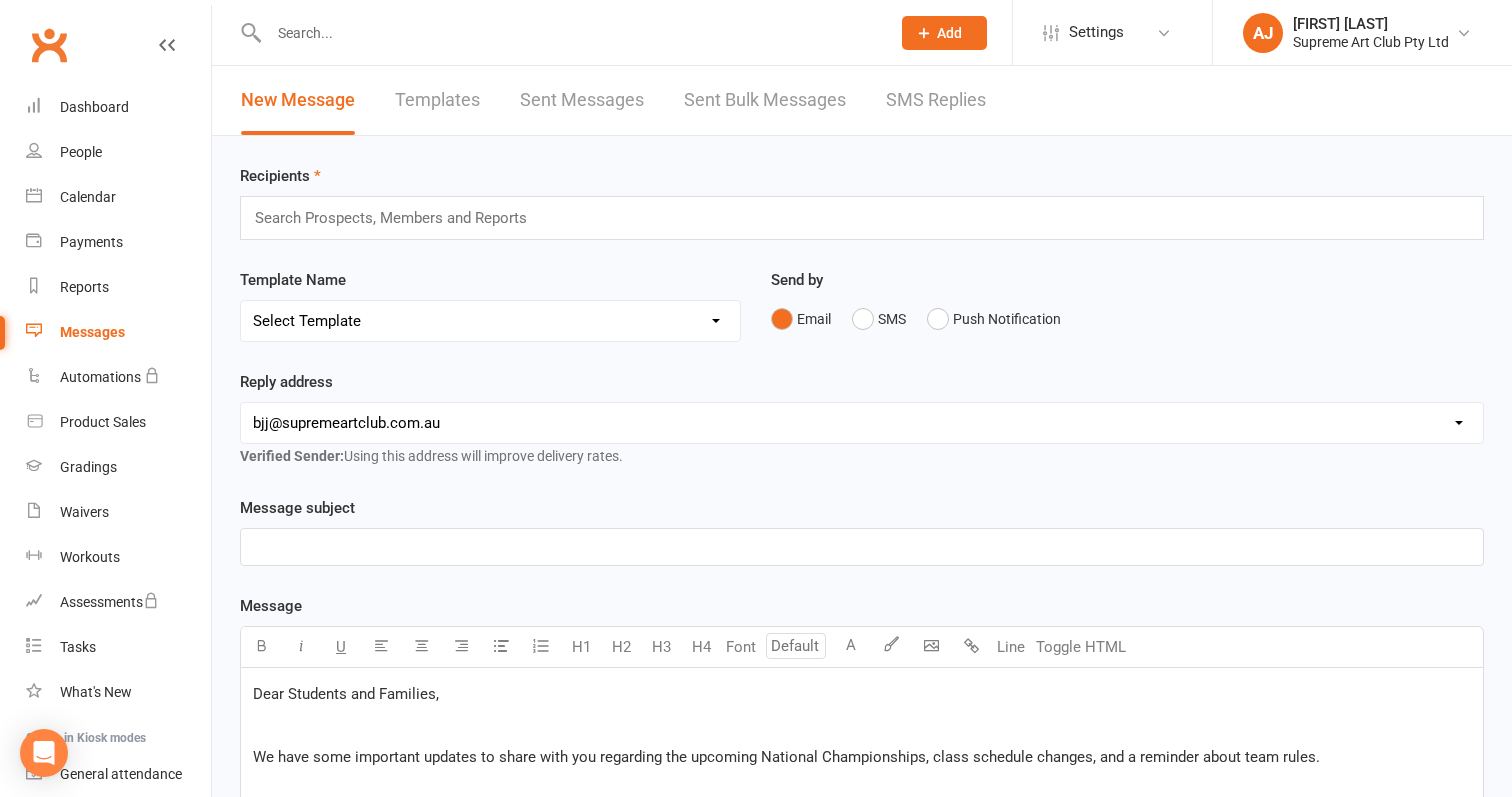 scroll, scrollTop: 0, scrollLeft: 0, axis: both 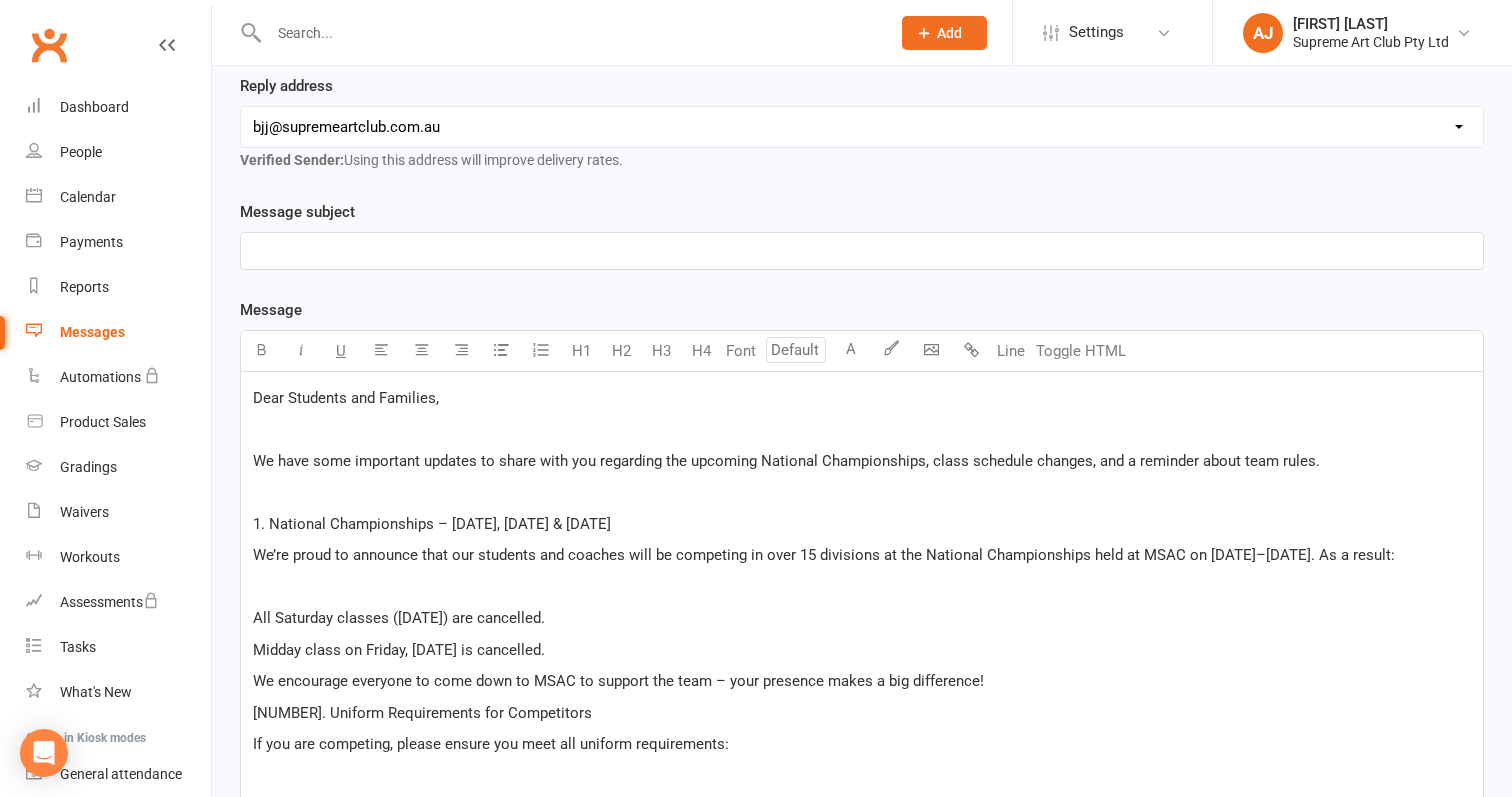 click on "Dear Students and Families," at bounding box center (862, 398) 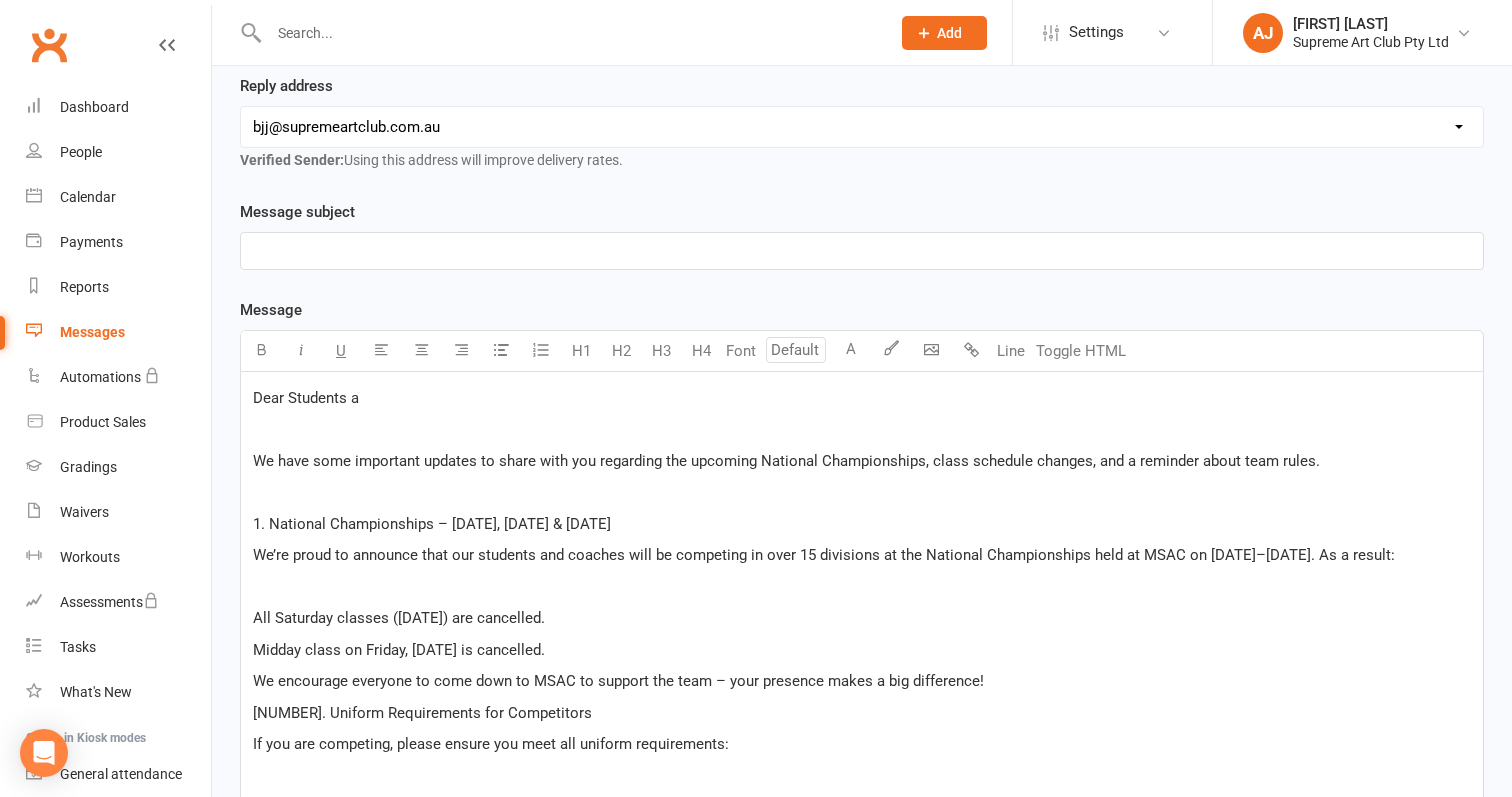 type 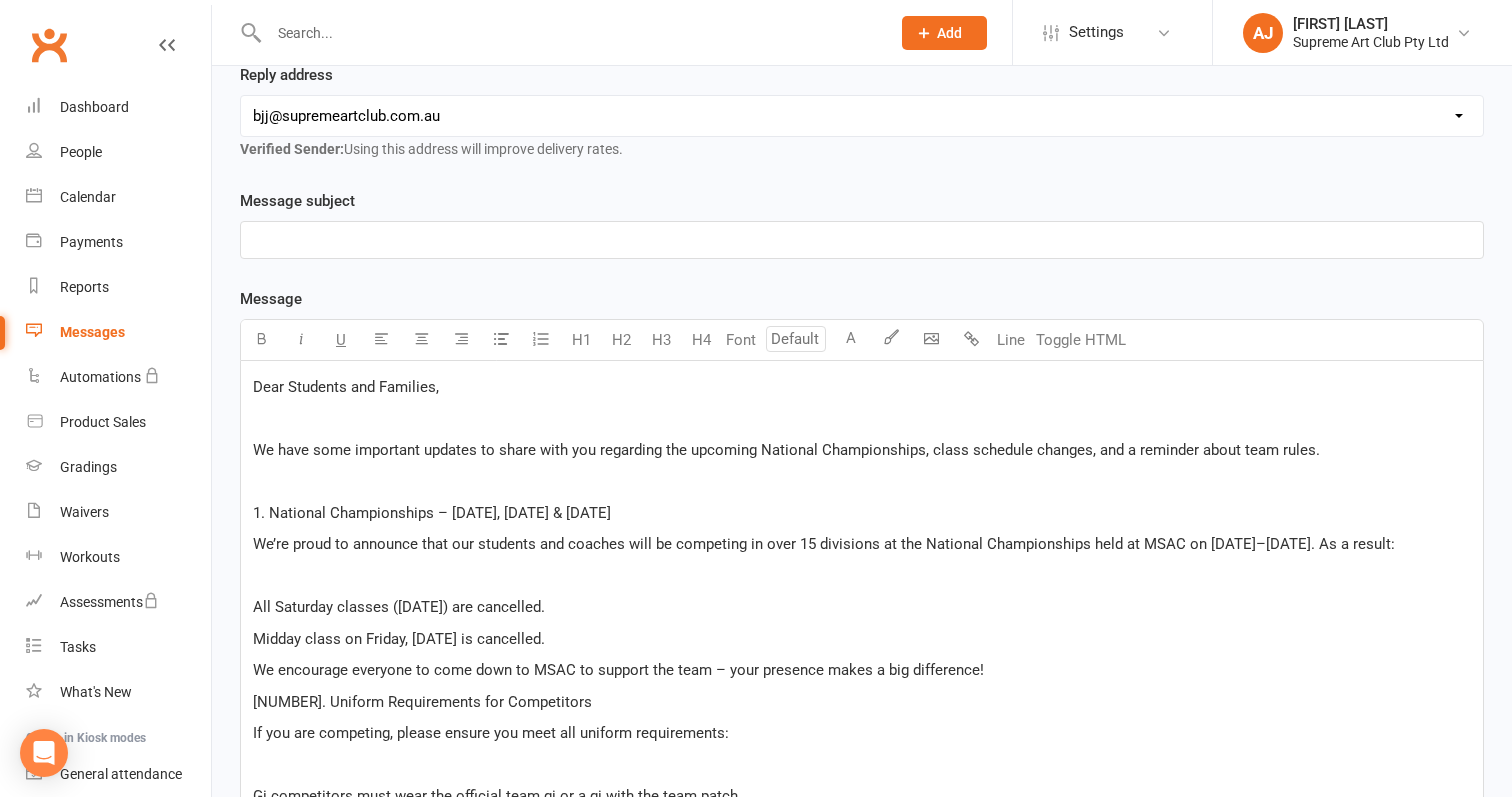 scroll, scrollTop: 313, scrollLeft: 0, axis: vertical 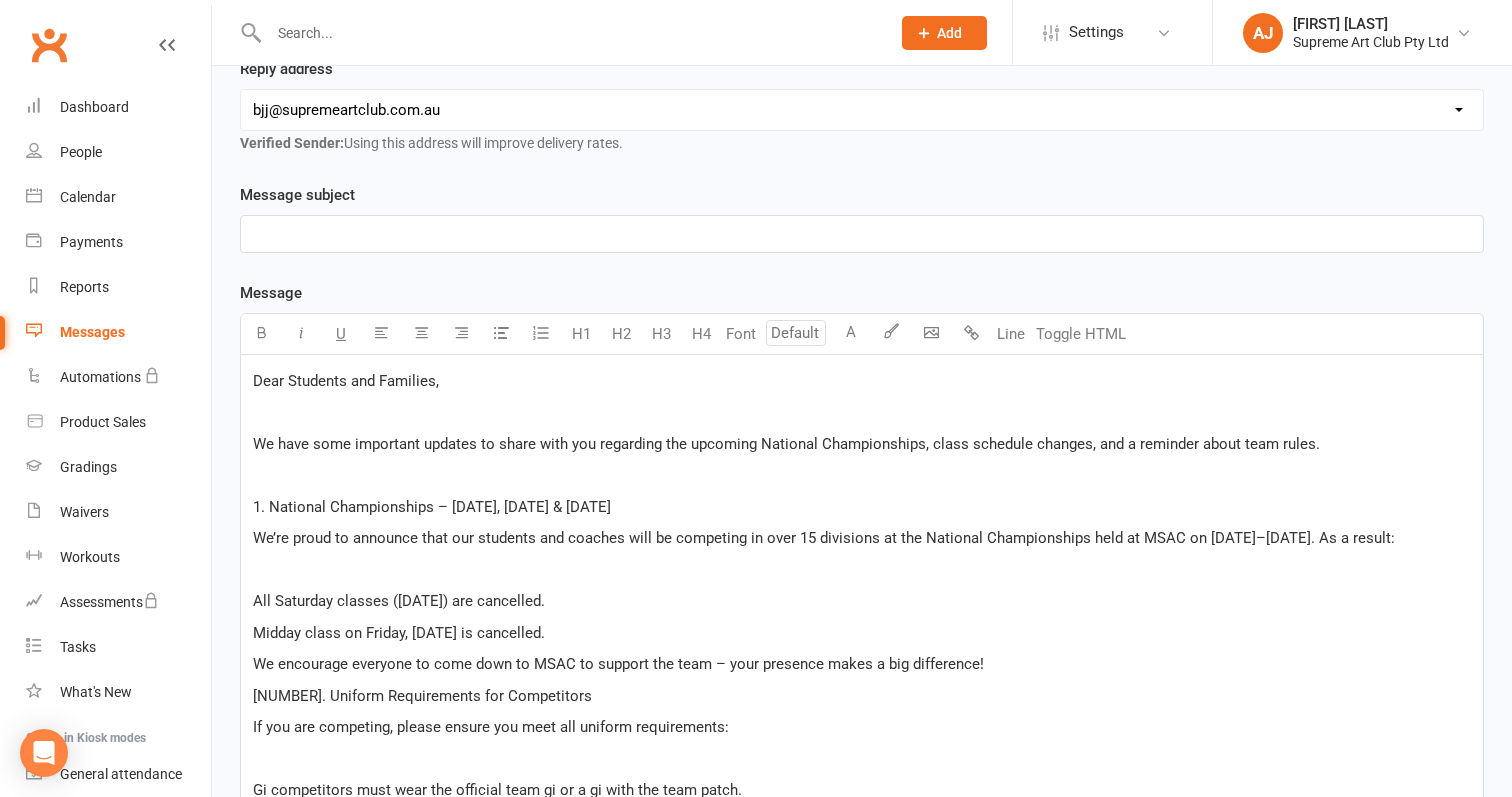 click on "We’re proud to announce that our students and coaches will be competing in over 15 divisions at the National Championships held at MSAC on August 15–17. As a result:" at bounding box center [824, 538] 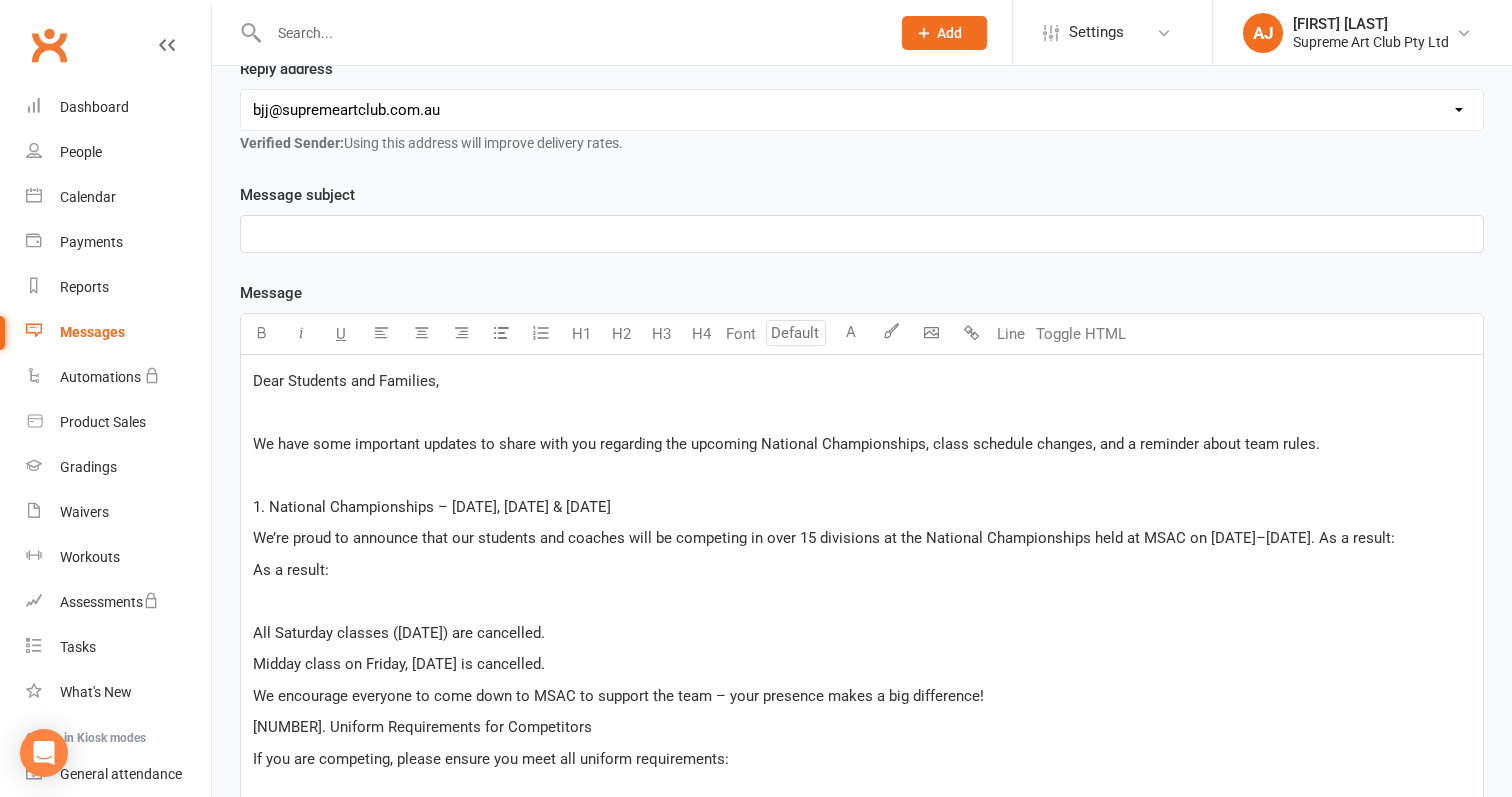click on "Dear Students and Families, ﻿ We have some important updates to share with you regarding the upcoming National Championships, class schedule changes, and a reminder about team rules. ﻿ 1. National Championships – August 15, 16 & 17 We’re proud to announce that our students and coaches will be competing in over 15 divisions at the National Championships held at MSAC on August 15–17.  As a result: ﻿ All Saturday classes (August 17) are cancelled. Midday class on Friday, August 16 is cancelled. We encourage everyone to come down to MSAC to support the team – your presence makes a big difference! 2. Uniform Requirements for Competitors If you are competing, please ensure you meet all uniform requirements: ﻿ Gi competitors must wear the official team gi or a gi with the team patch. No Gi competitors must wear team rashguard and/or shorts. Please double-check your competition gear ahead of time to avoid issues on the day. 3. Team Rules Reminder ﻿ See you on the mats, The Supreme Art Club Team" at bounding box center (862, 755) 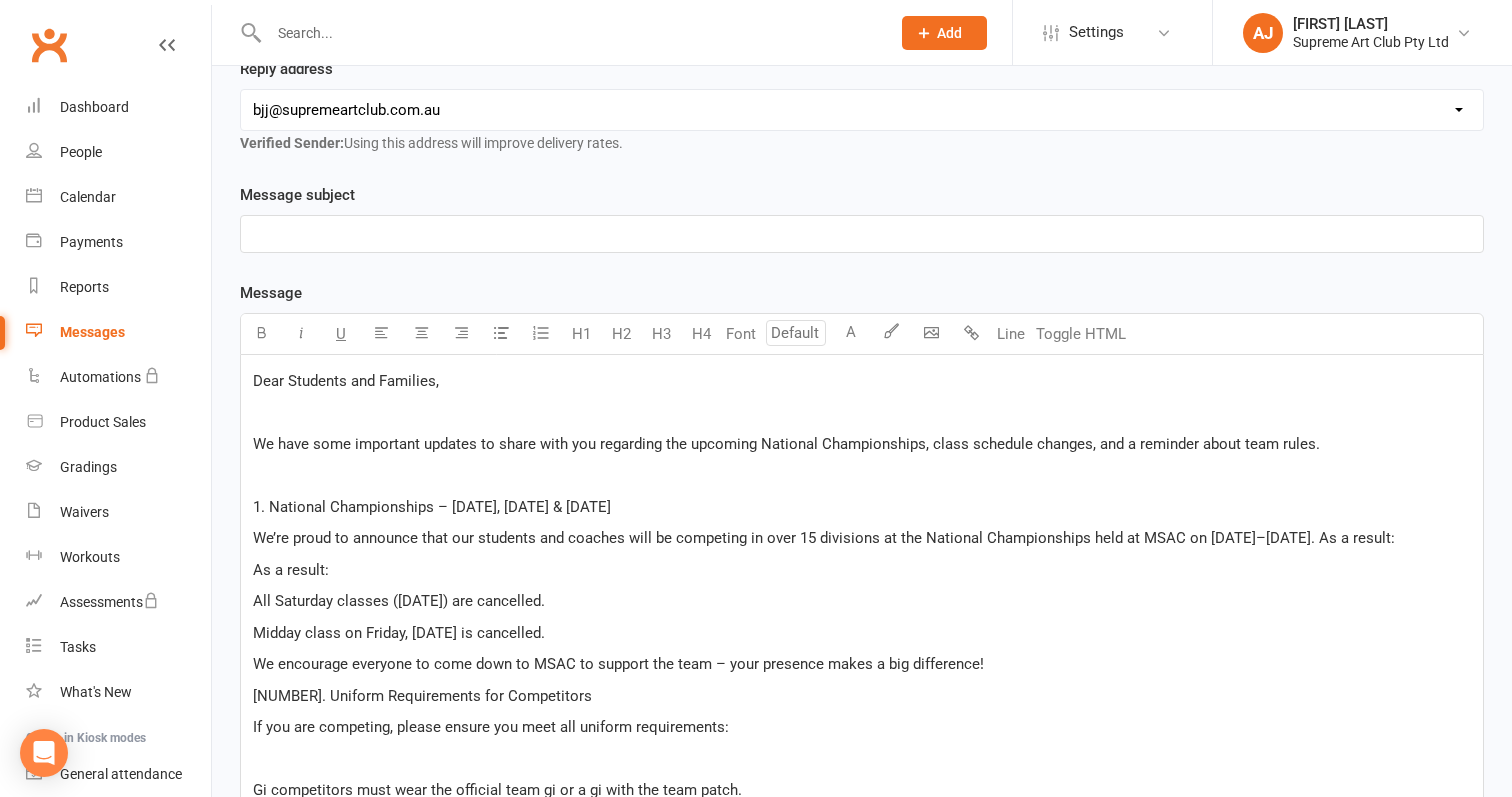 click on "All Saturday classes (August 17) are cancelled." at bounding box center (862, 601) 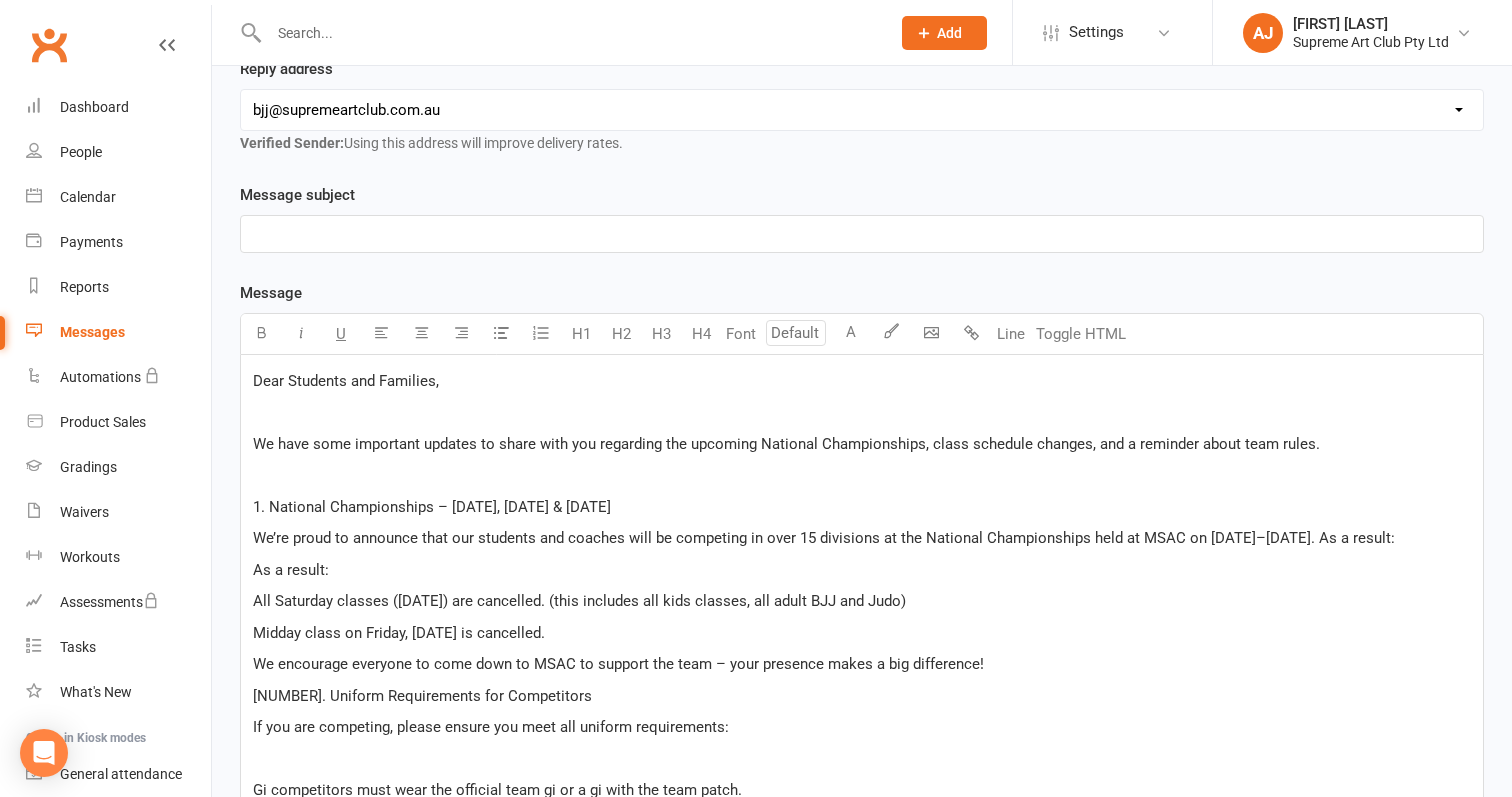 click on "Midday class on Friday, August 16 is cancelled." at bounding box center (862, 633) 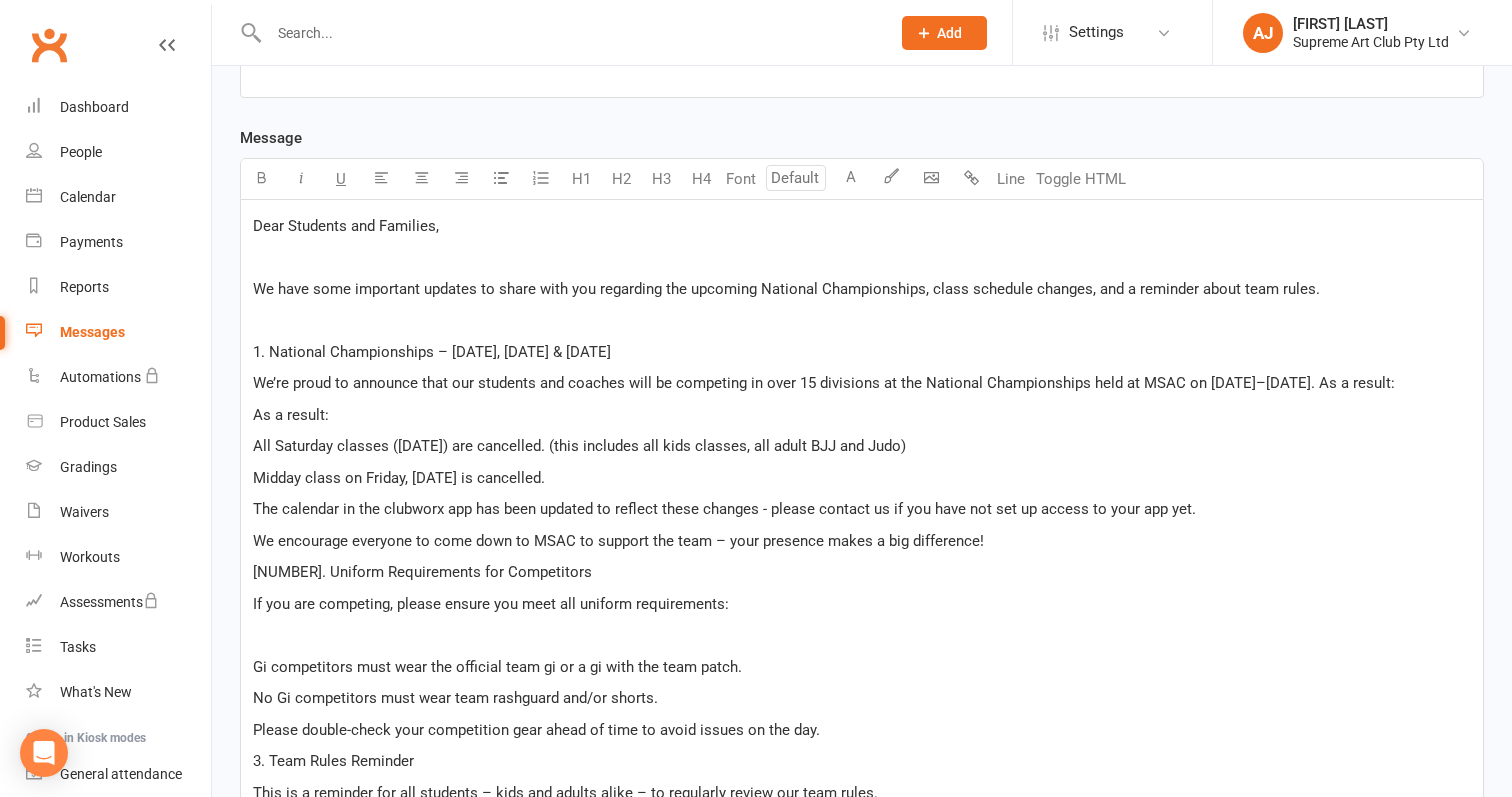 scroll, scrollTop: 474, scrollLeft: 0, axis: vertical 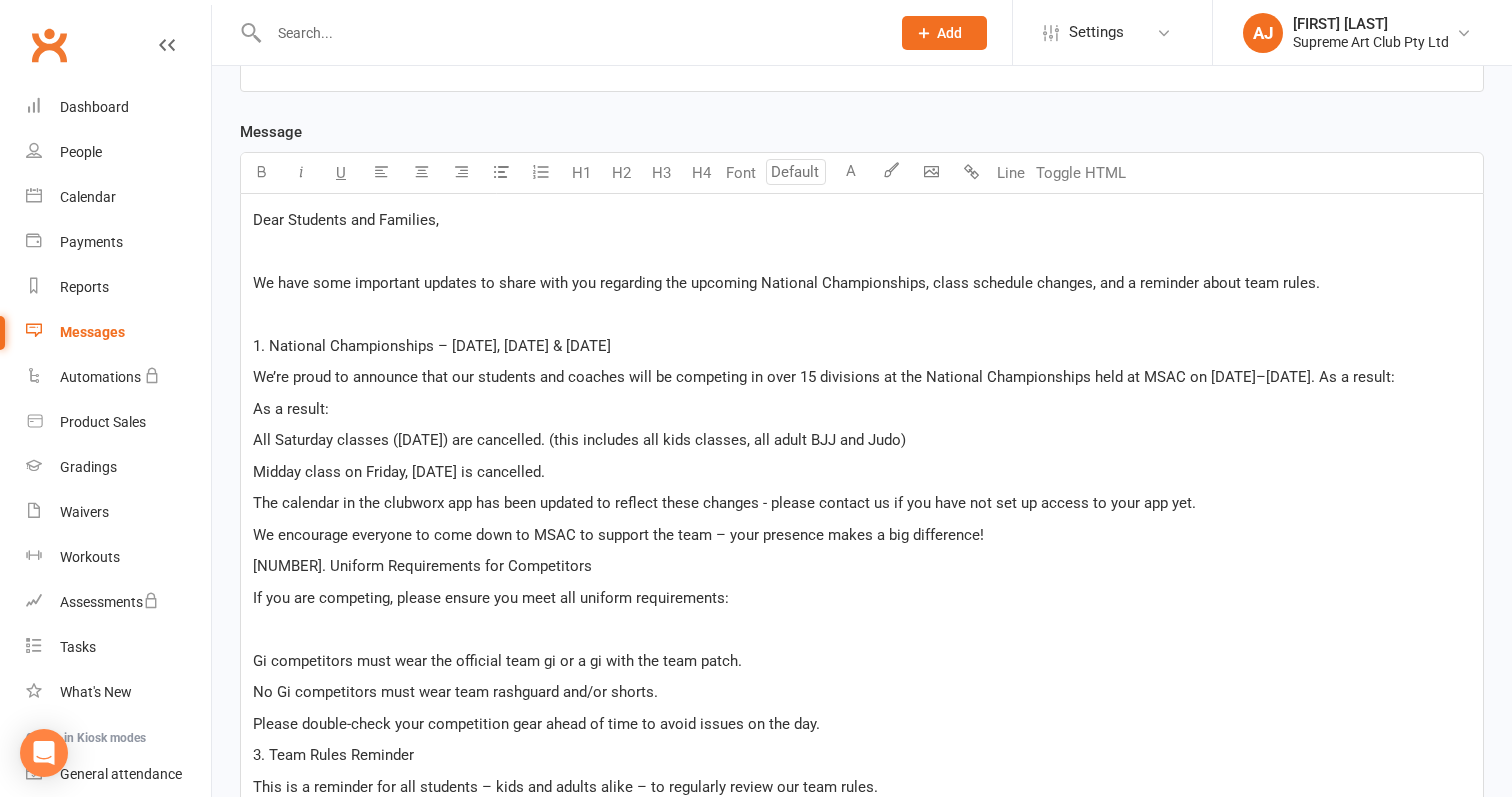 click on "Dear Students and Families, ﻿ We have some important updates to share with you regarding the upcoming National Championships, class schedule changes, and a reminder about team rules. ﻿ 1. National Championships – August 15, 16 & 17 We’re proud to announce that our students and coaches will be competing in over 15 divisions at the National Championships held at MSAC on August 15–17.  As a result: All Saturday classes (August 17) are cancelled. (this includes all kids classes, all adult BJJ and Judo) Midday class on Friday, August 16 is cancelled. The calendar in the clubworx app has been updated to reflect these changes - please contact us if you have not set up access to your app yet. We encourage everyone to come down to MSAC to support the team – your presence makes a big difference! 2. Uniform Requirements for Competitors If you are competing, please ensure you meet all uniform requirements: ﻿ Gi competitors must wear the official team gi or a gi with the team patch. 3. Team Rules Reminder" at bounding box center [862, 594] 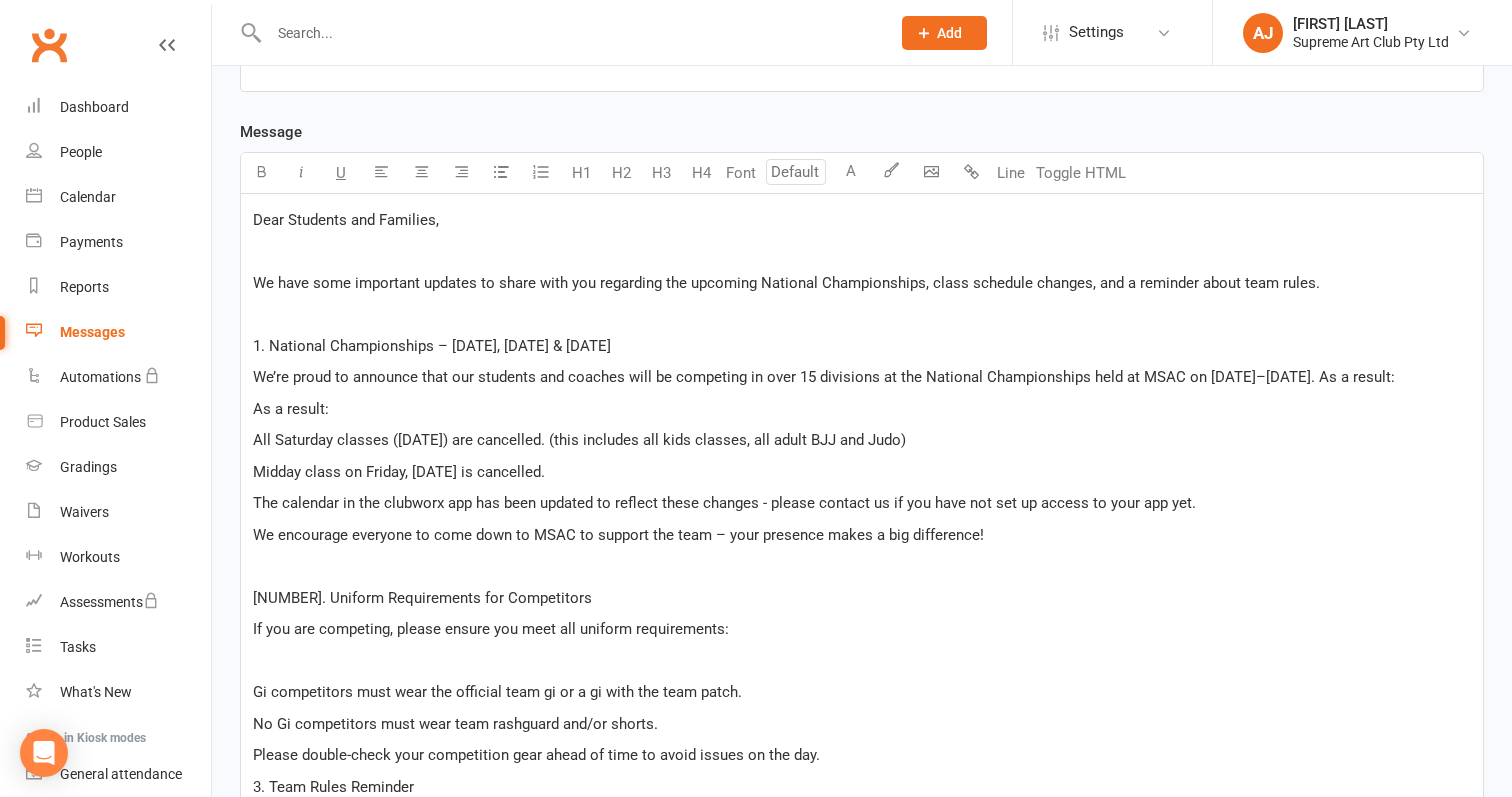 click on "1. National Championships – August 15, 16 & 17" at bounding box center (432, 346) 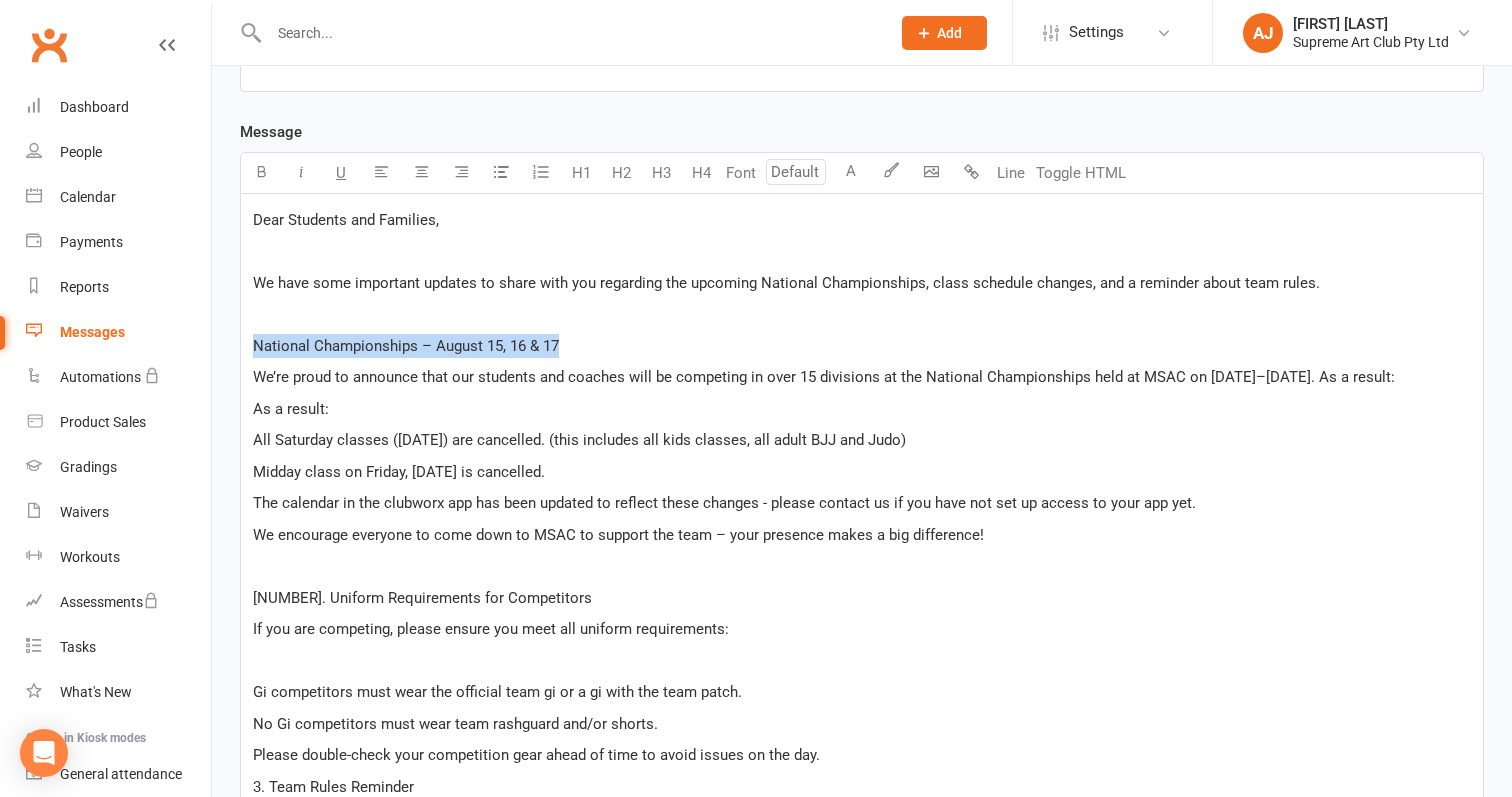 drag, startPoint x: 570, startPoint y: 349, endPoint x: 250, endPoint y: 342, distance: 320.07654 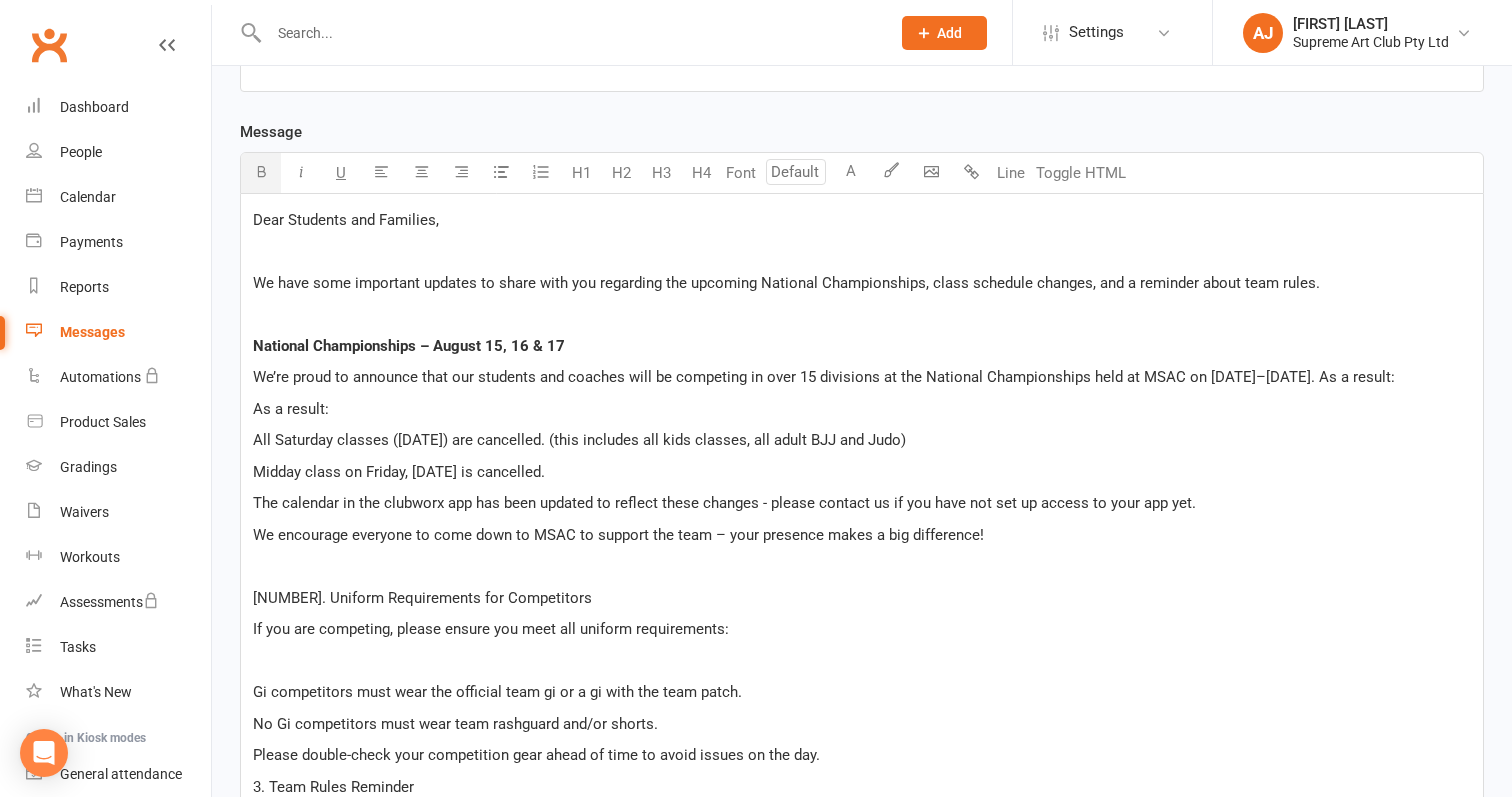 scroll, scrollTop: 526, scrollLeft: 0, axis: vertical 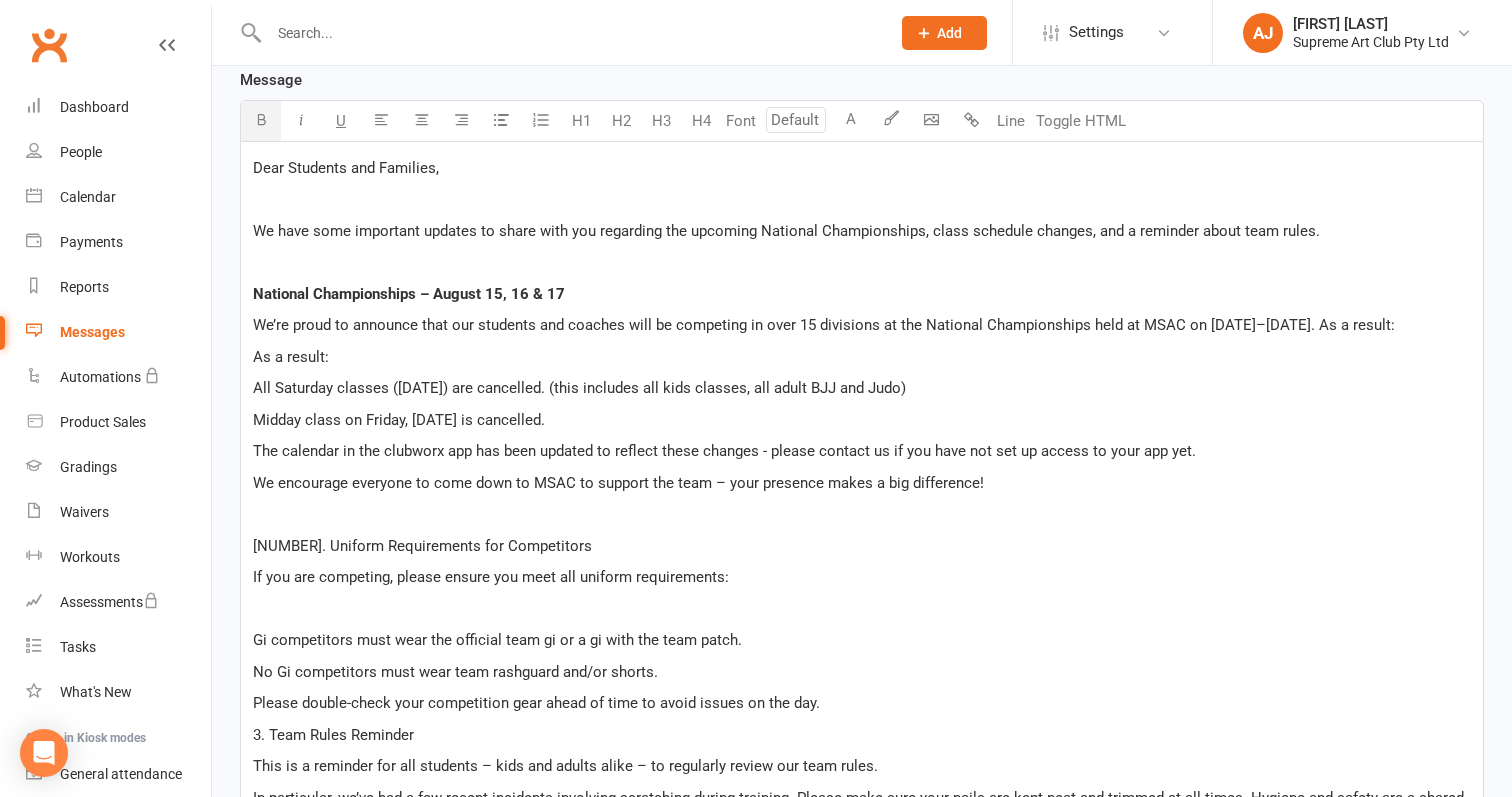 click on "2. Uniform Requirements for Competitors" at bounding box center (422, 546) 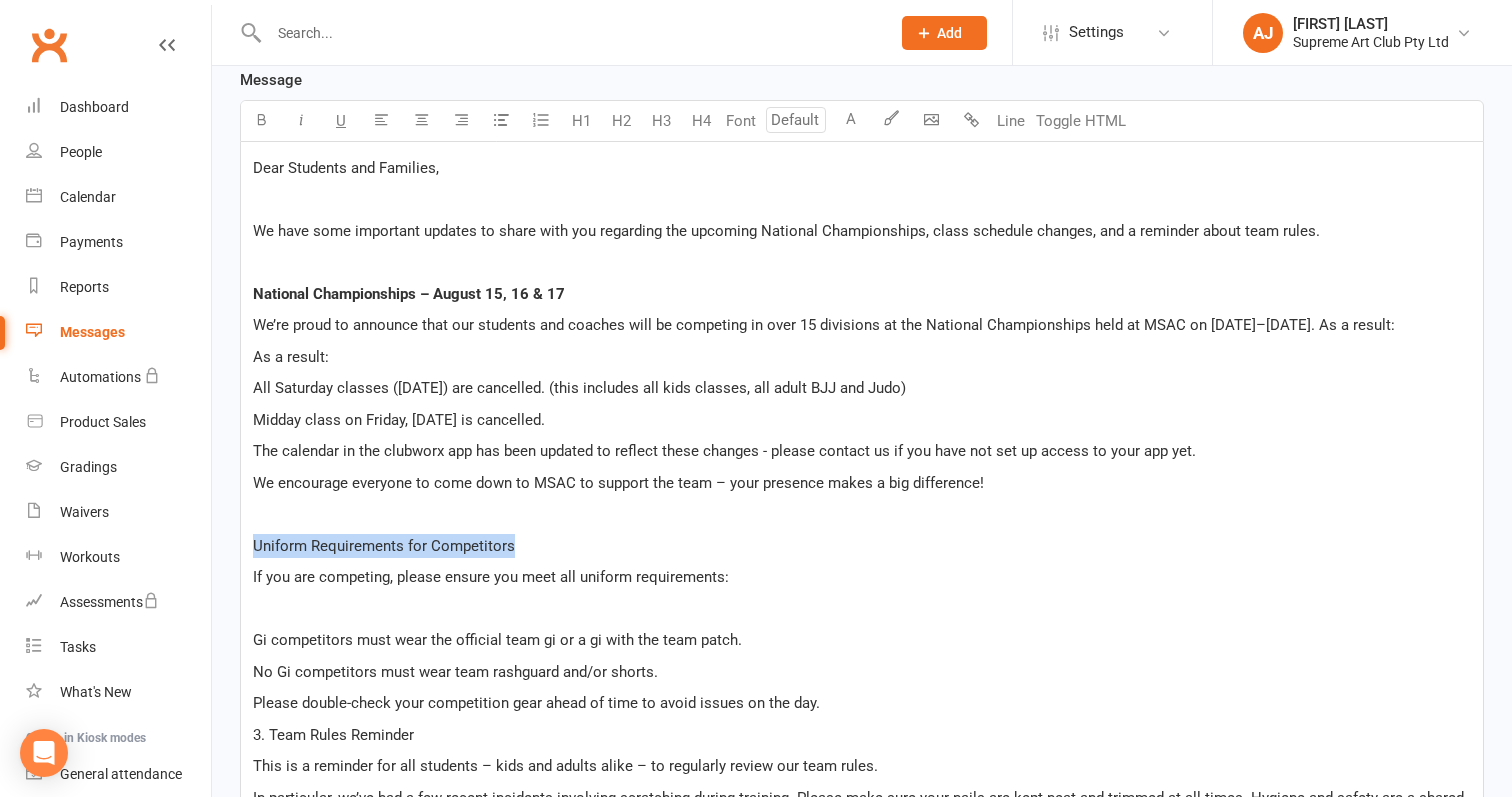 drag, startPoint x: 529, startPoint y: 547, endPoint x: 236, endPoint y: 543, distance: 293.0273 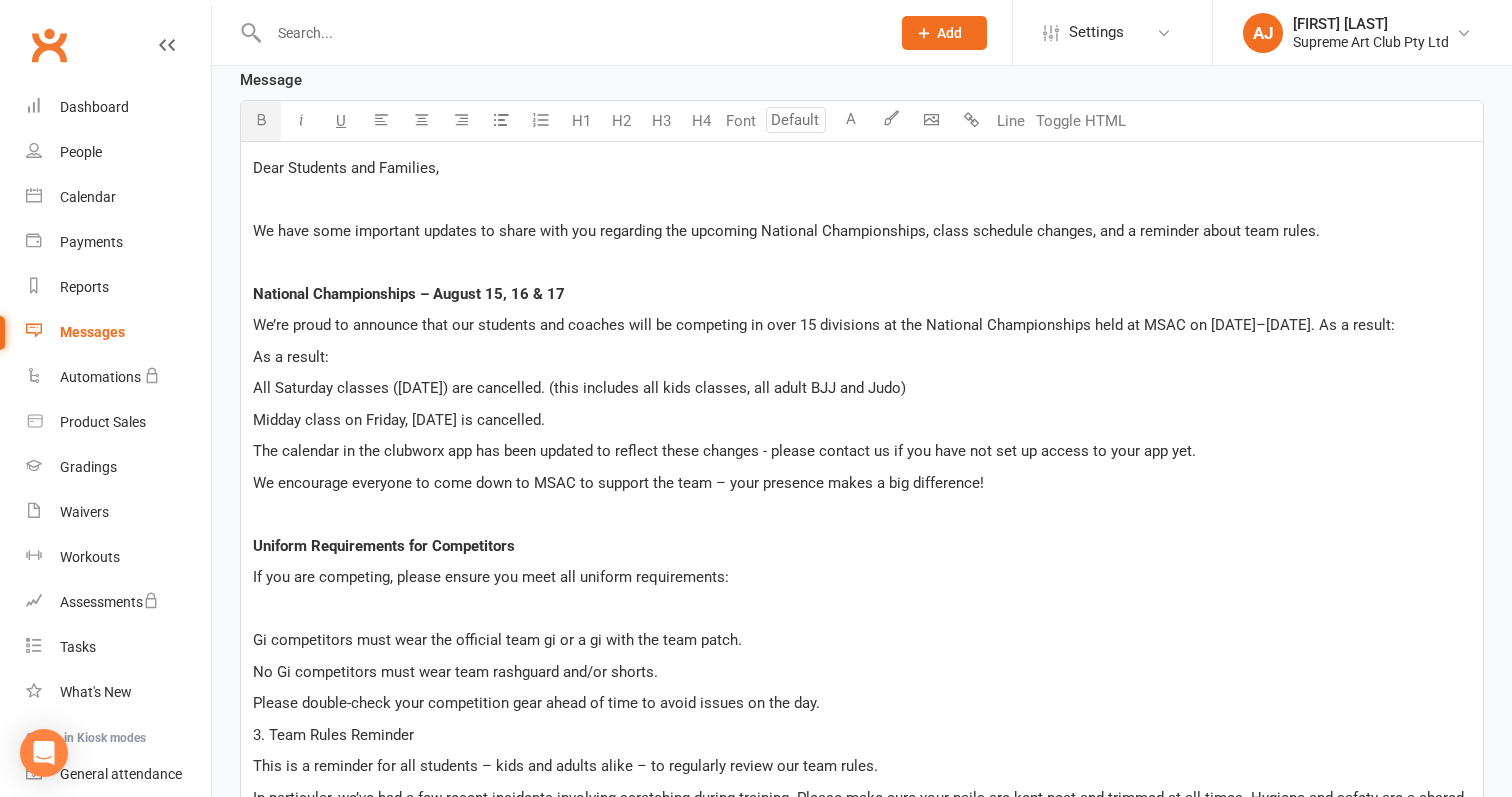 click on "﻿" at bounding box center [862, 609] 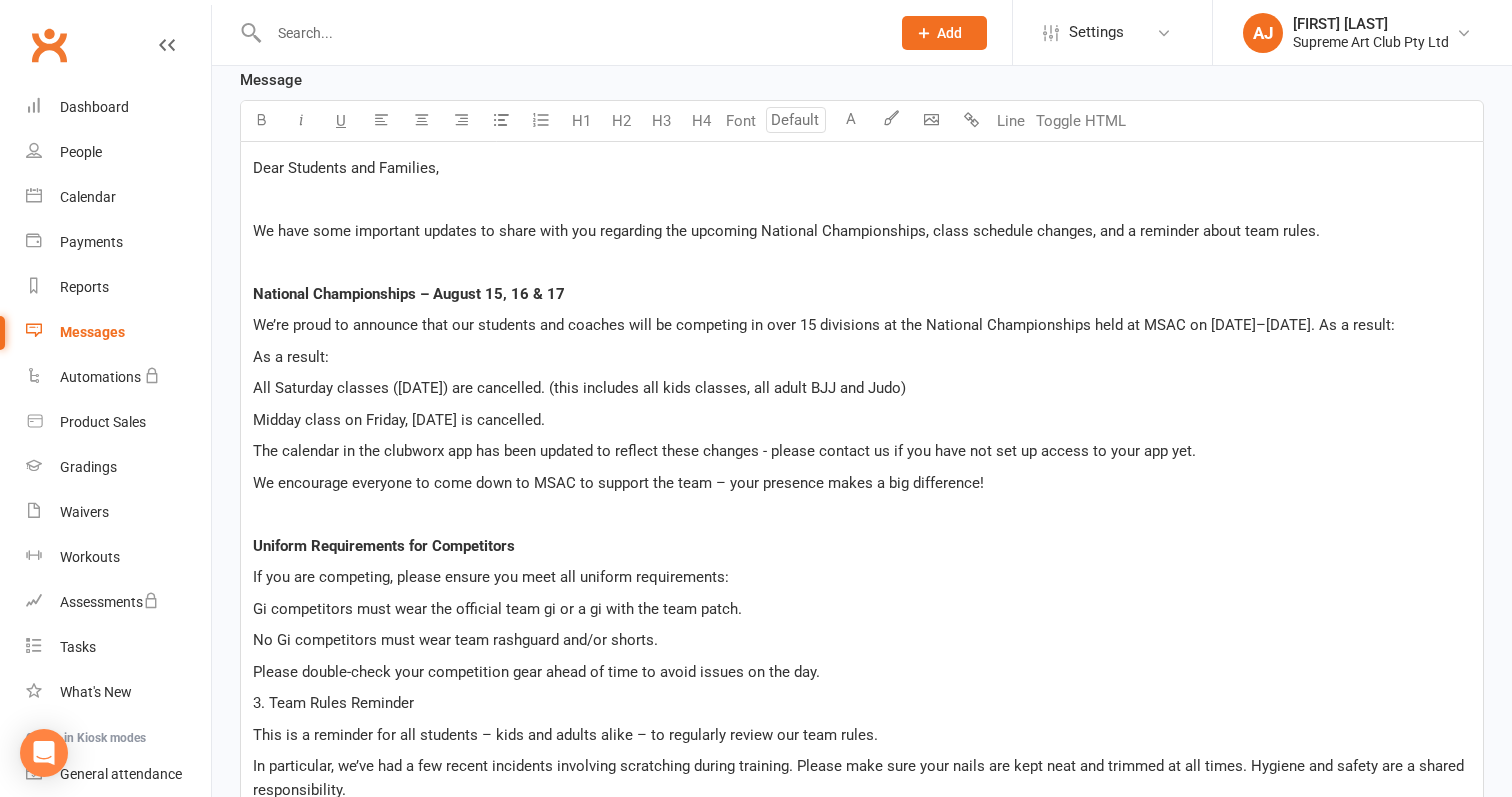 click on "Dear Students and Families, ﻿ We have some important updates to share with you regarding the upcoming National Championships, class schedule changes, and a reminder about team rules. ﻿ National Championships – August 15, 16 & 17 We’re proud to announce that our students and coaches will be competing in over 15 divisions at the National Championships held at MSAC on August 15–17.  As a result: All Saturday classes (August 17) are cancelled. (this includes all kids classes, all adult BJJ and Judo) Midday class on Friday, August 16 is cancelled. The calendar in the clubworx app has been updated to reflect these changes - please contact us if you have not set up access to your app yet. We encourage everyone to come down to MSAC to support the team – your presence makes a big difference! ﻿ Uniform Requirements for Competitors If you are competing, please ensure you meet all uniform requirements: Gi competitors must wear the official team gi or a gi with the team patch. 3. Team Rules Reminder ﻿" at bounding box center [862, 542] 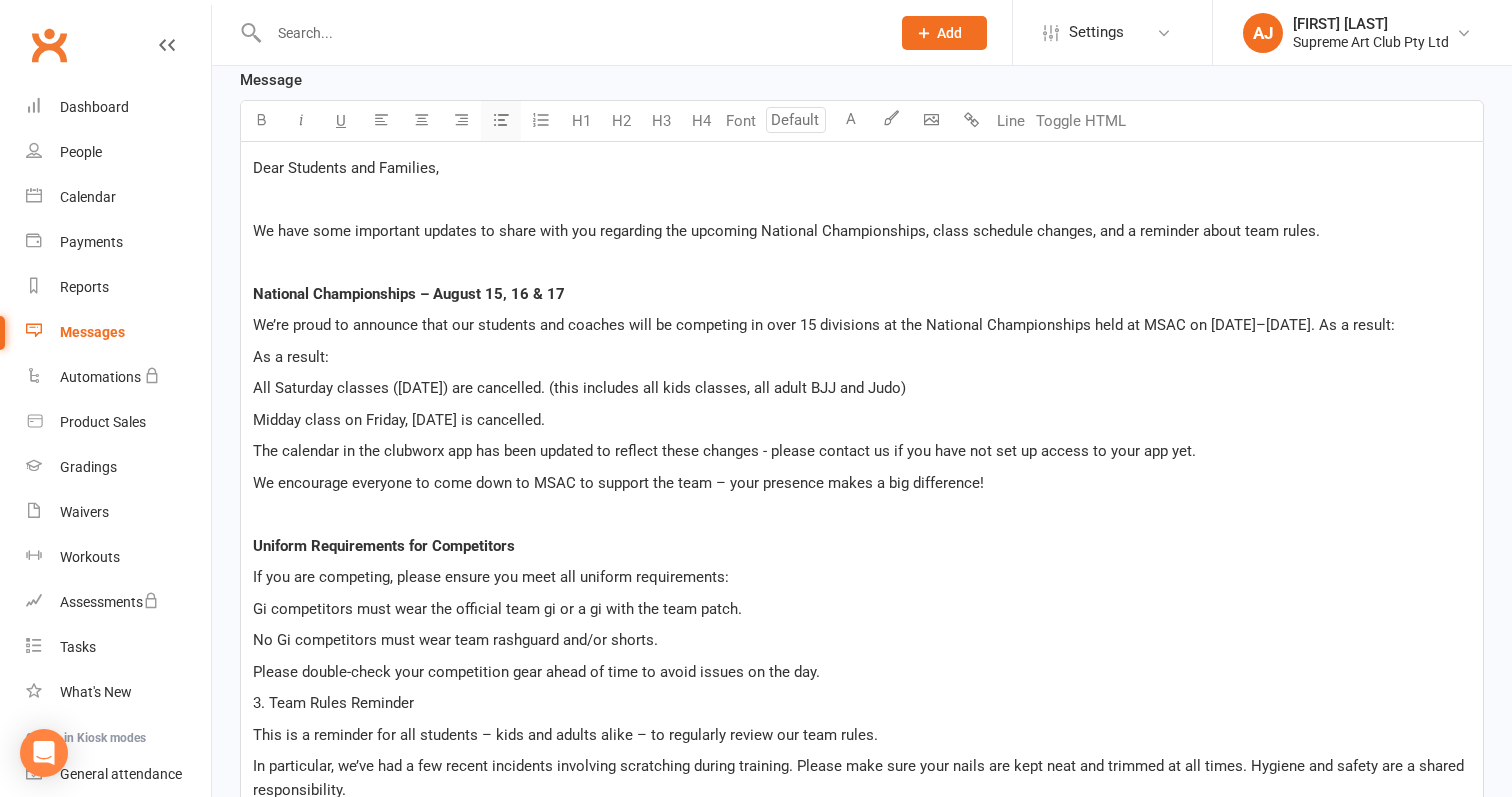 click at bounding box center (501, 121) 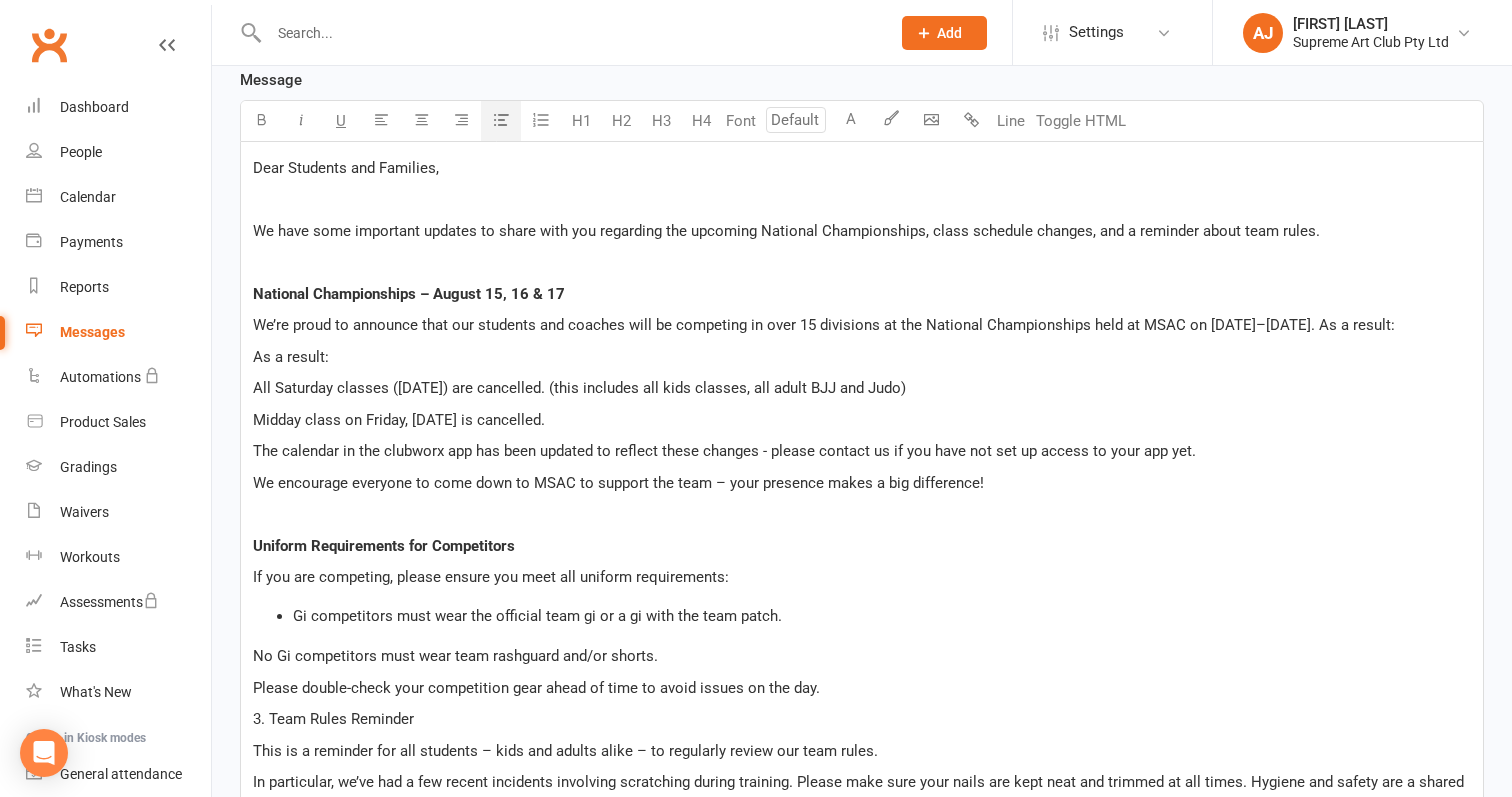 click on "Dear Students and Families, ﻿ We have some important updates to share with you regarding the upcoming National Championships, class schedule changes, and a reminder about team rules. ﻿ National Championships – August 15, 16 & 17 We’re proud to announce that our students and coaches will be competing in over 15 divisions at the National Championships held at MSAC on August 15–17.  As a result: All Saturday classes (August 17) are cancelled. (this includes all kids classes, all adult BJJ and Judo) Midday class on Friday, August 16 is cancelled. The calendar in the clubworx app has been updated to reflect these changes - please contact us if you have not set up access to your app yet. We encourage everyone to come down to MSAC to support the team – your presence makes a big difference! ﻿ Uniform Requirements for Competitors If you are competing, please ensure you meet all uniform requirements: Gi competitors must wear the official team gi or a gi with the team patch. 3. Team Rules Reminder ﻿" at bounding box center (862, 550) 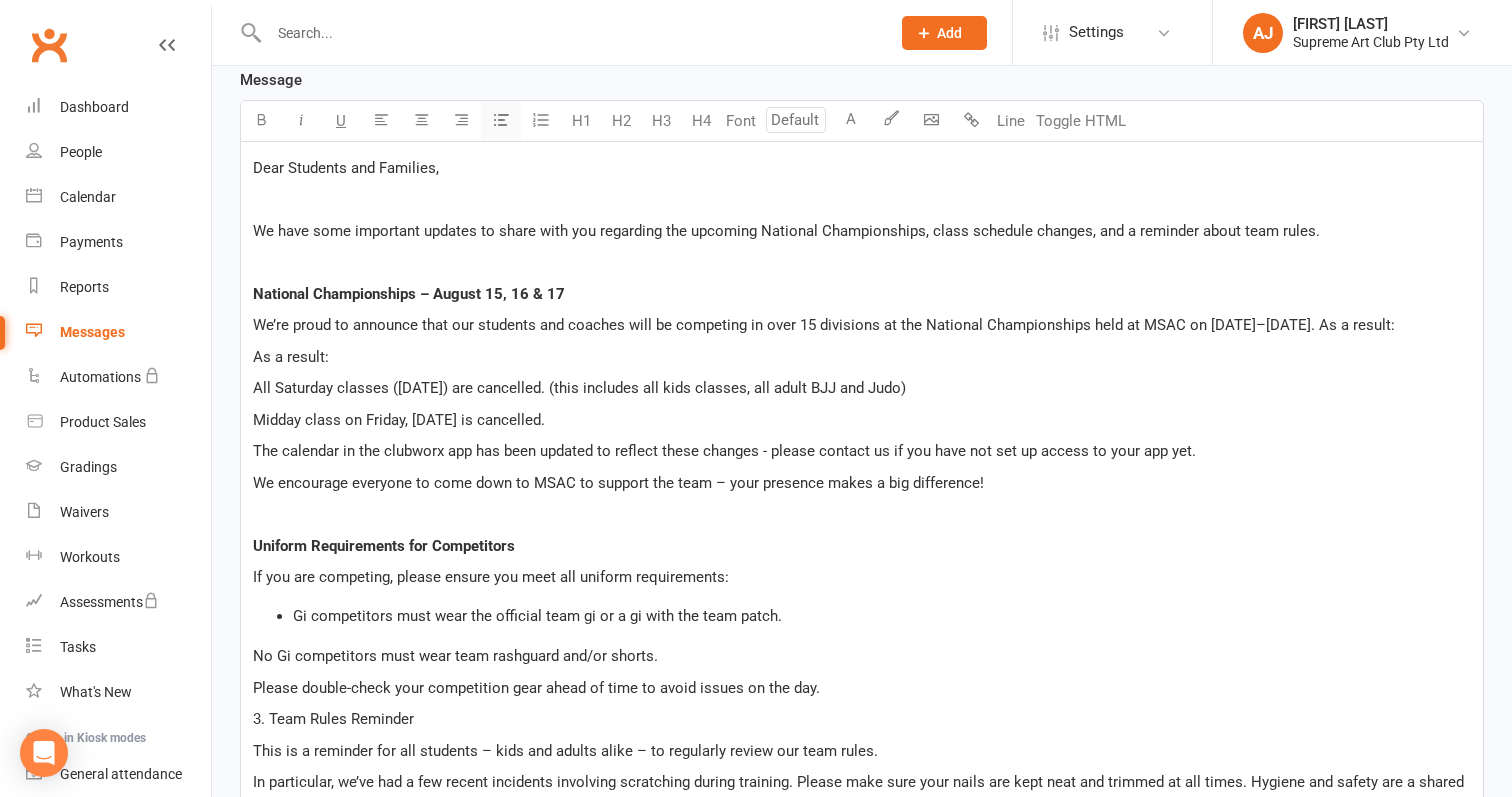 click at bounding box center [501, 119] 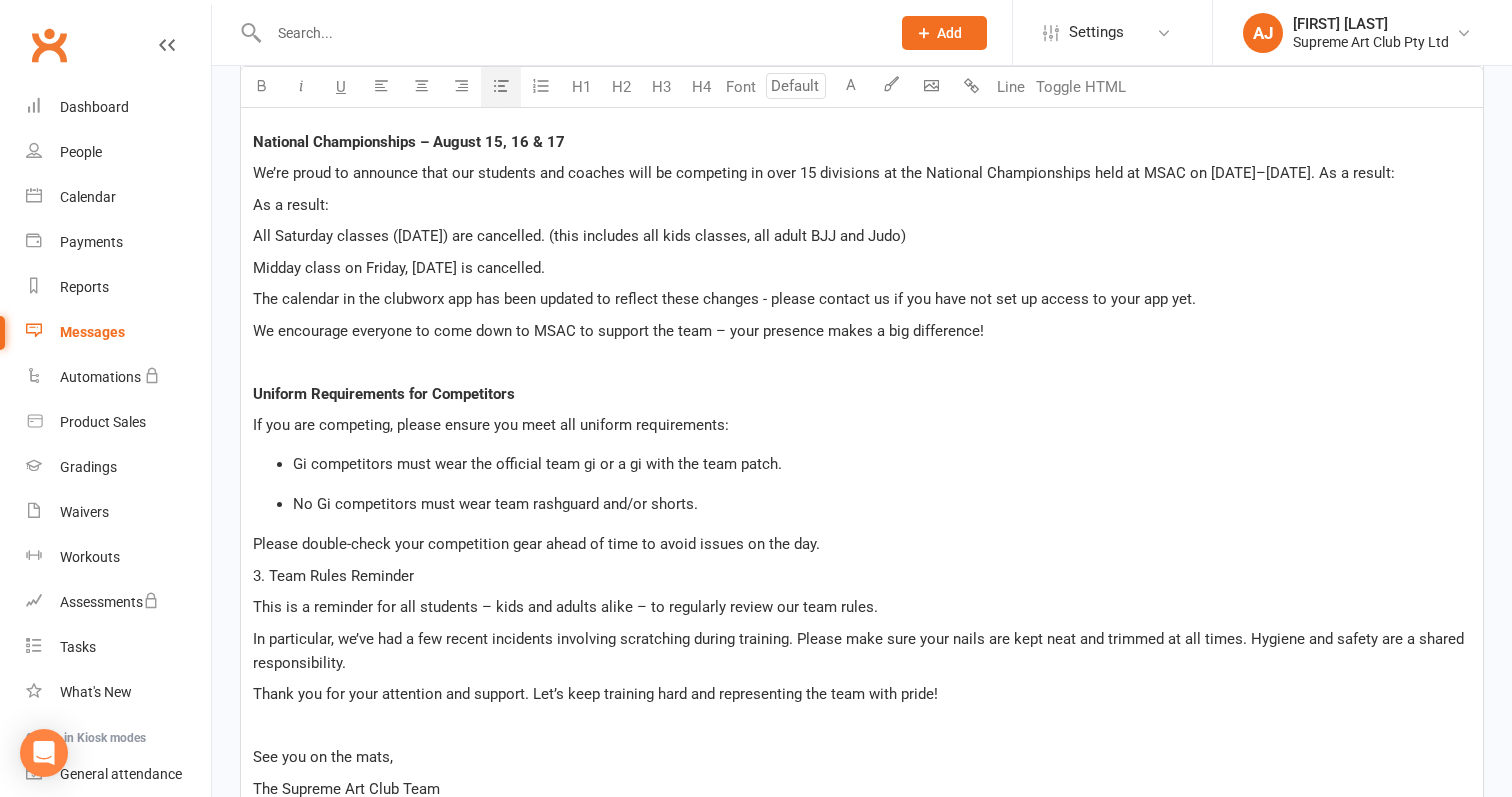 scroll, scrollTop: 679, scrollLeft: 0, axis: vertical 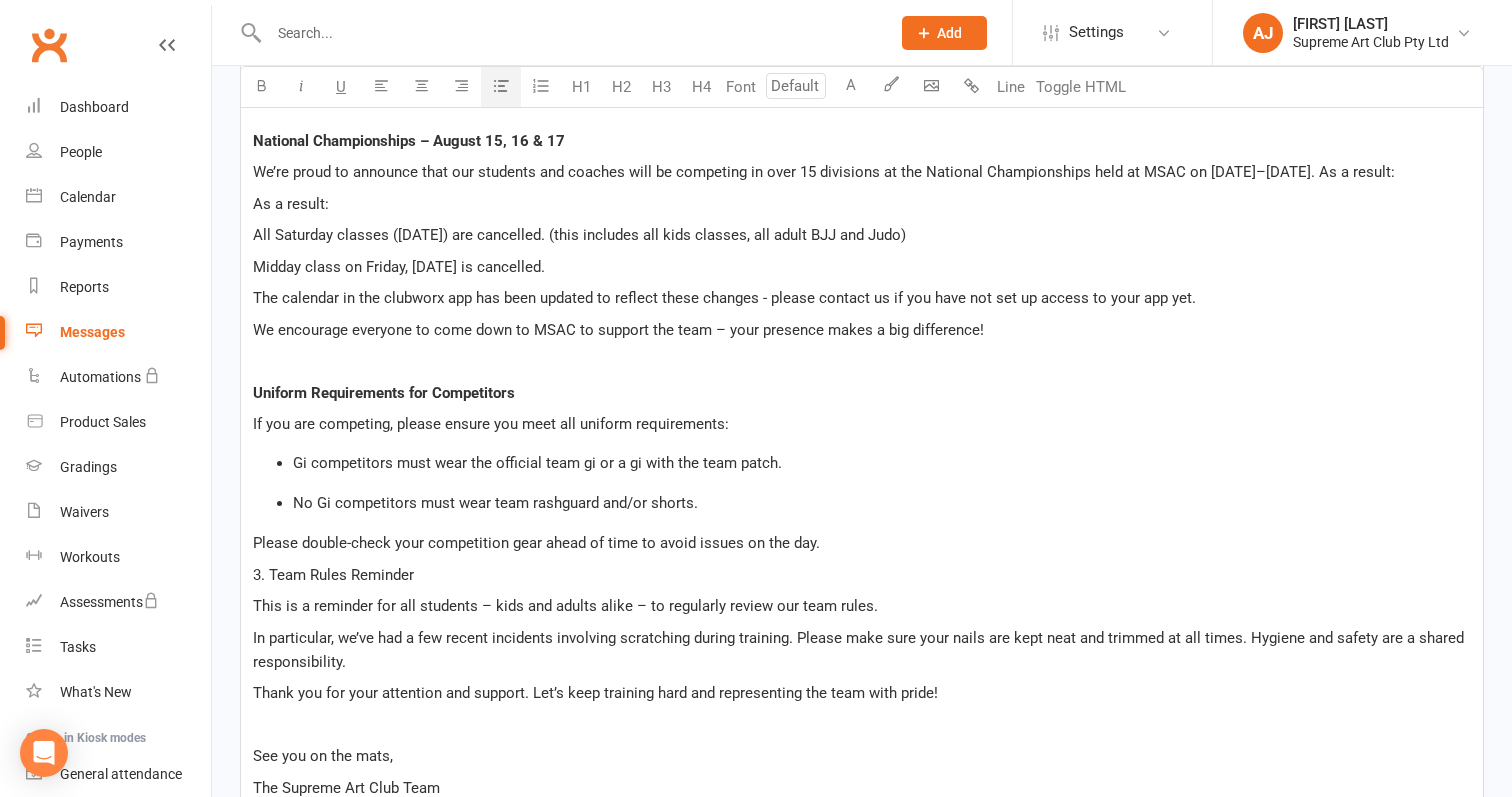 click on "All Saturday classes (August 17) are cancelled. (this includes all kids classes, all adult BJJ and Judo)" at bounding box center [579, 235] 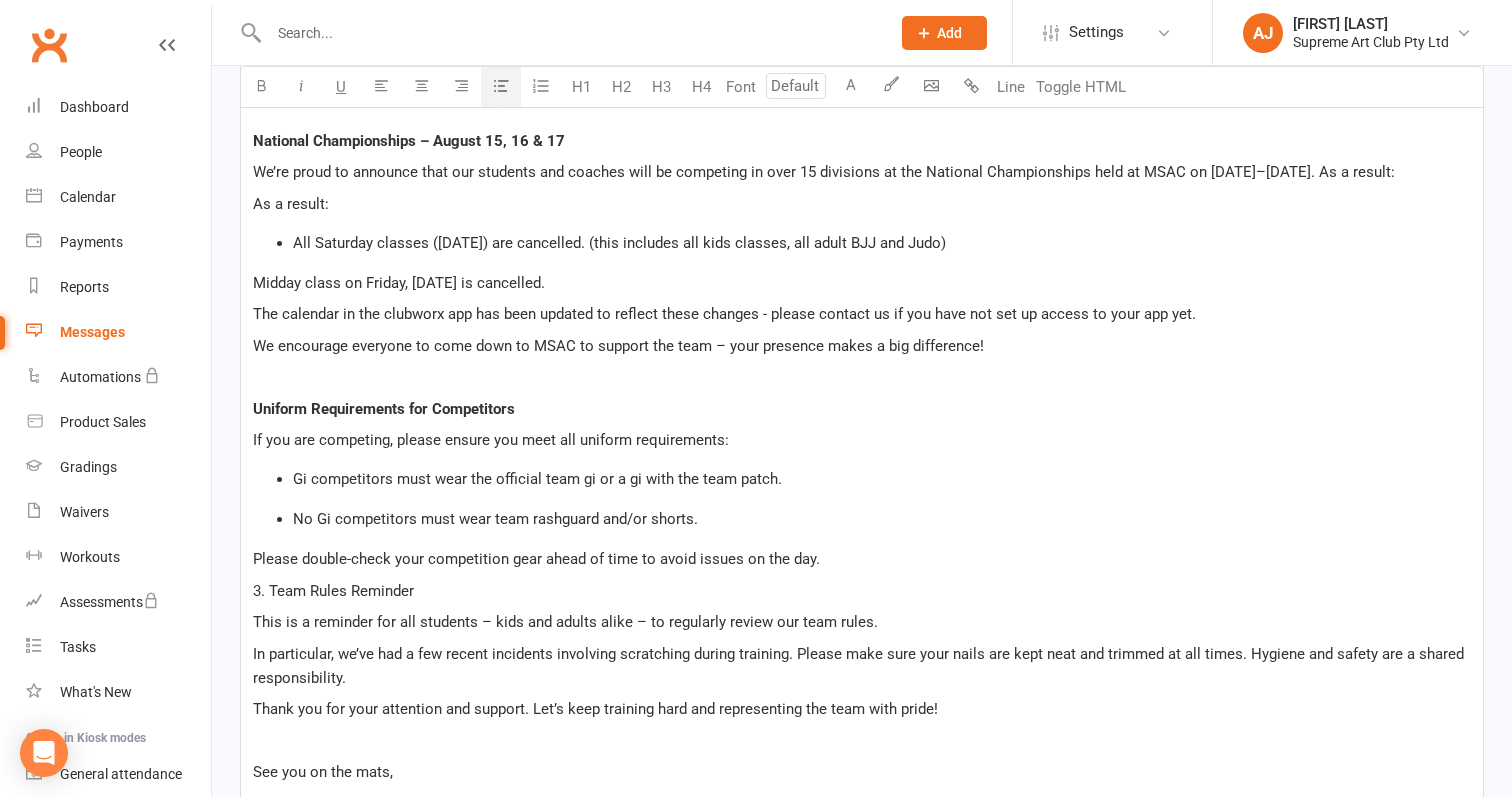 click at bounding box center [501, 85] 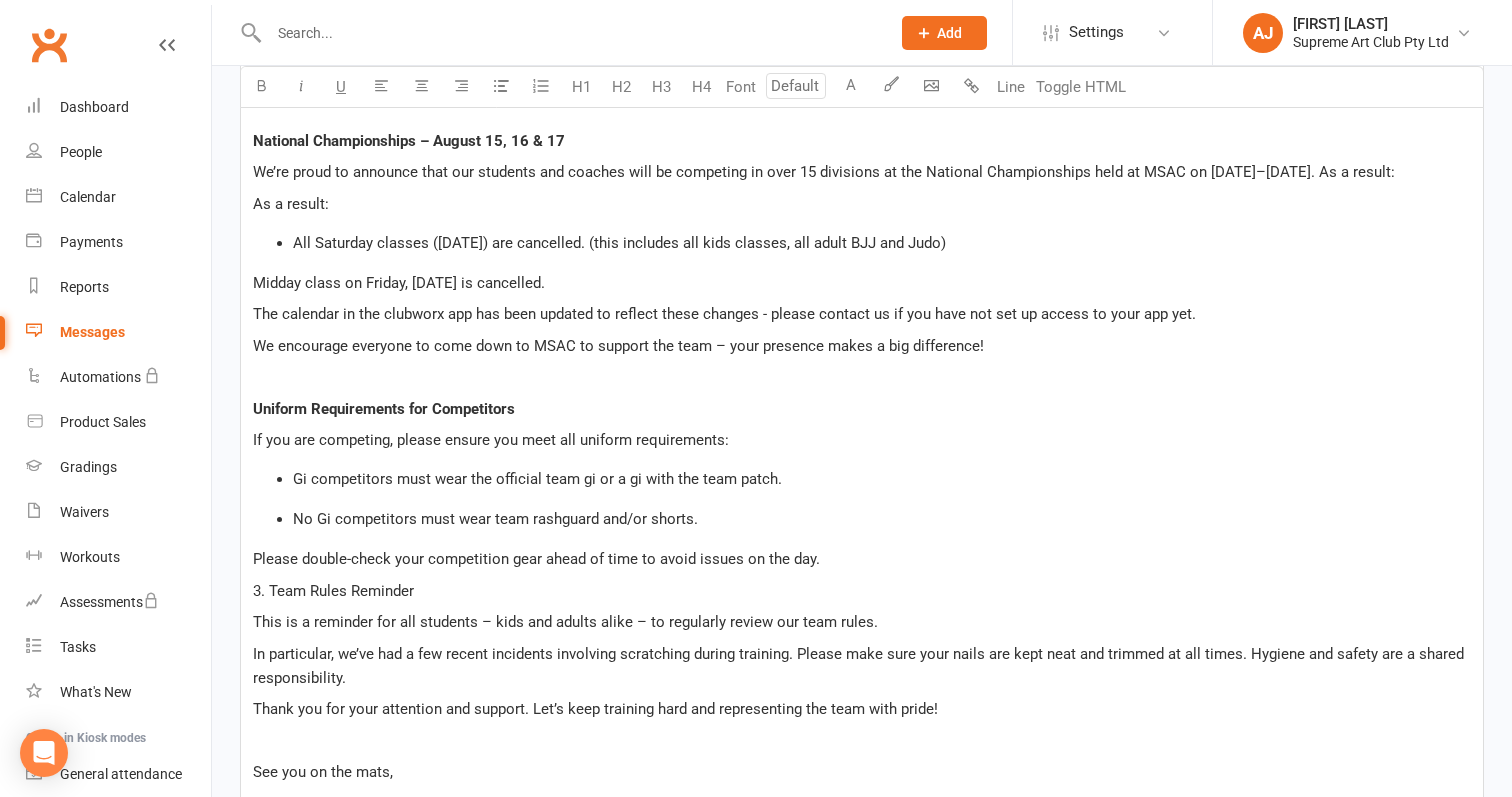 click on "Midday class on Friday, August 16 is cancelled." at bounding box center [399, 283] 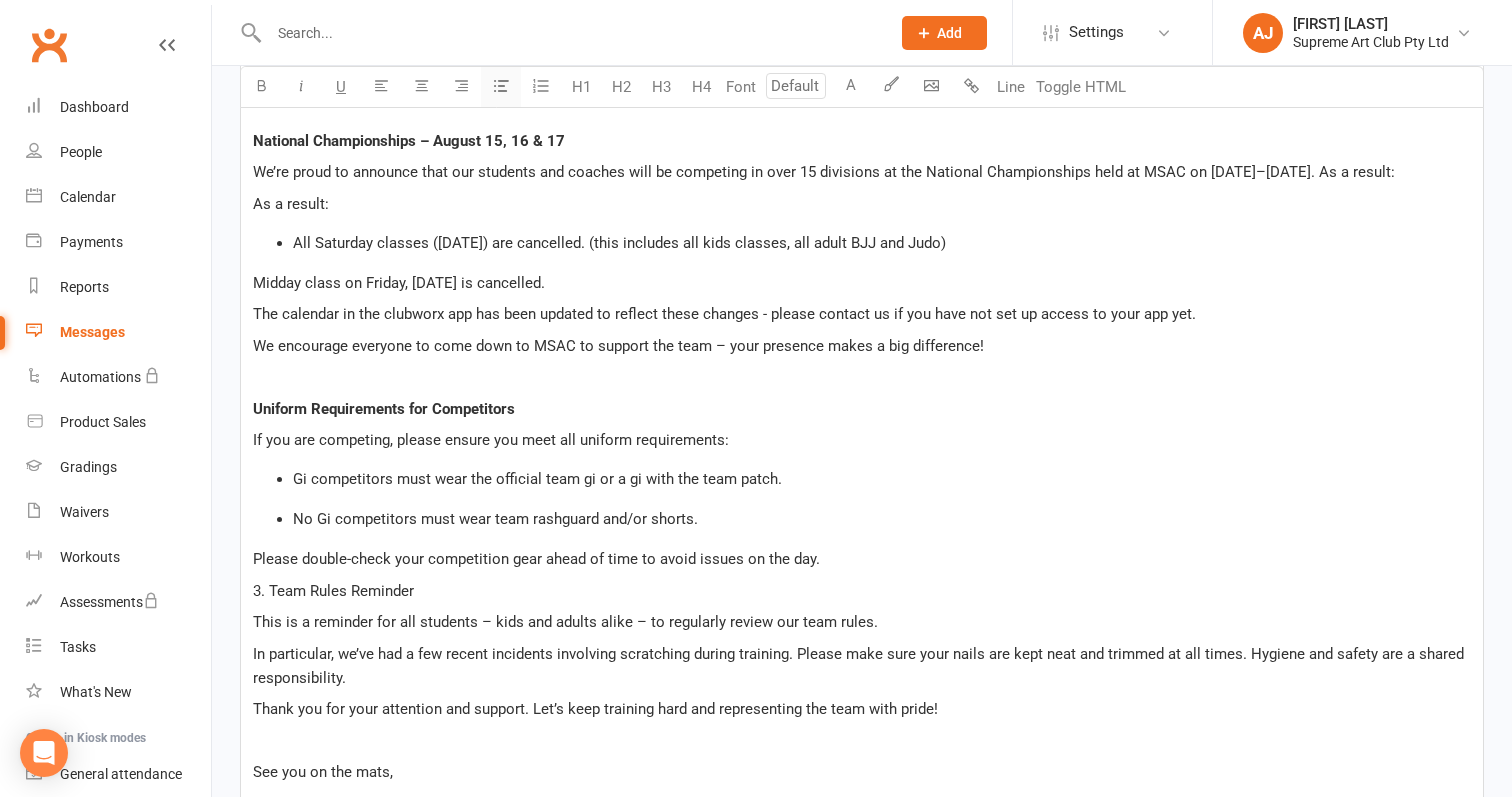 click at bounding box center [501, 85] 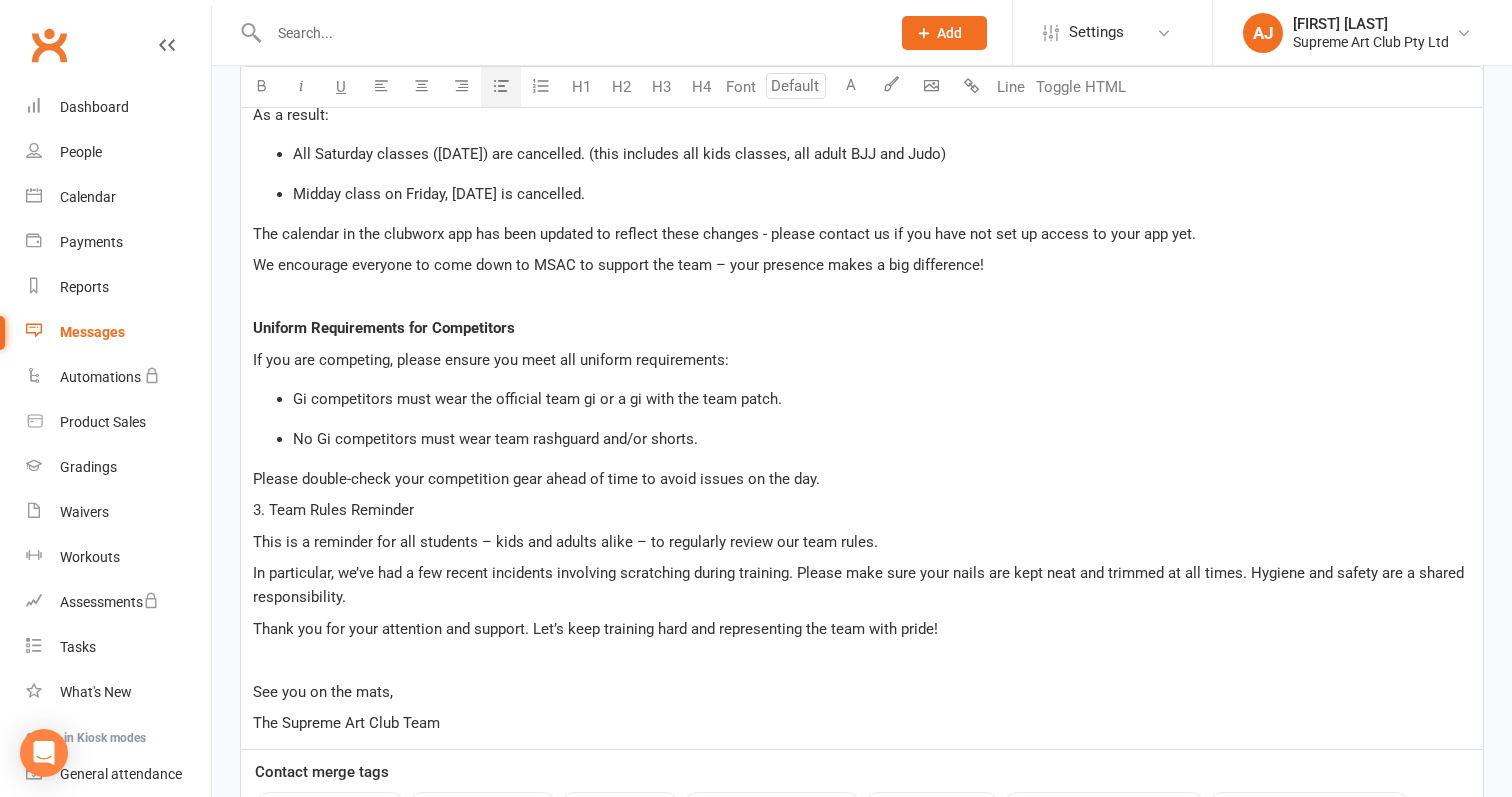 scroll, scrollTop: 782, scrollLeft: 0, axis: vertical 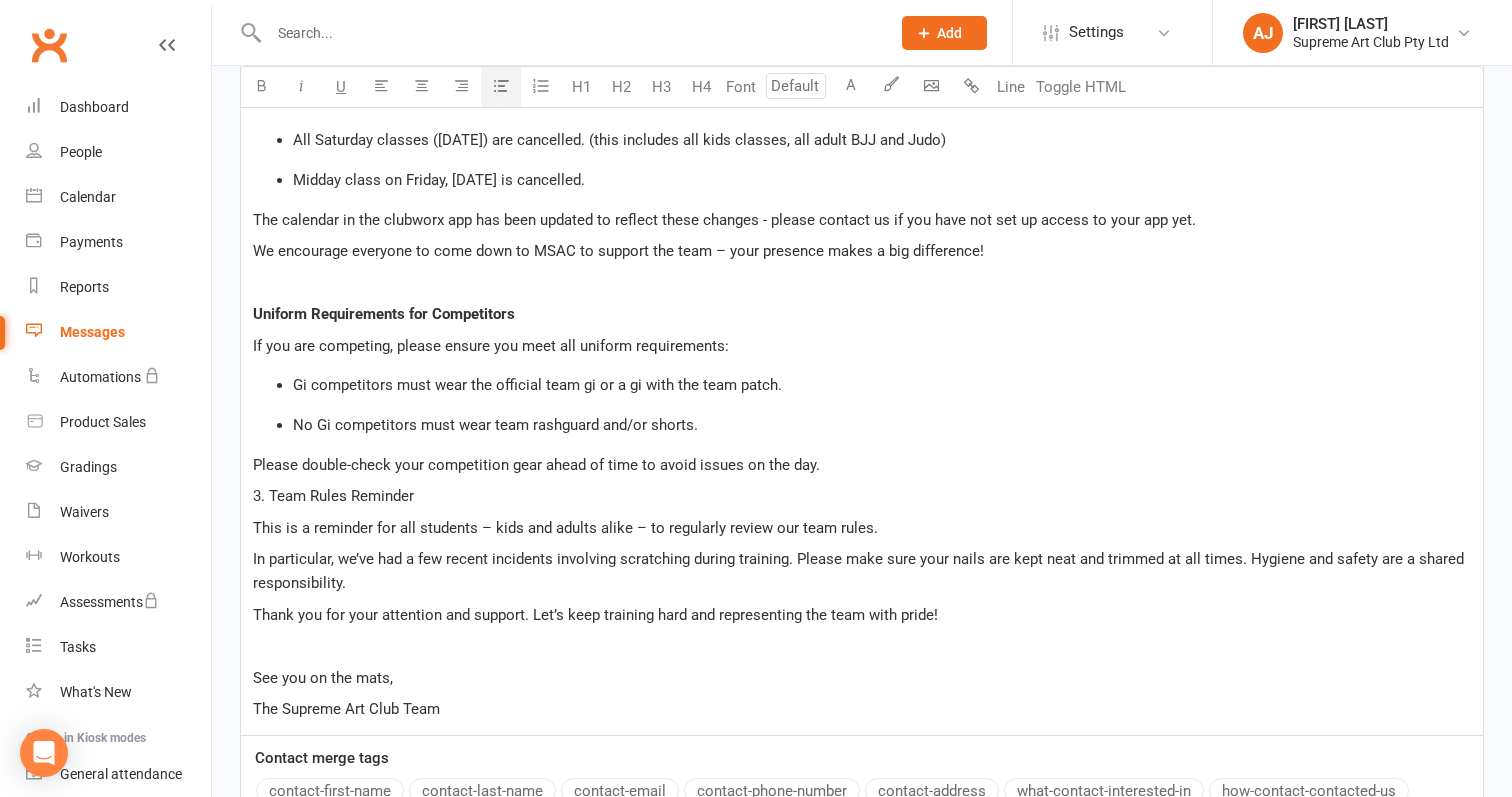 click on "All Saturday classes (August 17) are cancelled. (this includes all kids classes, all adult BJJ and Judo)" at bounding box center [619, 140] 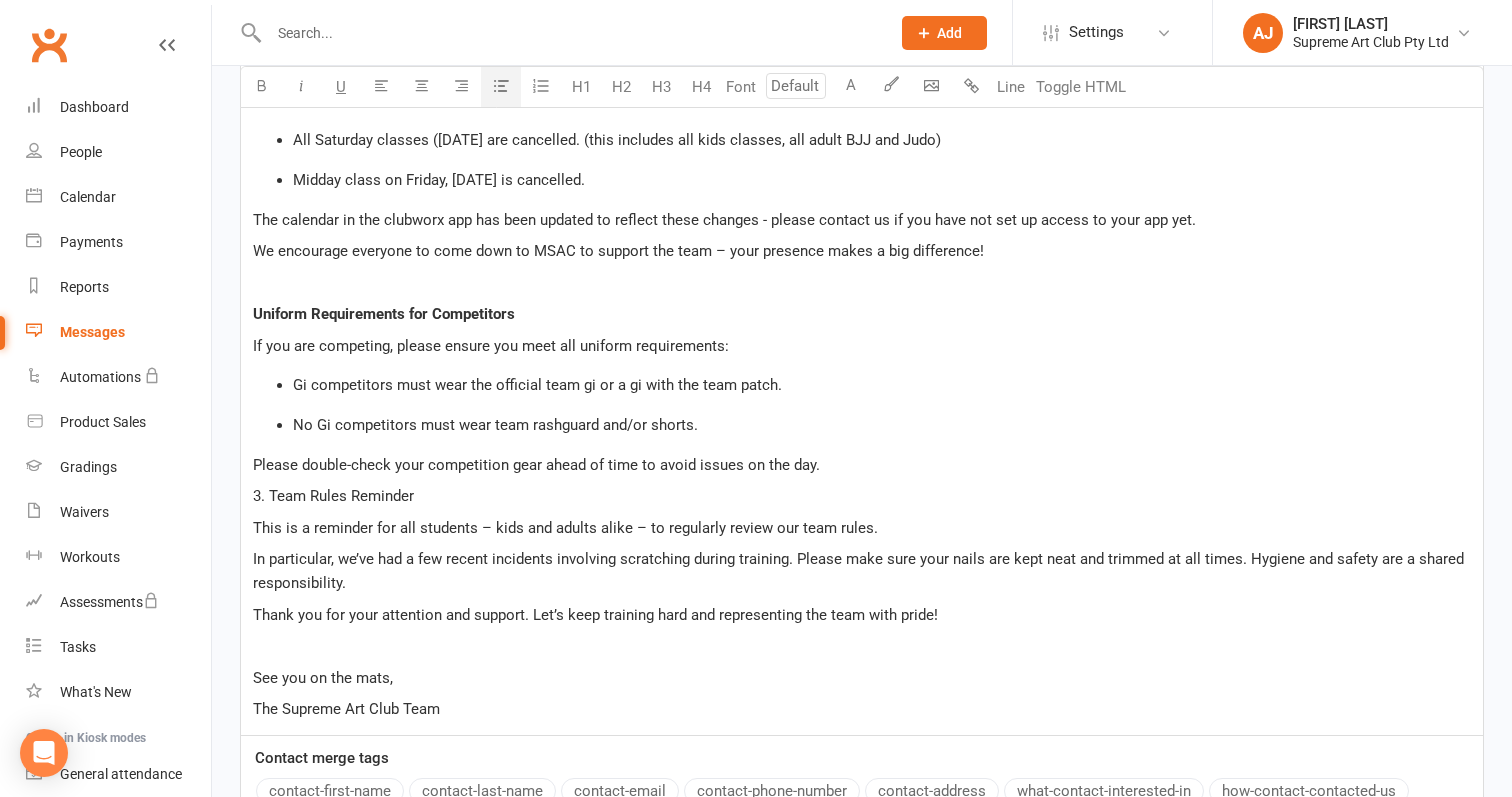 click on "All Saturday classes (August 17 are cancelled. (this includes all kids classes, all adult BJJ and Judo)" at bounding box center [617, 140] 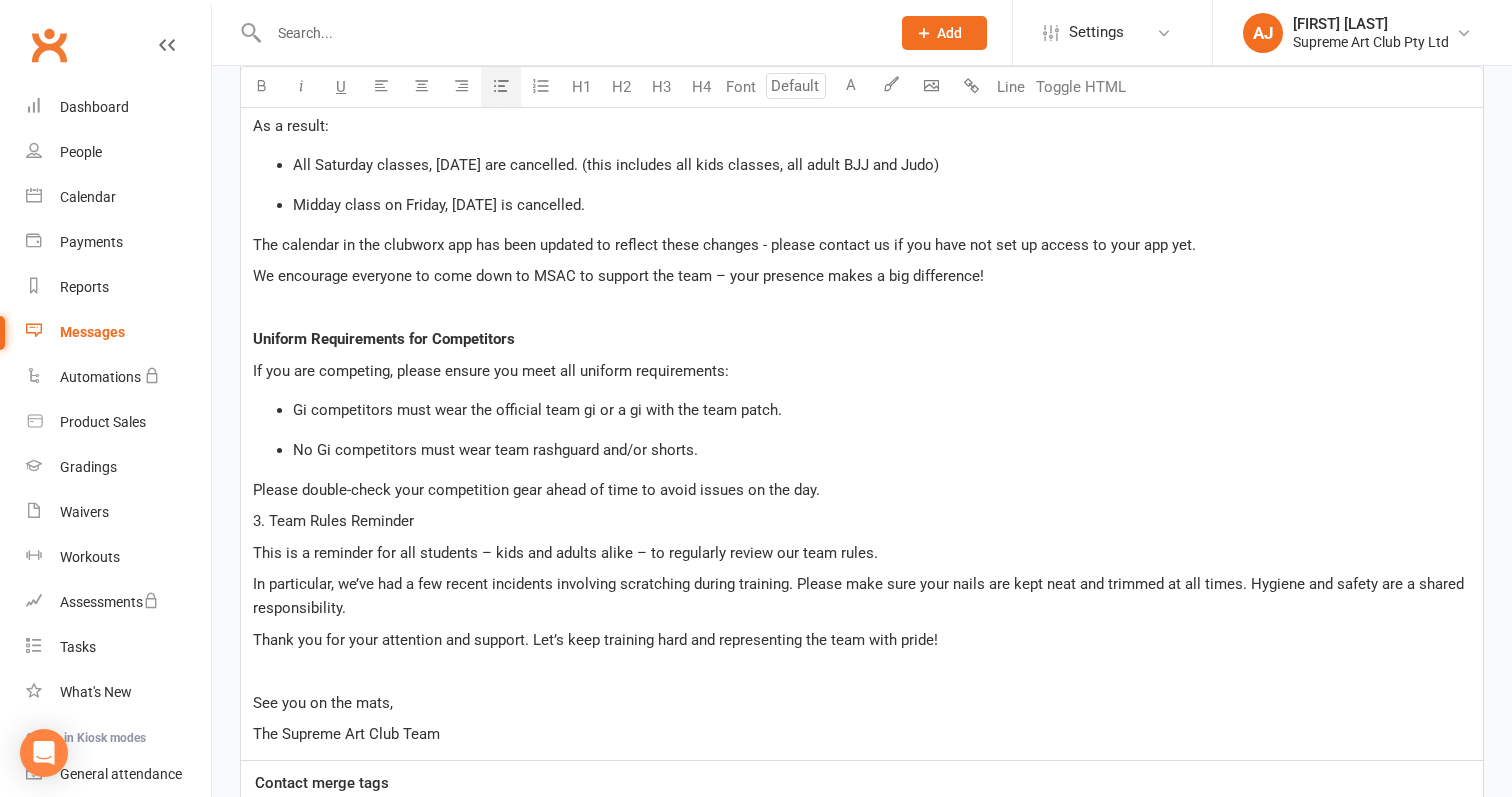 scroll, scrollTop: 771, scrollLeft: 0, axis: vertical 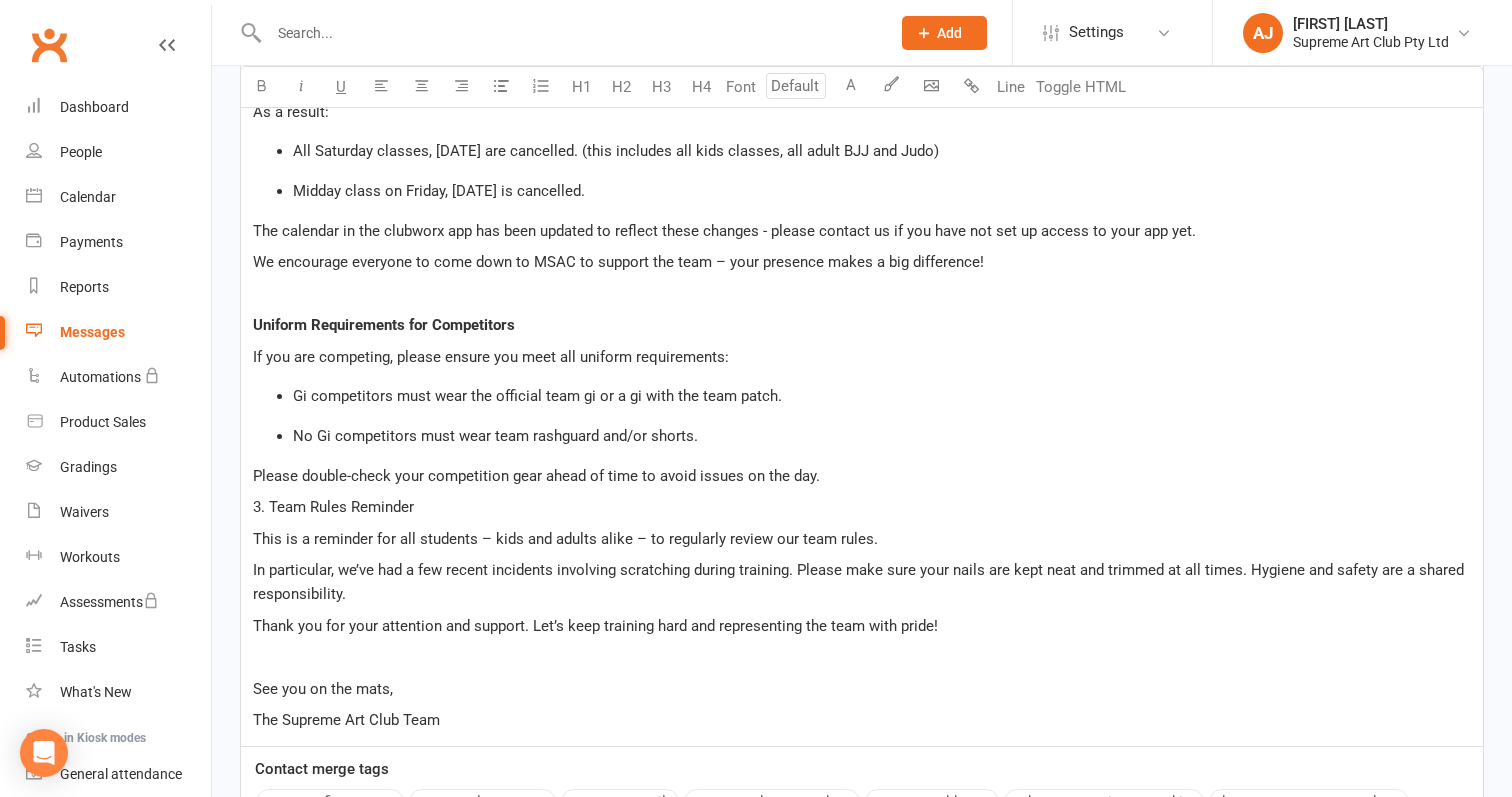 click on "Please double-check your competition gear ahead of time to avoid issues on the day." at bounding box center (862, 476) 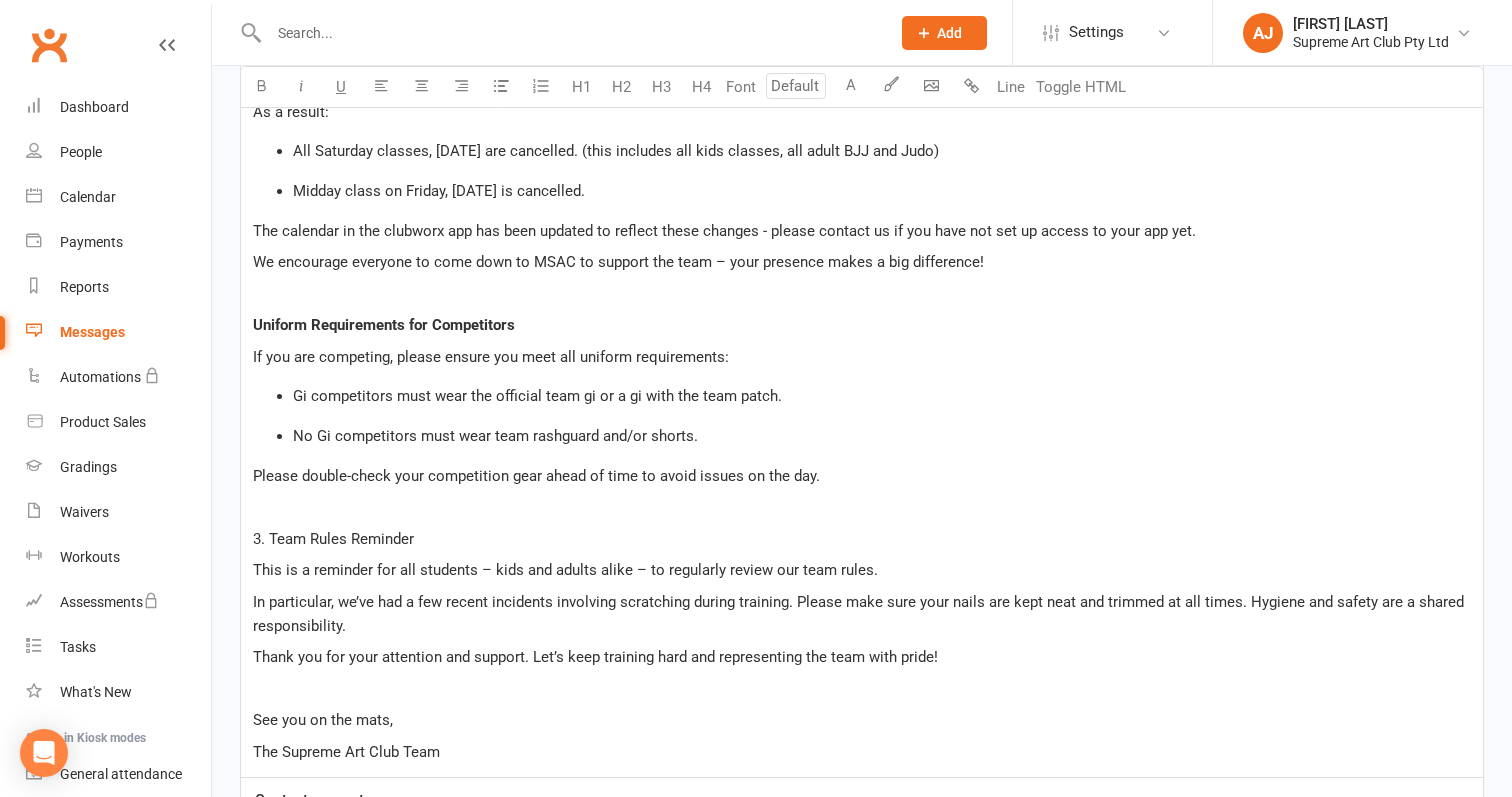 click on "3. Team Rules Reminder" at bounding box center [333, 539] 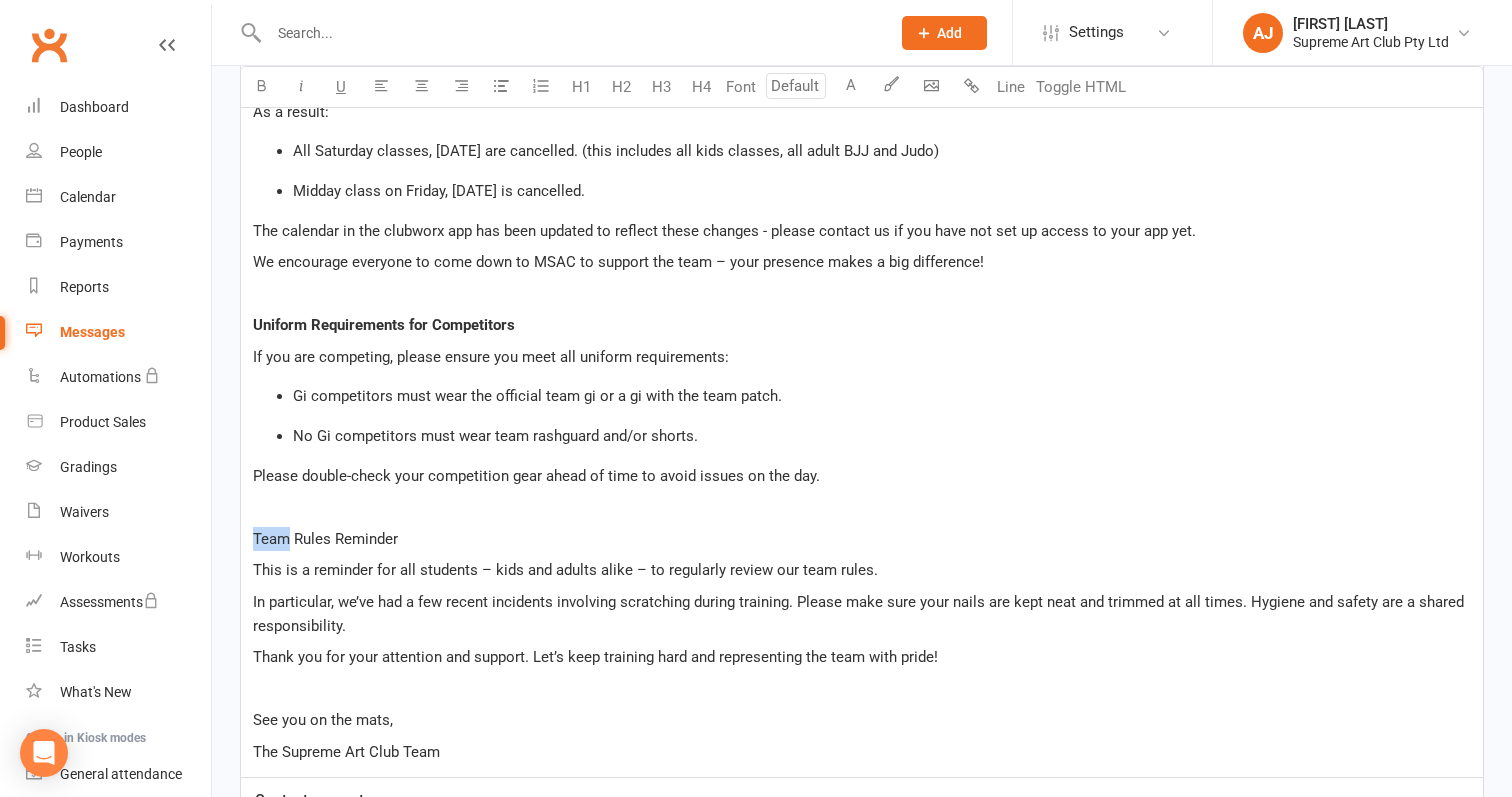 drag, startPoint x: 291, startPoint y: 538, endPoint x: 249, endPoint y: 535, distance: 42.107006 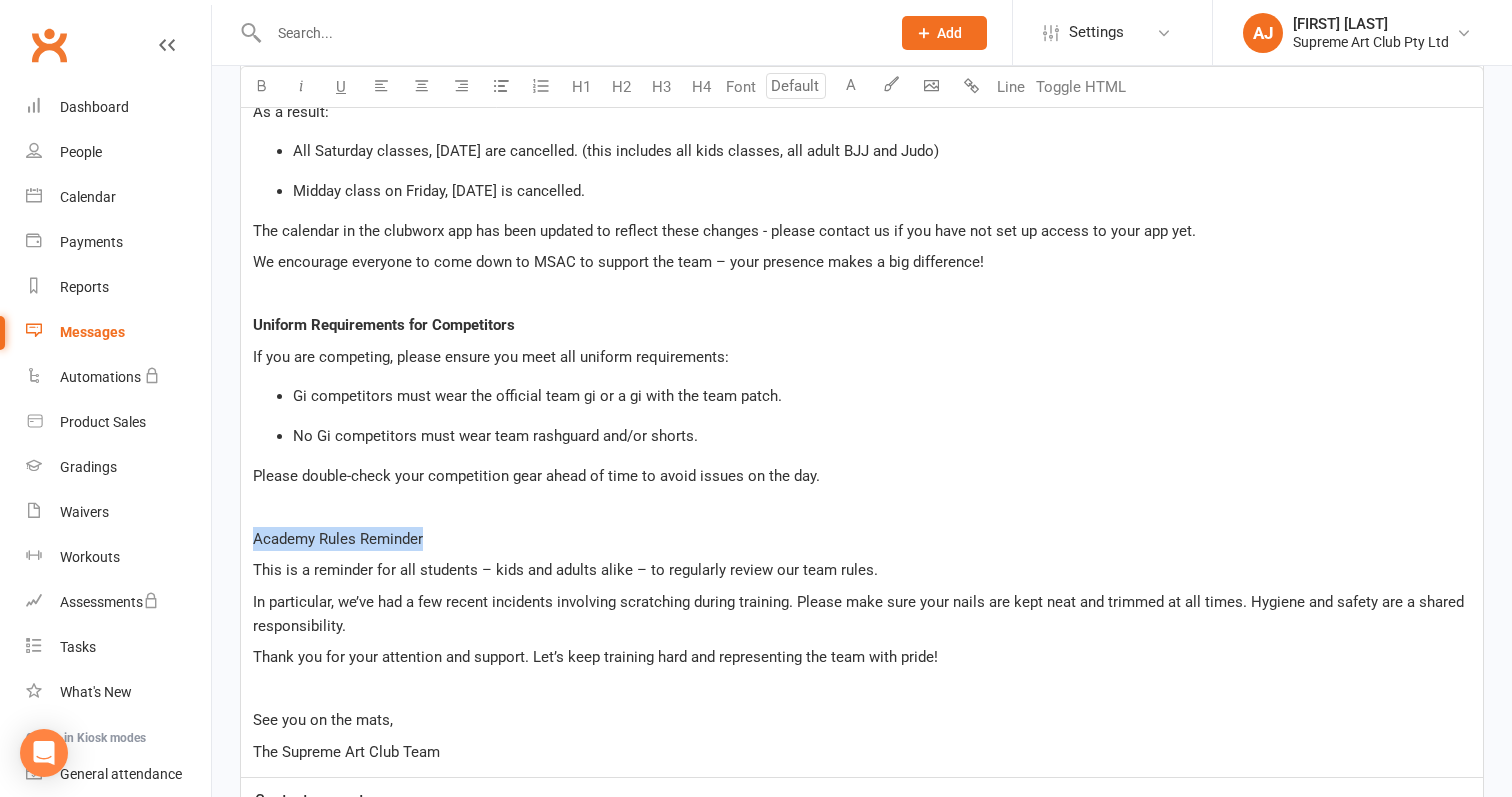 drag, startPoint x: 446, startPoint y: 536, endPoint x: 253, endPoint y: 544, distance: 193.16573 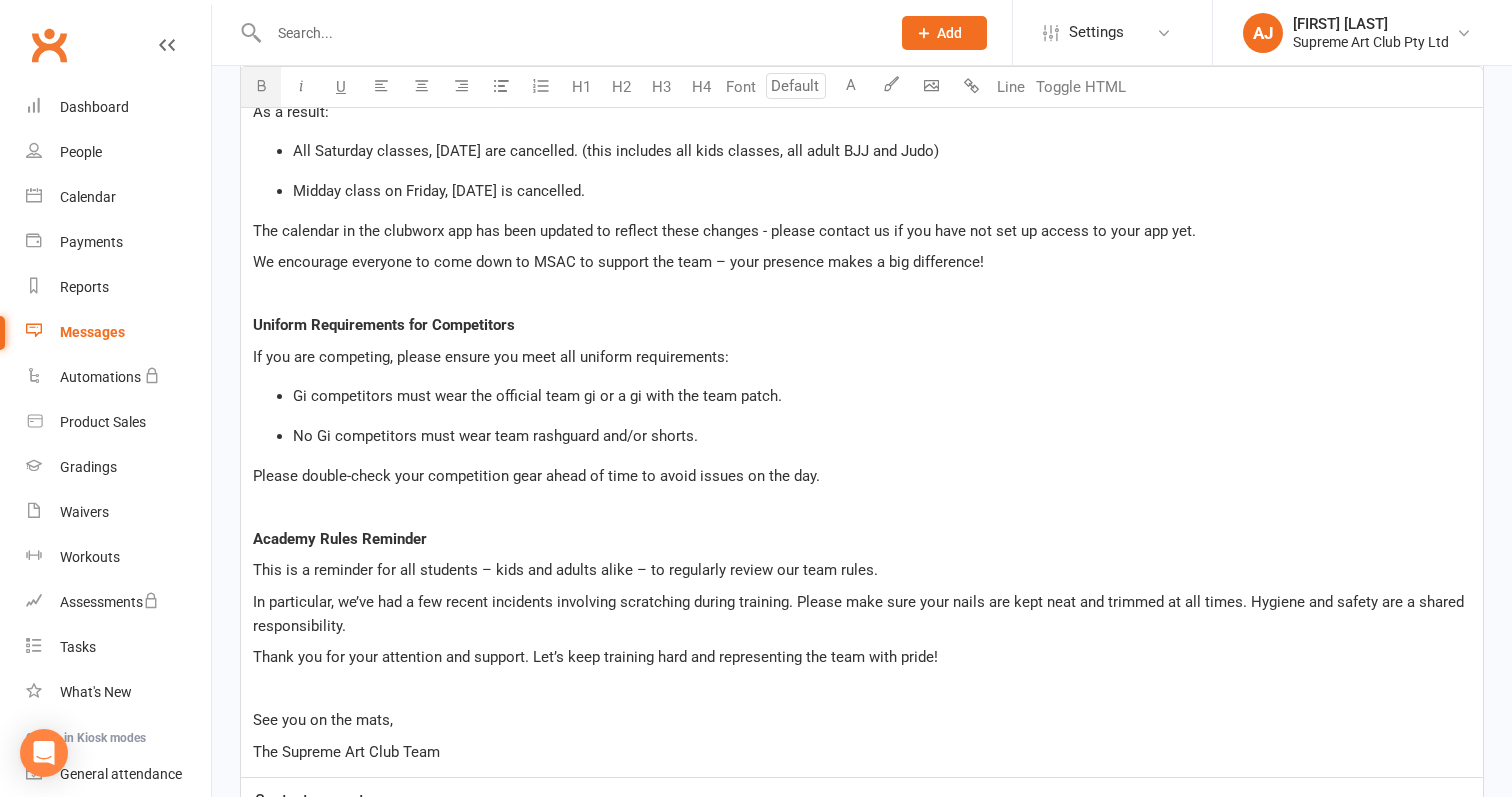 scroll, scrollTop: 850, scrollLeft: 0, axis: vertical 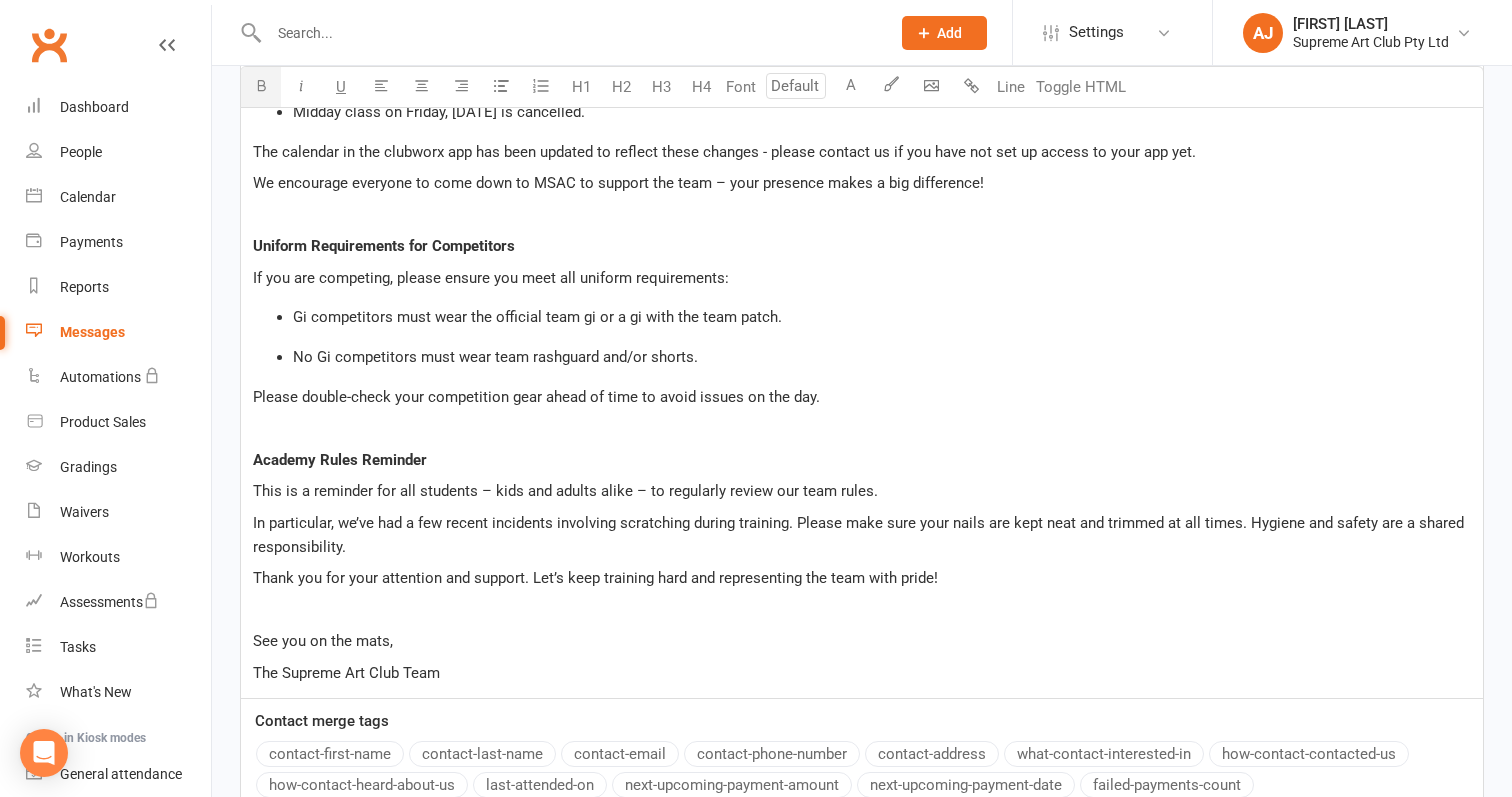 click on "In particular, we’ve had a few recent incidents involving scratching during training. Please make sure your nails are kept neat and trimmed at all times. Hygiene and safety are a shared responsibility." at bounding box center (862, 535) 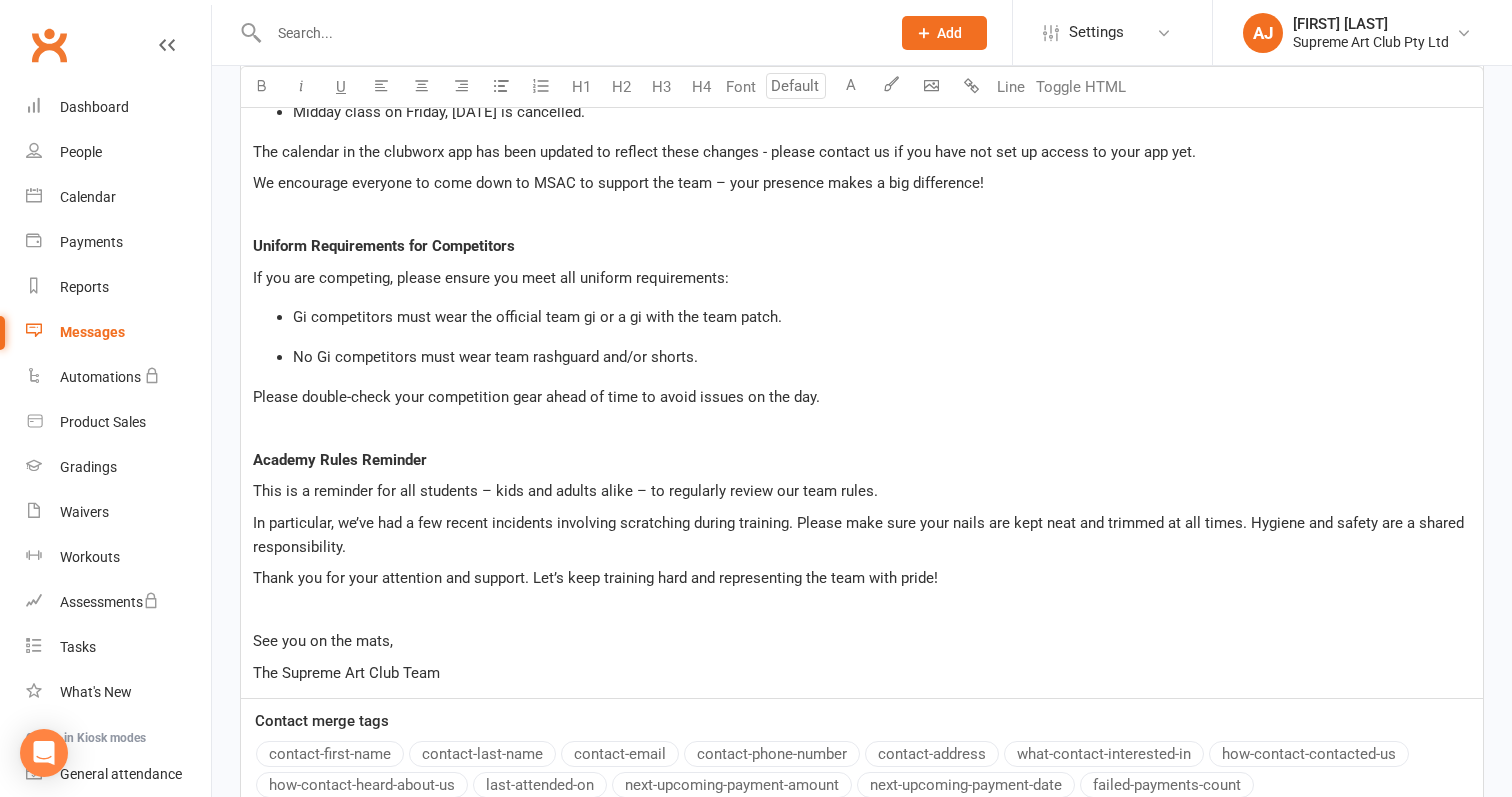 click on "This is a reminder for all students – kids and adults alike – to regularly review our team rules." at bounding box center (862, 491) 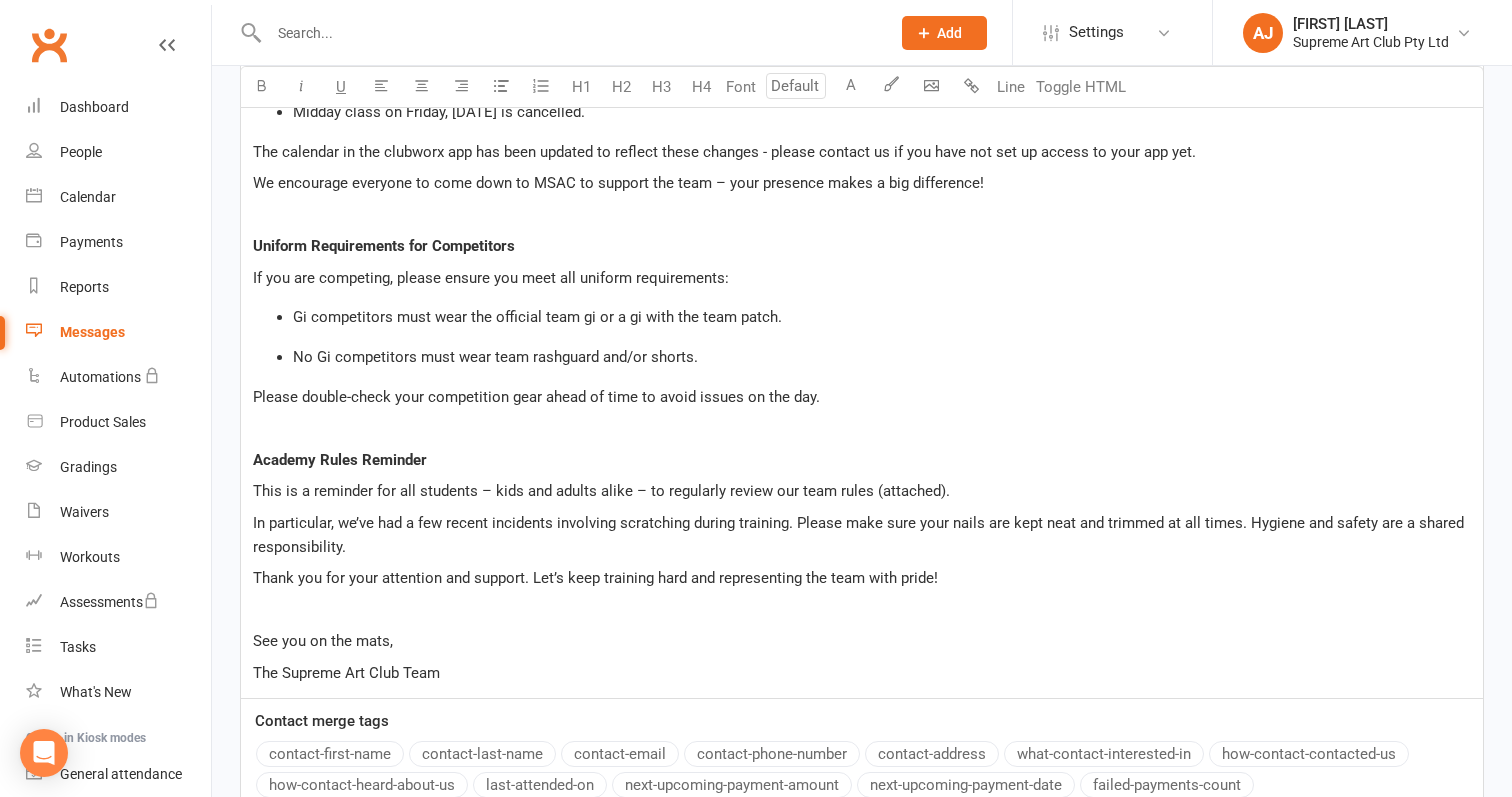 click on "In particular, we’ve had a few recent incidents involving scratching during training. Please make sure your nails are kept neat and trimmed at all times. Hygiene and safety are a shared responsibility." at bounding box center (862, 535) 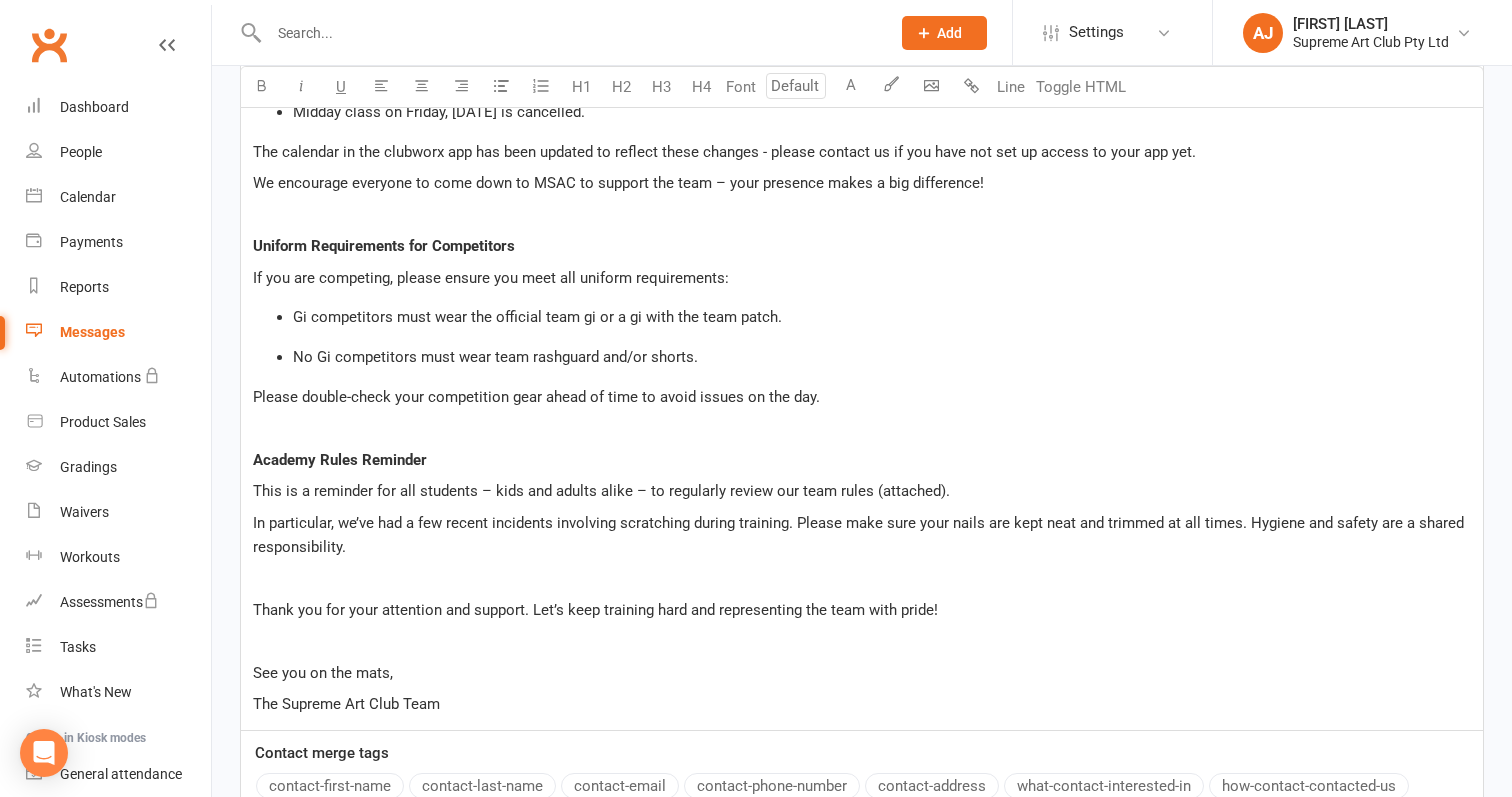 scroll, scrollTop: 919, scrollLeft: 0, axis: vertical 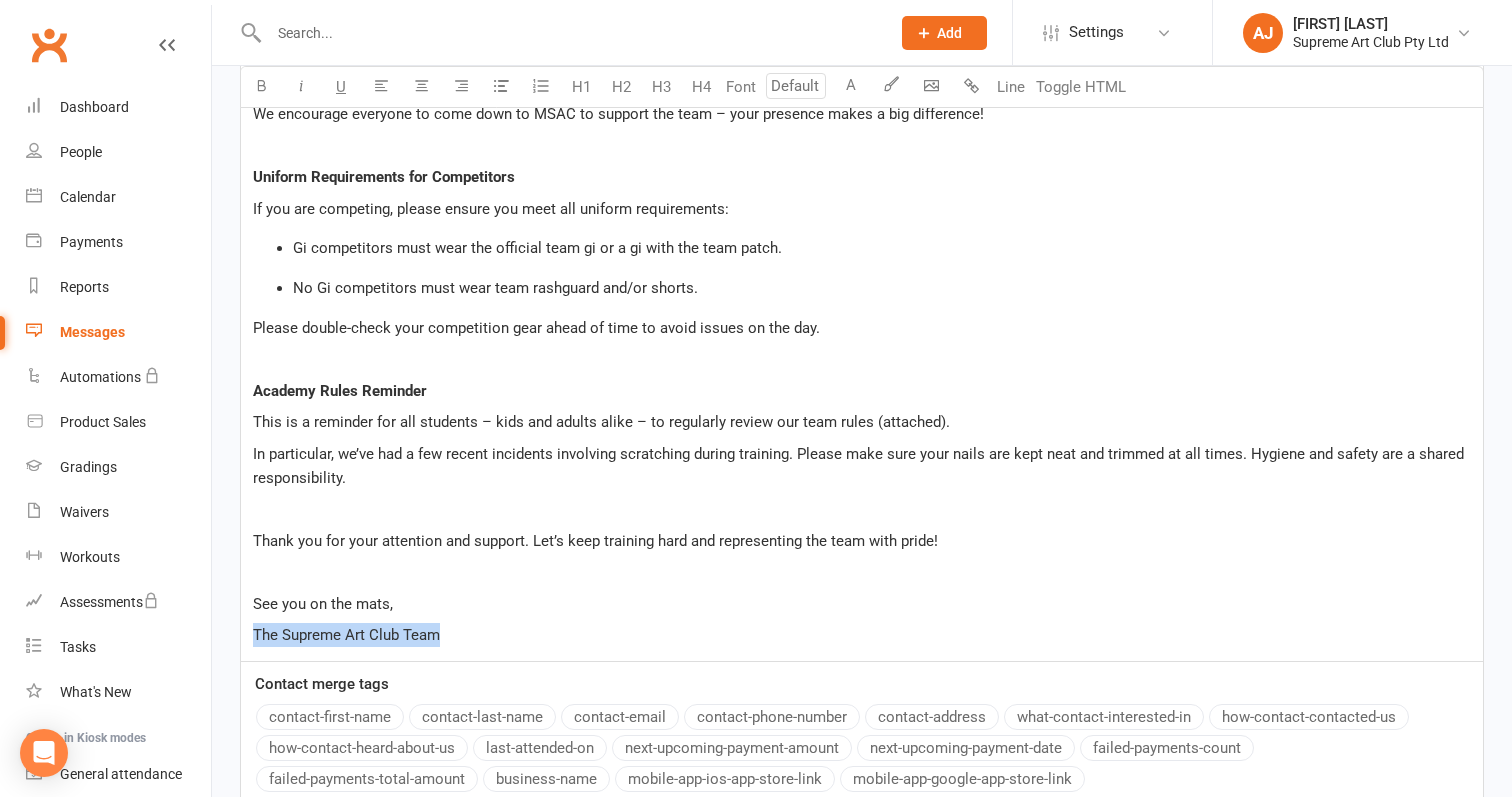 drag, startPoint x: 471, startPoint y: 629, endPoint x: 256, endPoint y: 629, distance: 215 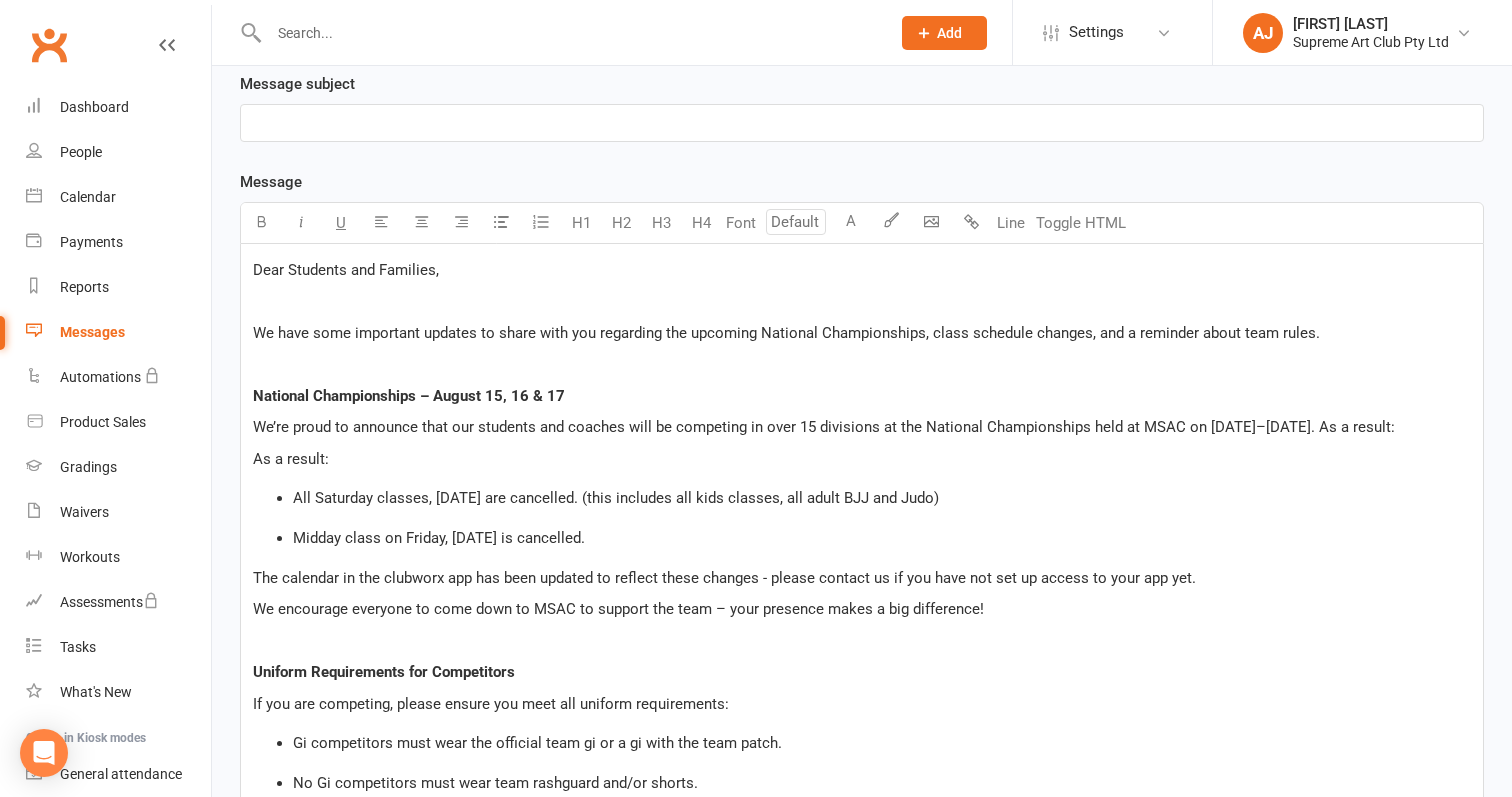 scroll, scrollTop: 422, scrollLeft: 0, axis: vertical 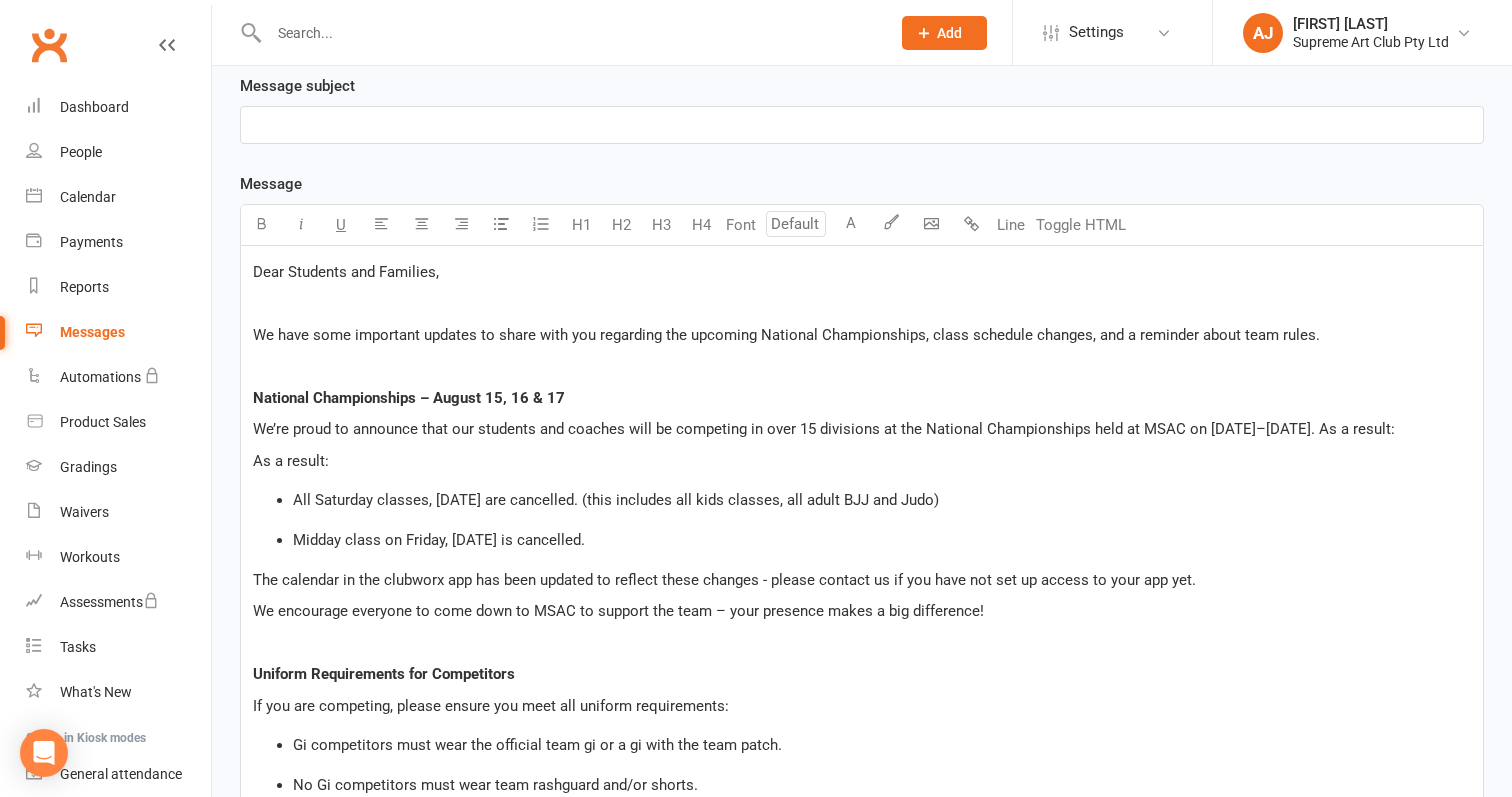 click on "All Saturday classes, [MONTH] [DATE] are cancelled. (this includes all kids classes, all adult BJJ and Judo)" at bounding box center (616, 500) 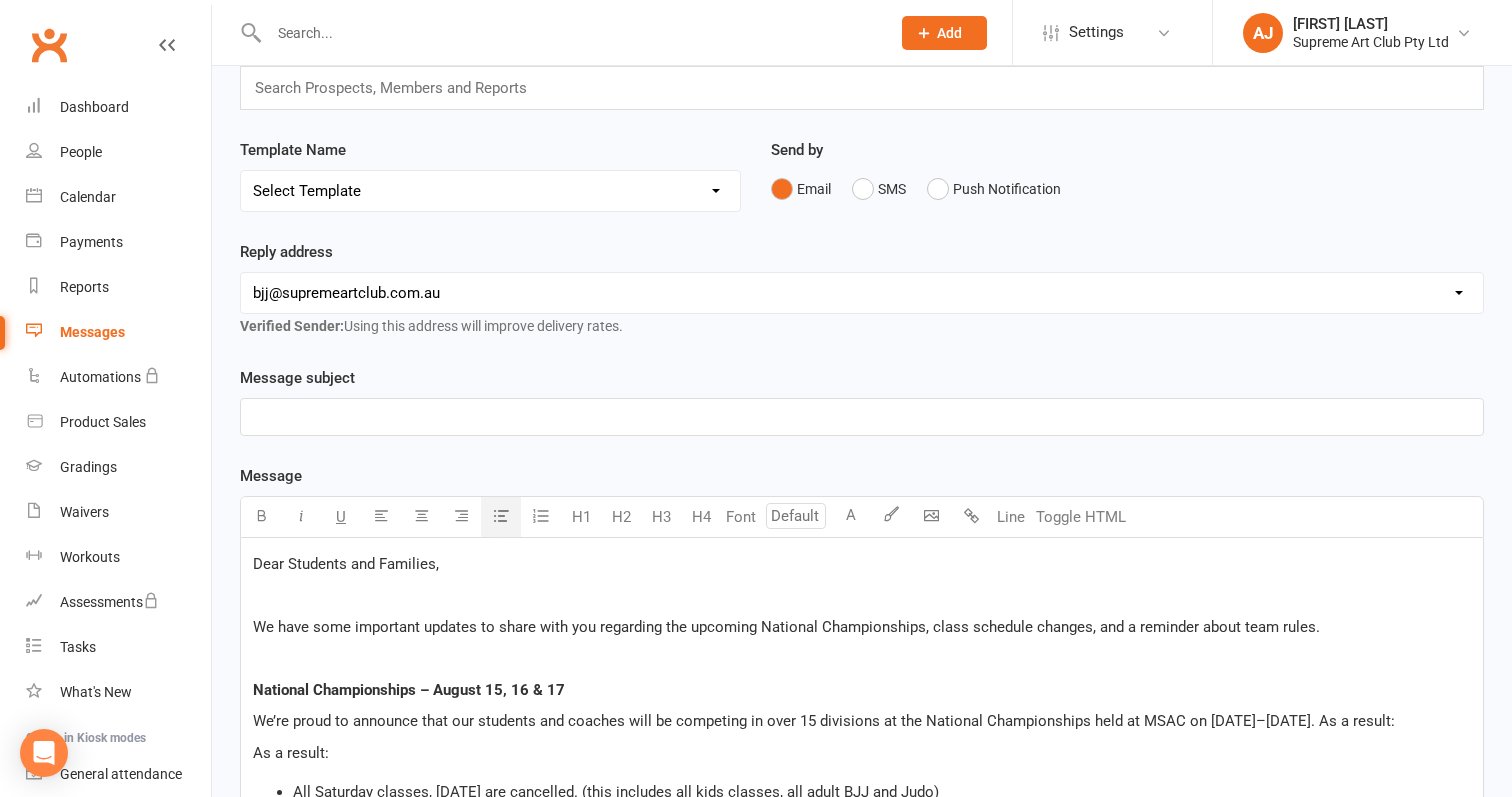 scroll, scrollTop: 94, scrollLeft: 0, axis: vertical 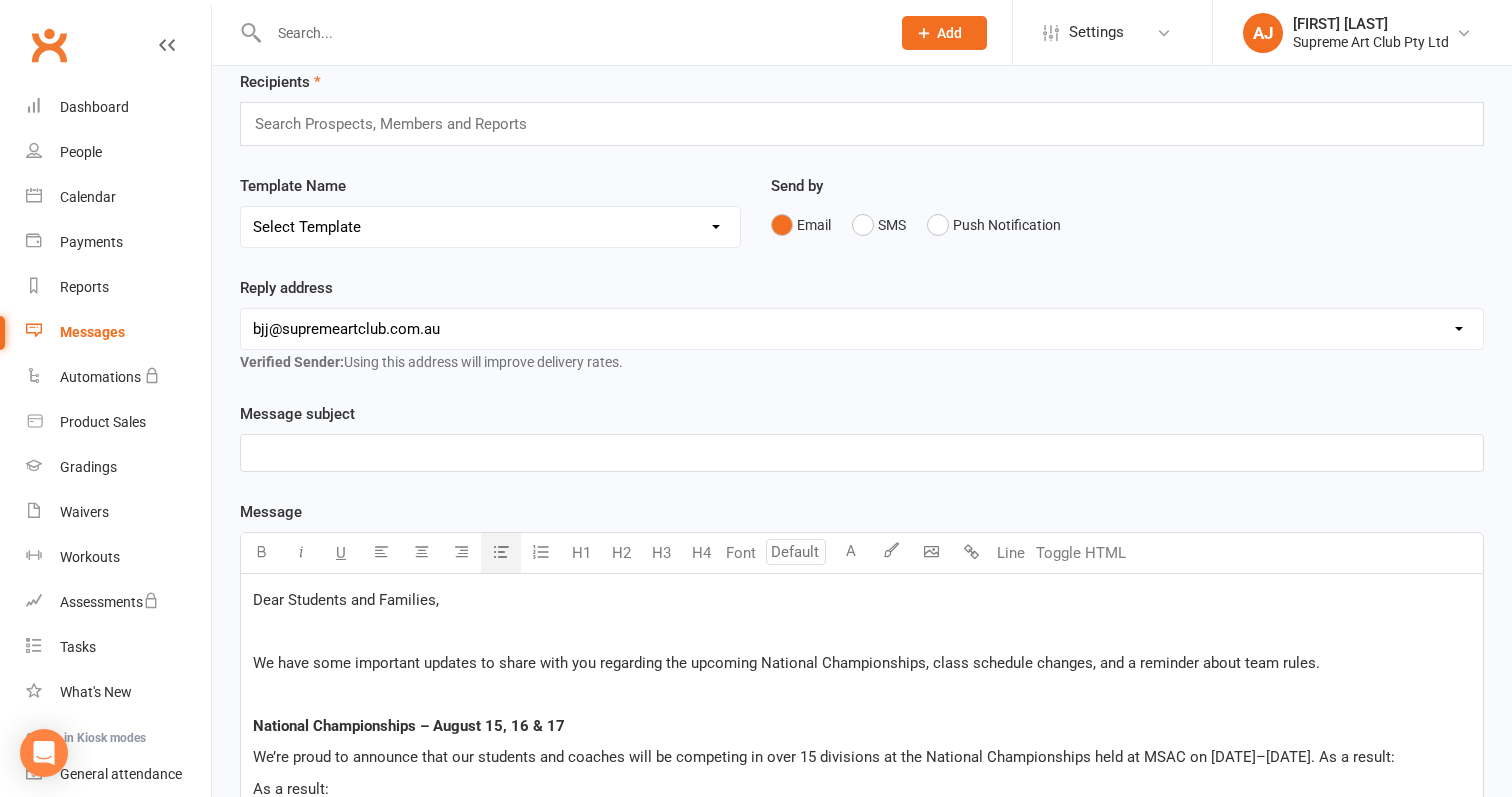 click at bounding box center (400, 124) 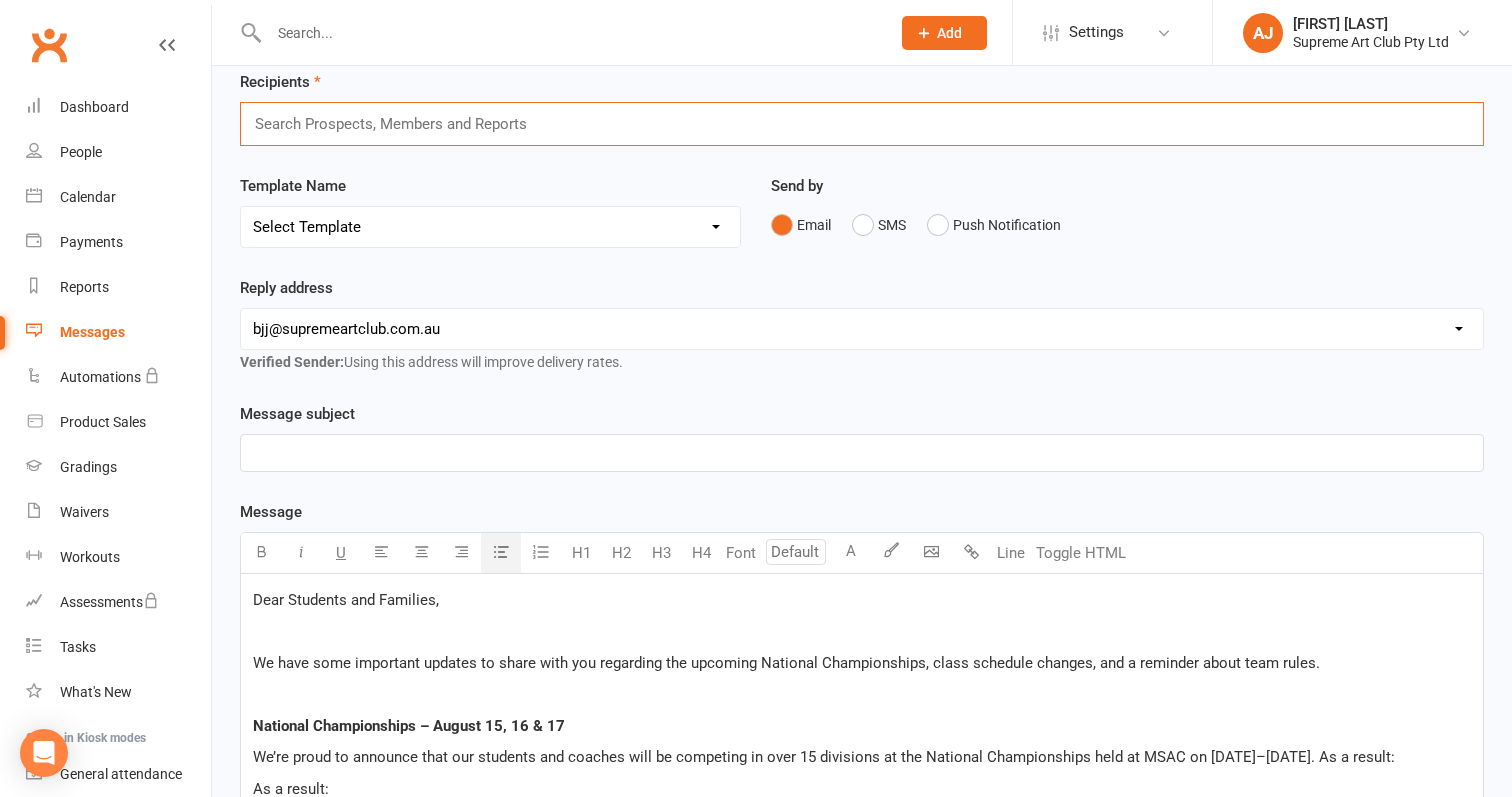 click at bounding box center [400, 124] 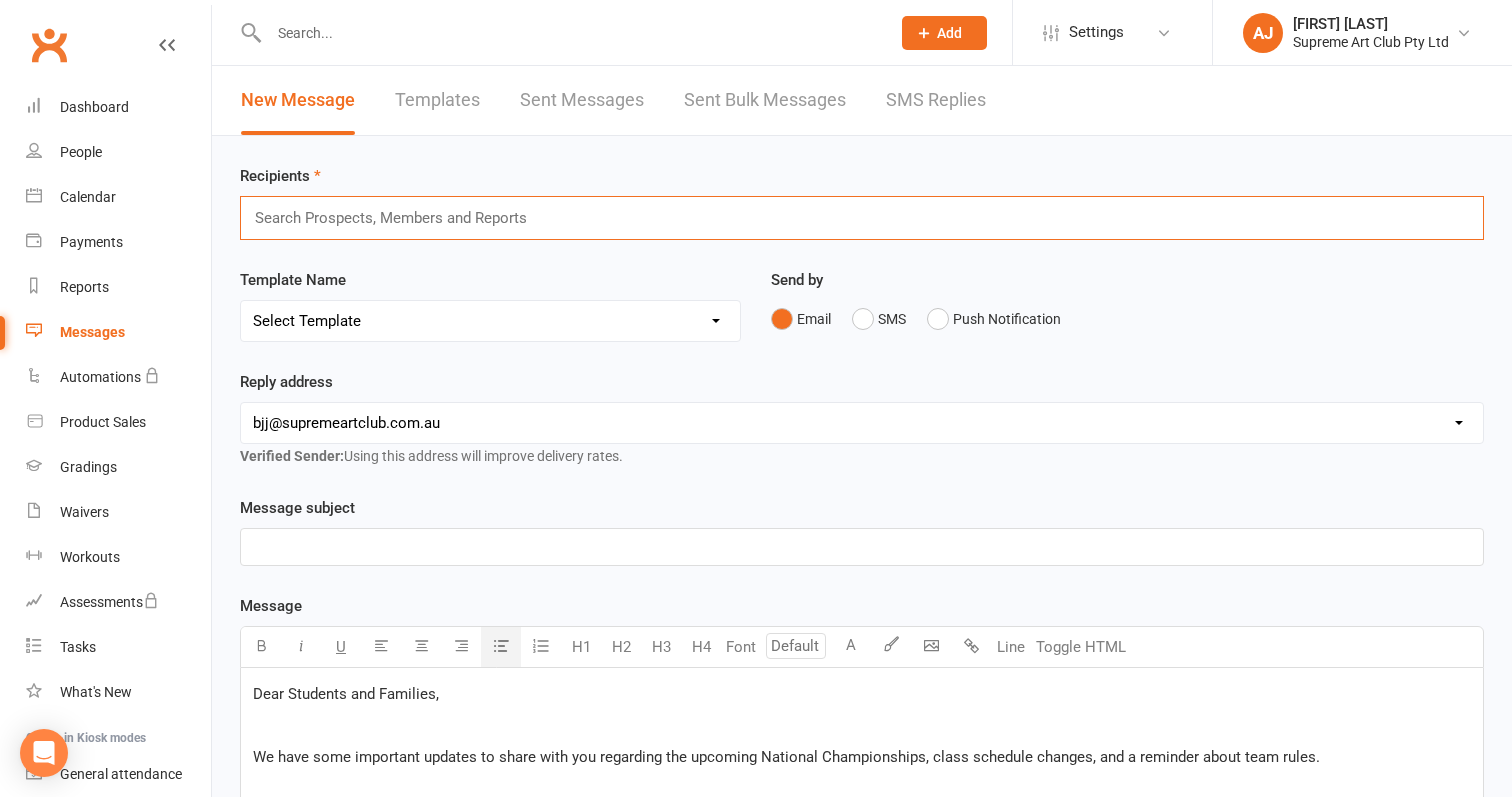 scroll, scrollTop: 0, scrollLeft: 0, axis: both 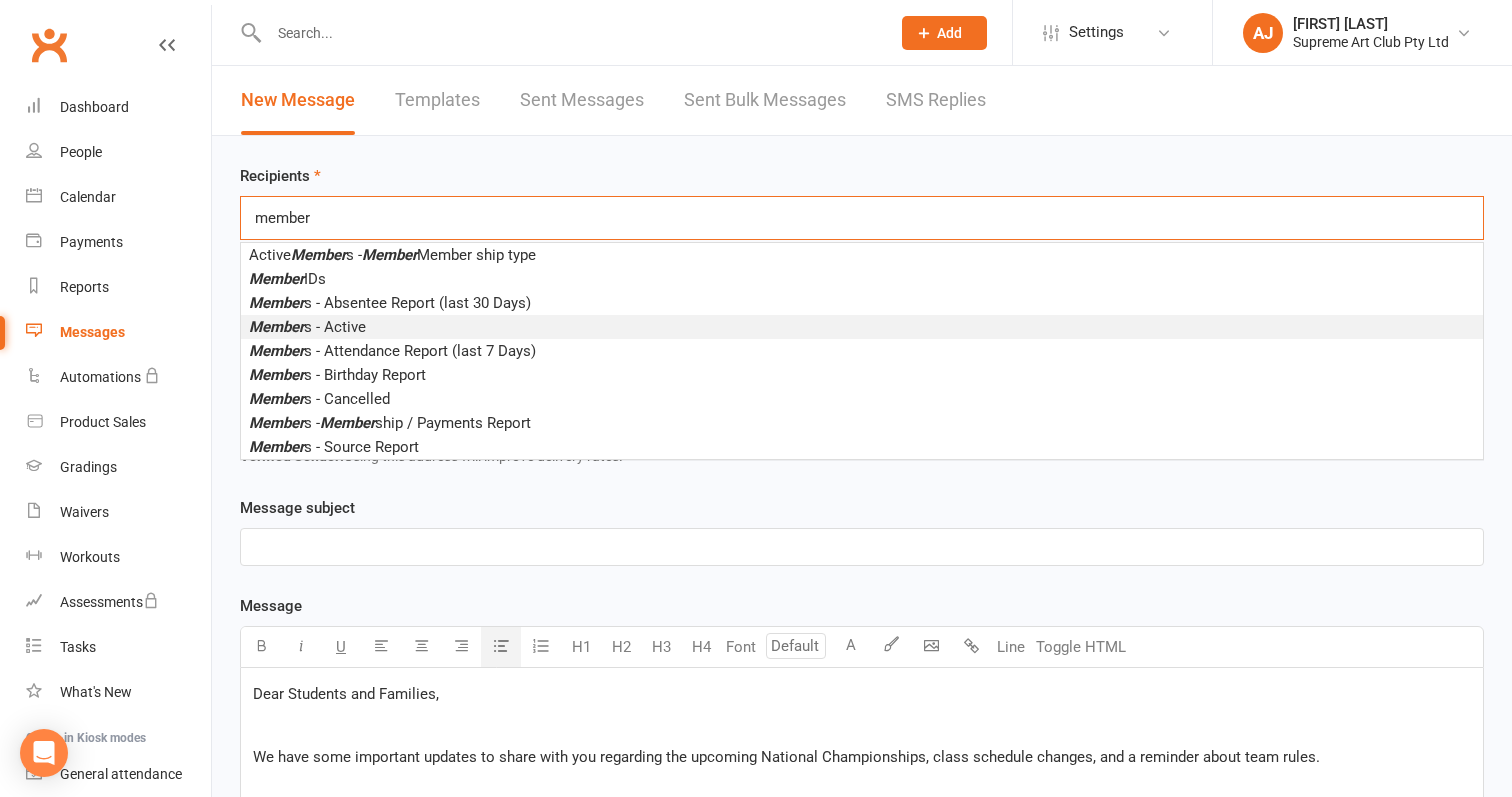 type on "member" 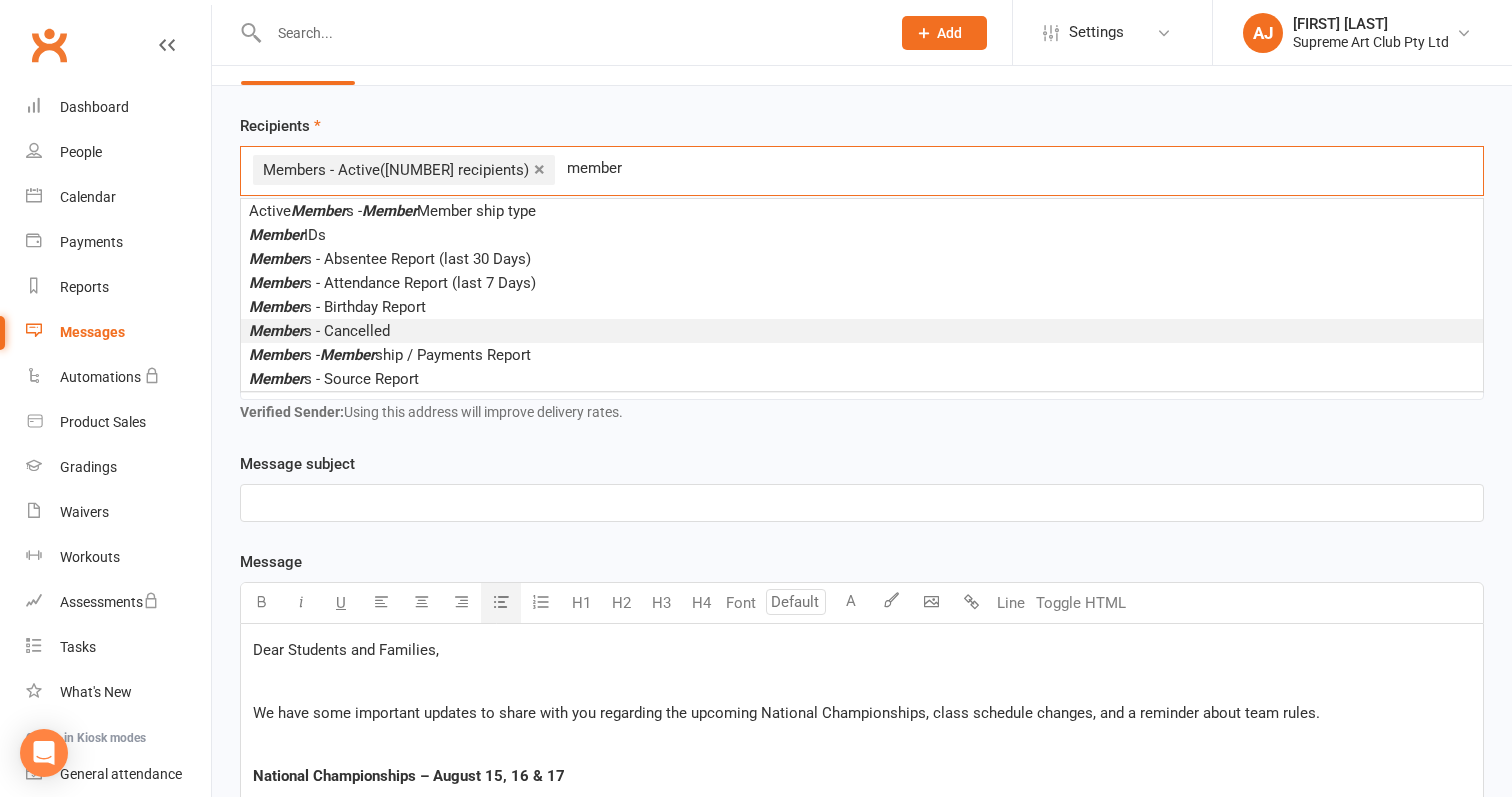 scroll, scrollTop: 64, scrollLeft: 0, axis: vertical 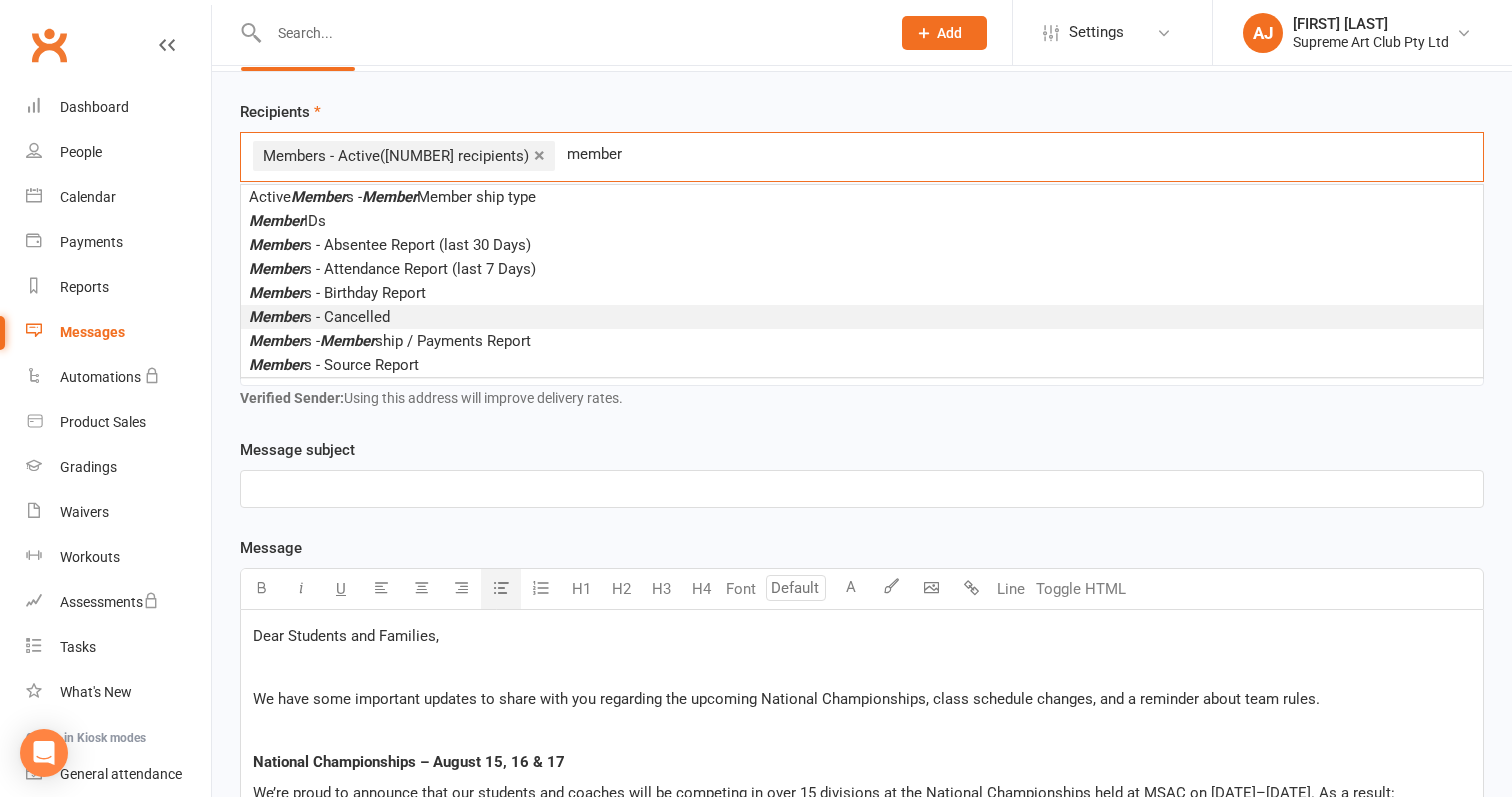 type on "member" 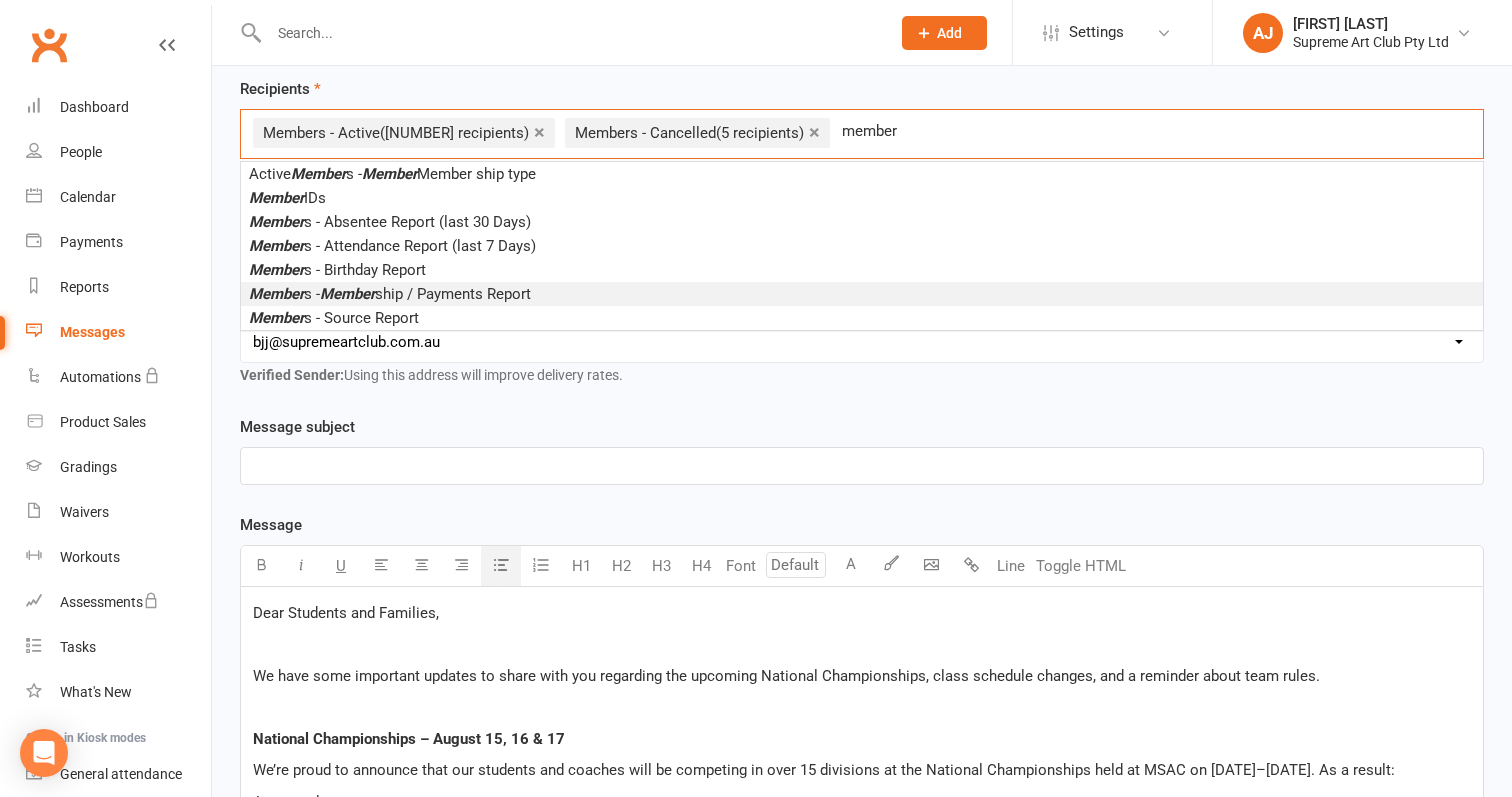 scroll, scrollTop: 87, scrollLeft: 0, axis: vertical 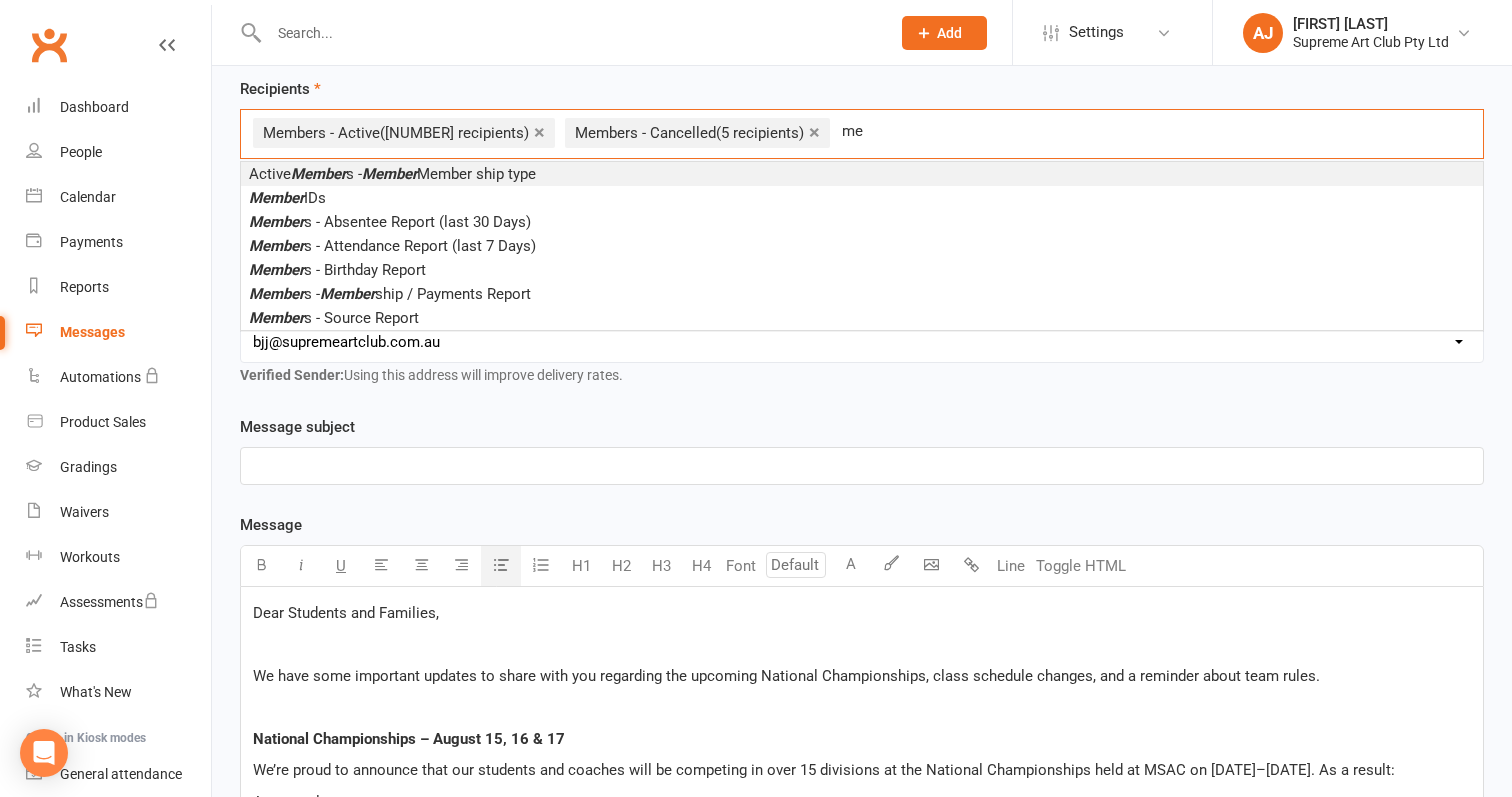 type on "m" 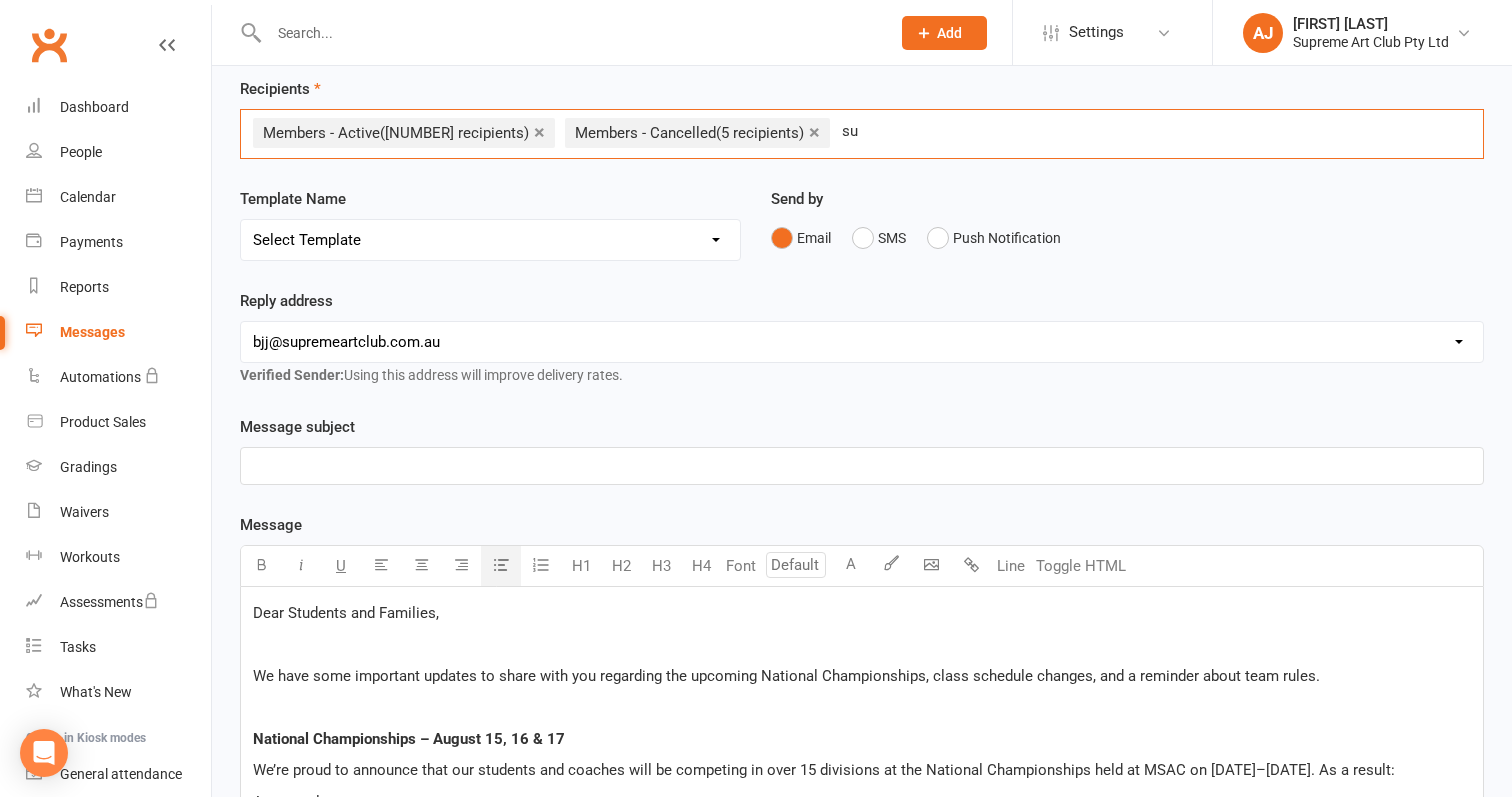 type on "s" 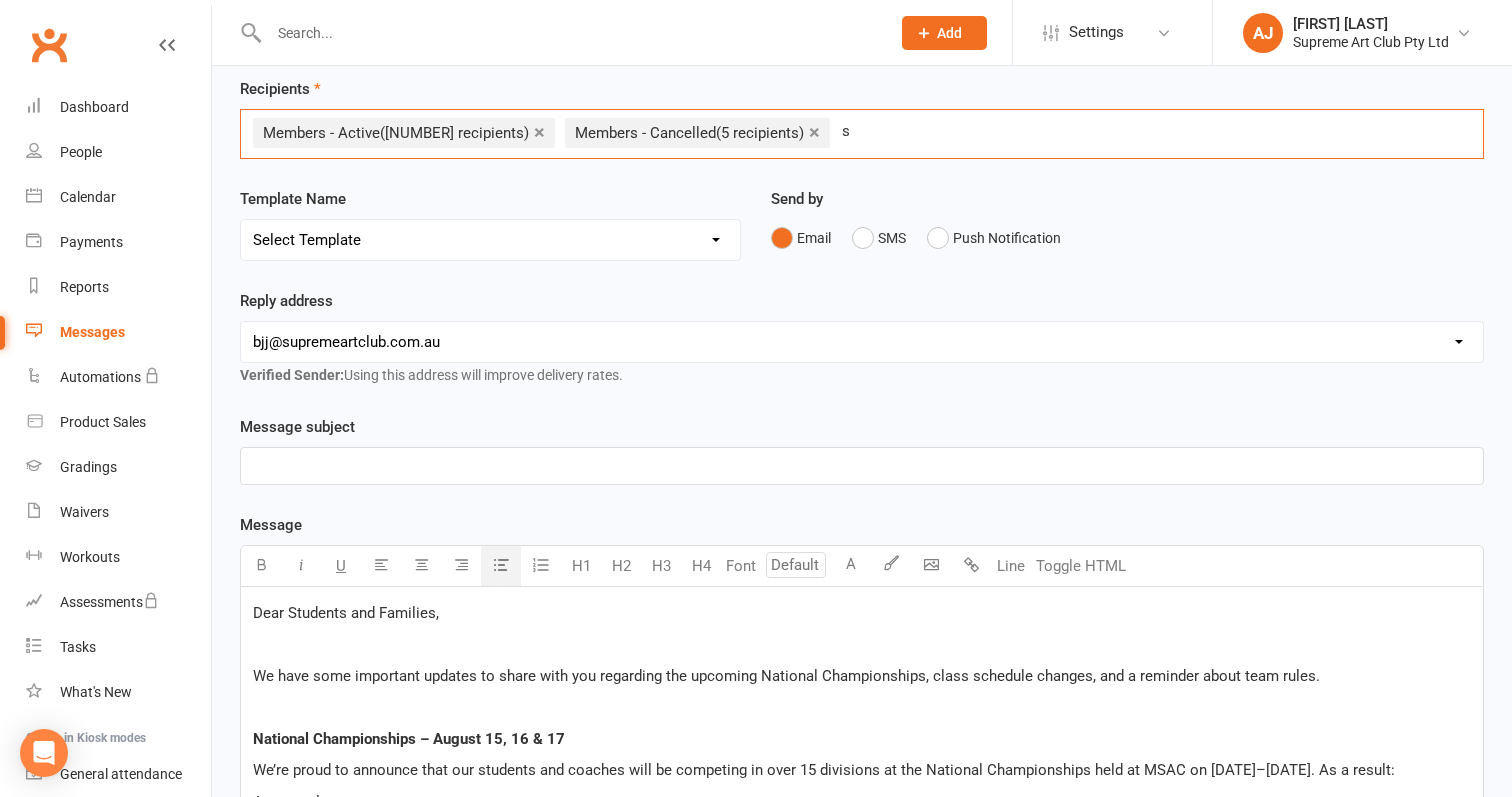 type 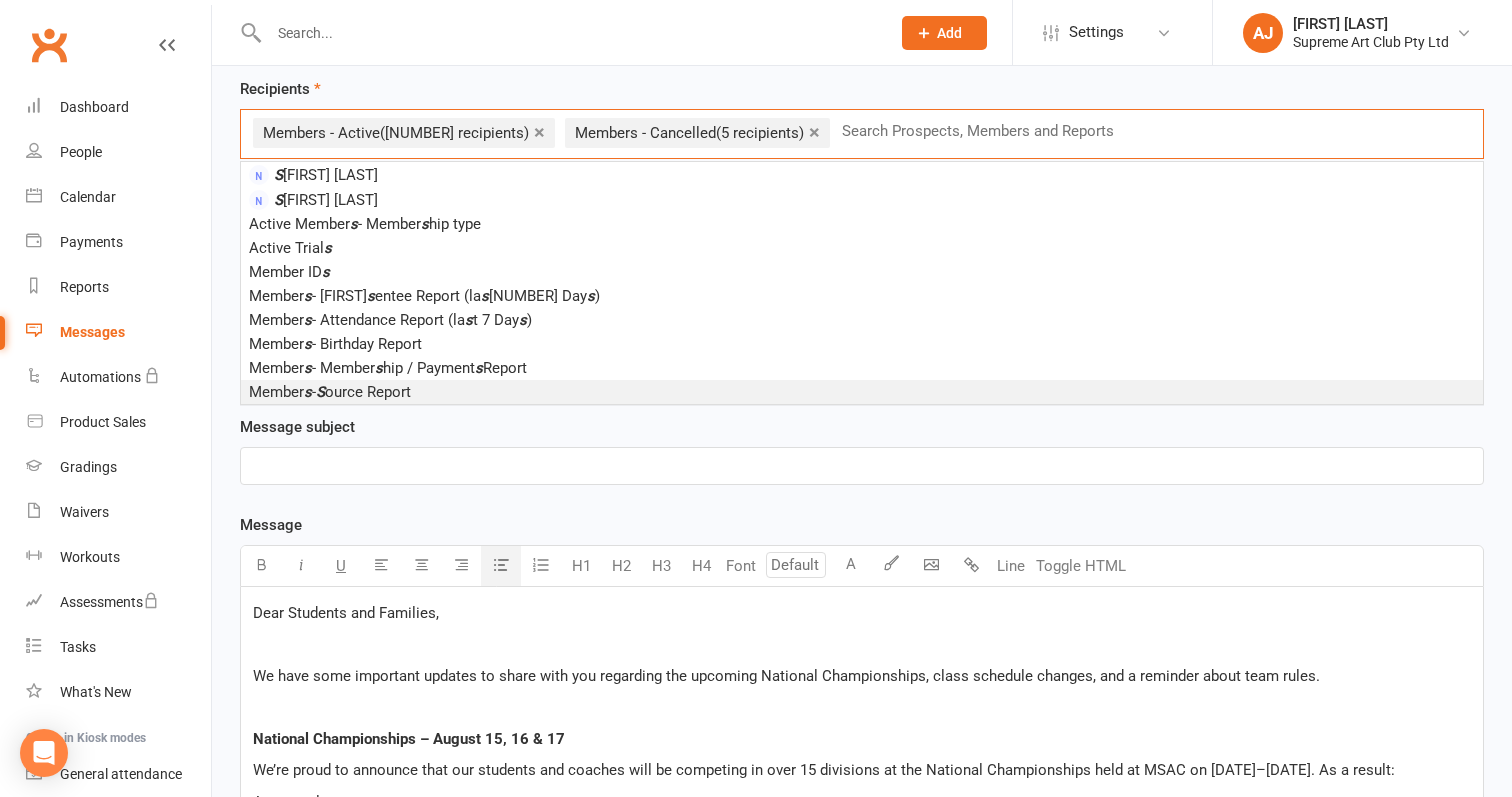 click on "Message subject ﻿" at bounding box center [862, 450] 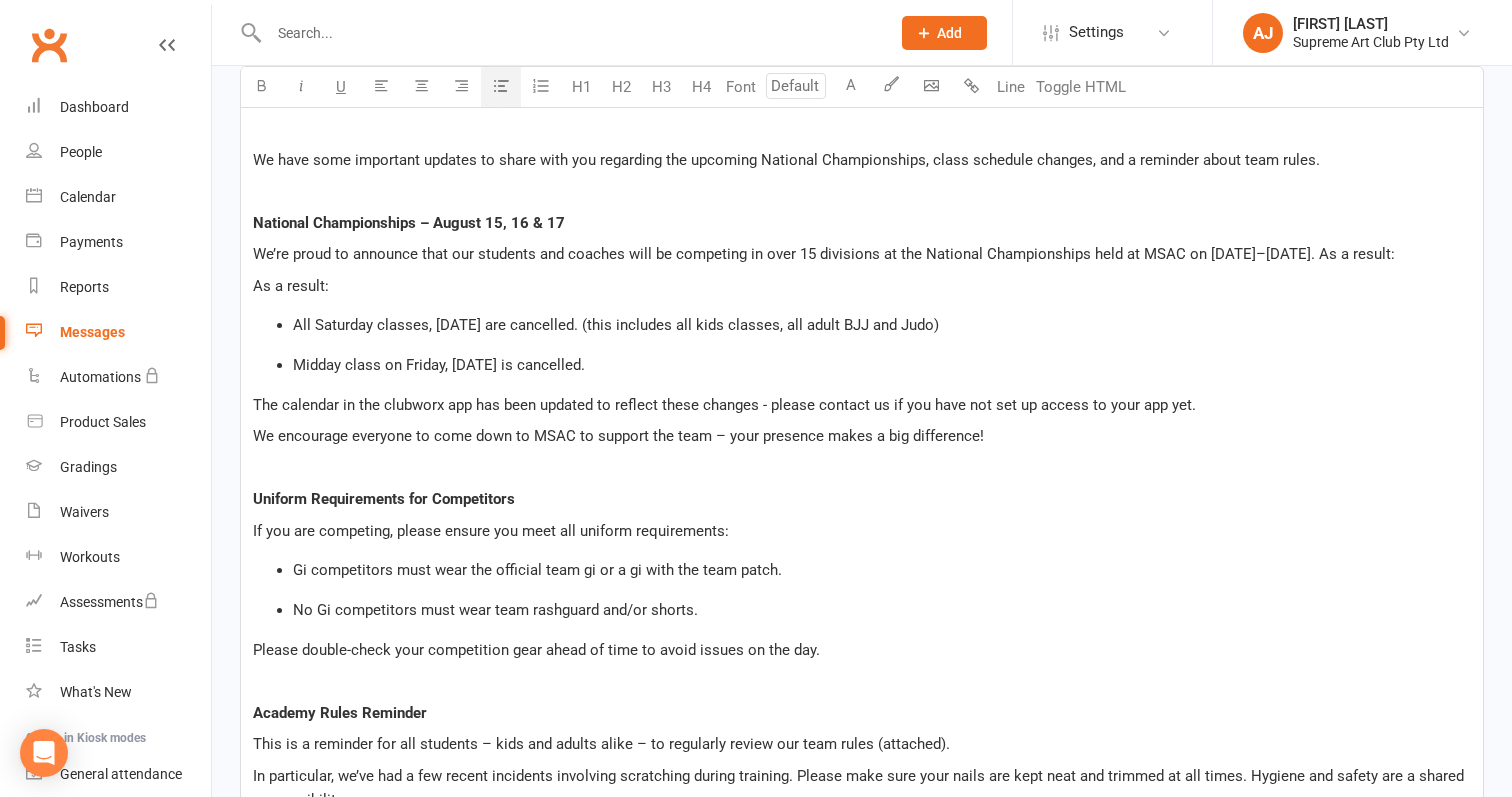 scroll, scrollTop: 604, scrollLeft: 0, axis: vertical 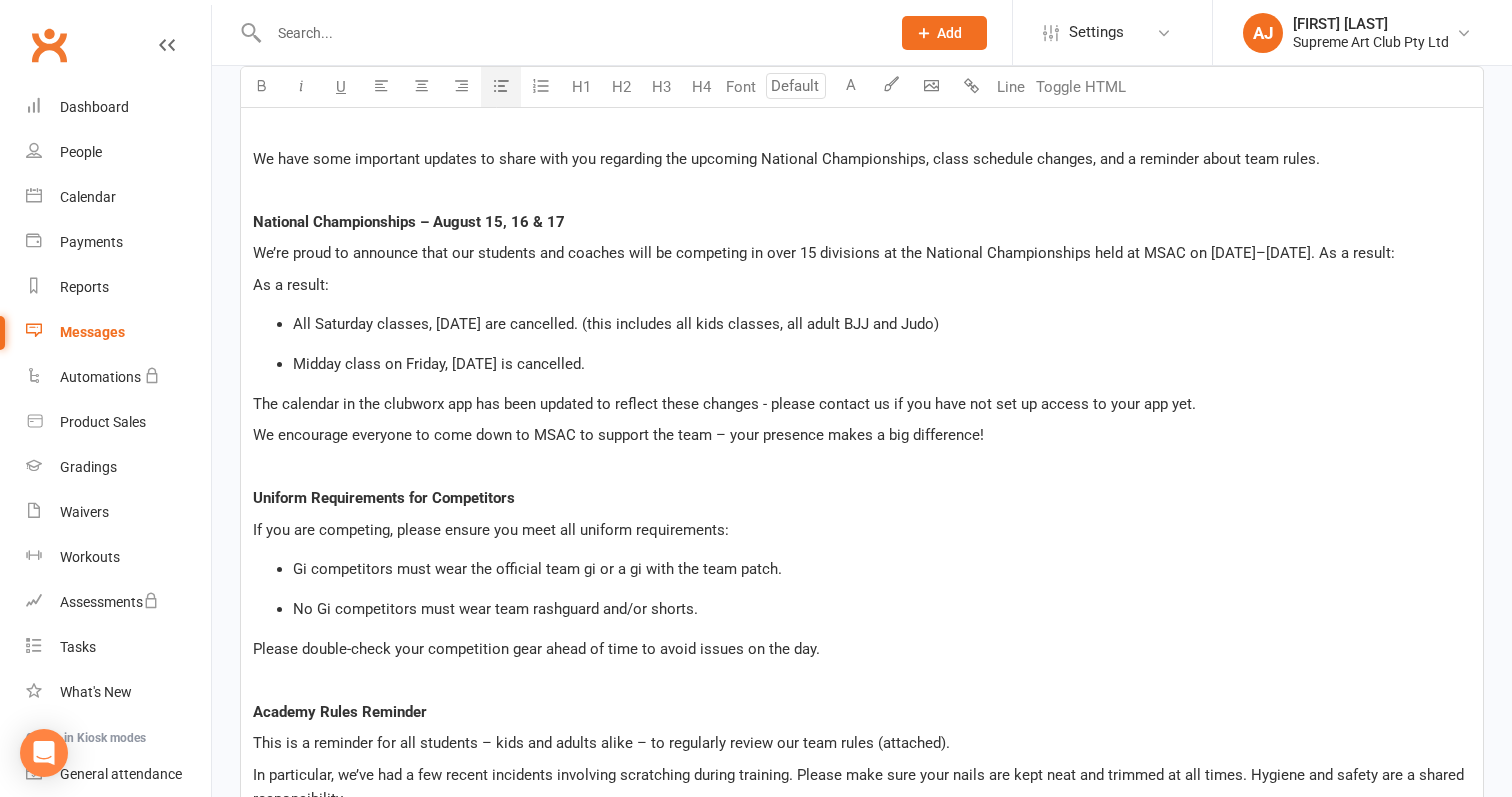 click on "Midday class on Friday, August 16 is cancelled." at bounding box center (882, 364) 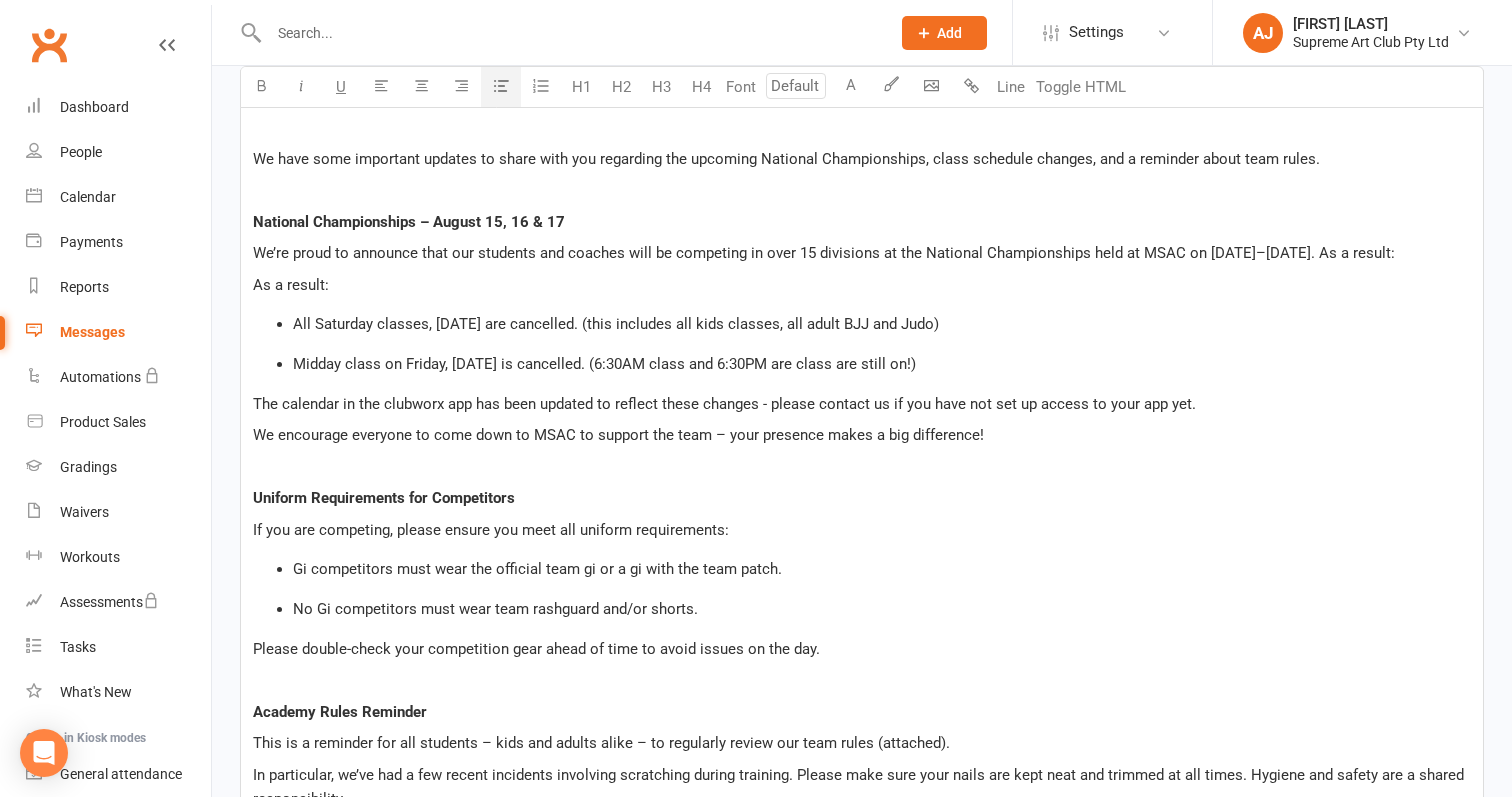click on "Midday class on Friday, August 16 is cancelled. (6:30AM class and 6:30PM are class are still on!)" at bounding box center (604, 364) 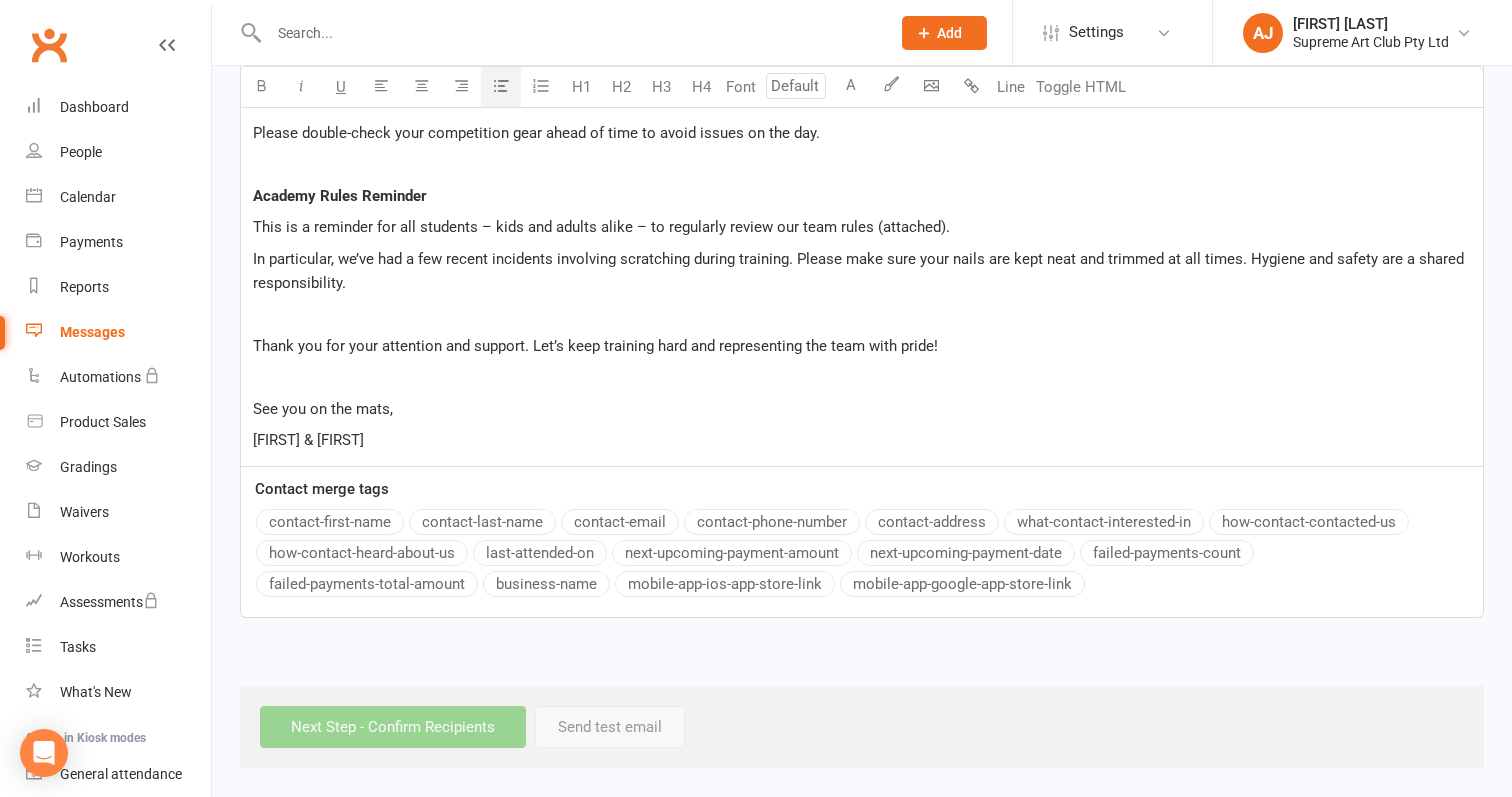 scroll, scrollTop: 1137, scrollLeft: 0, axis: vertical 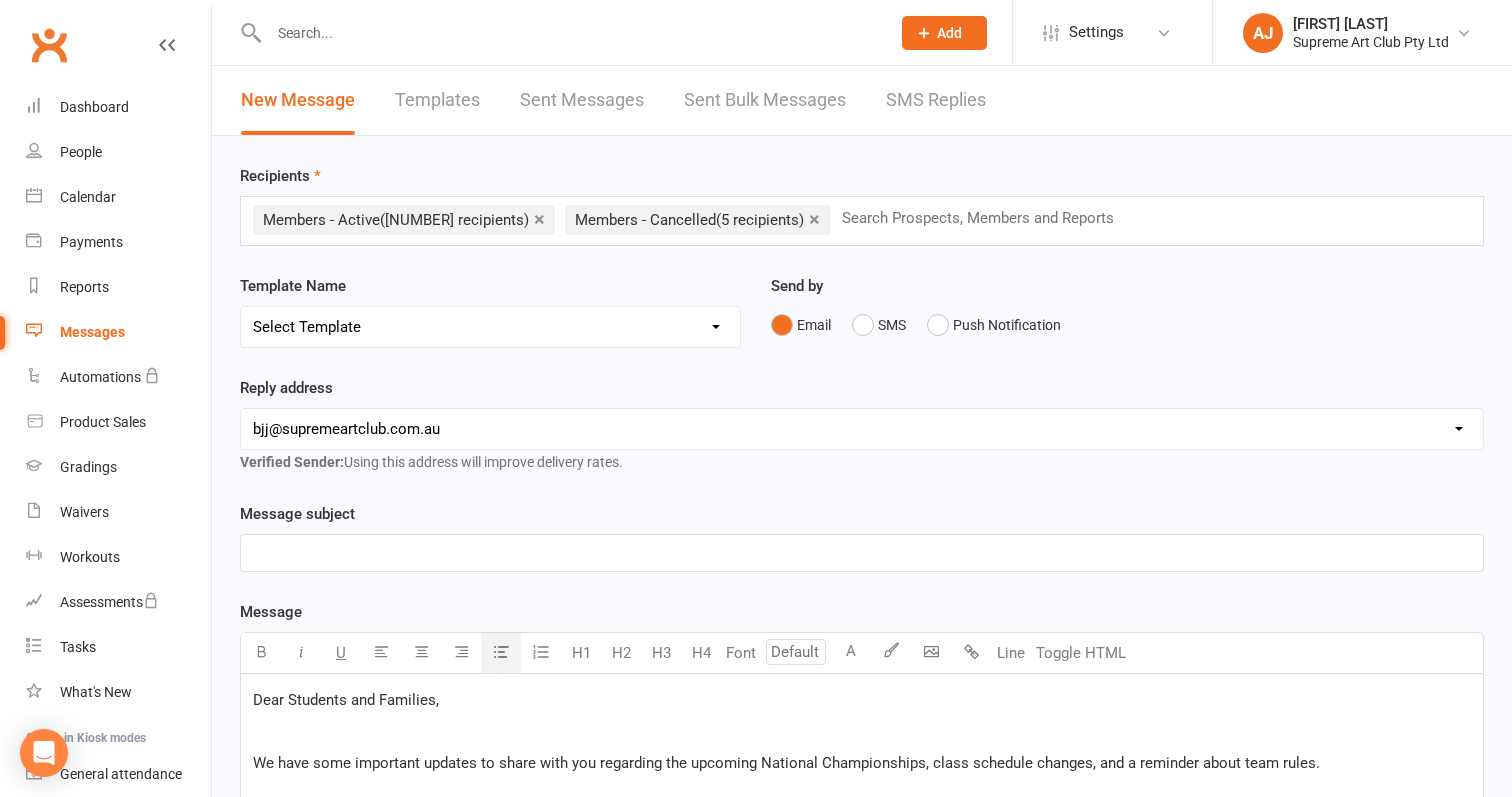 click on "﻿" at bounding box center [862, 553] 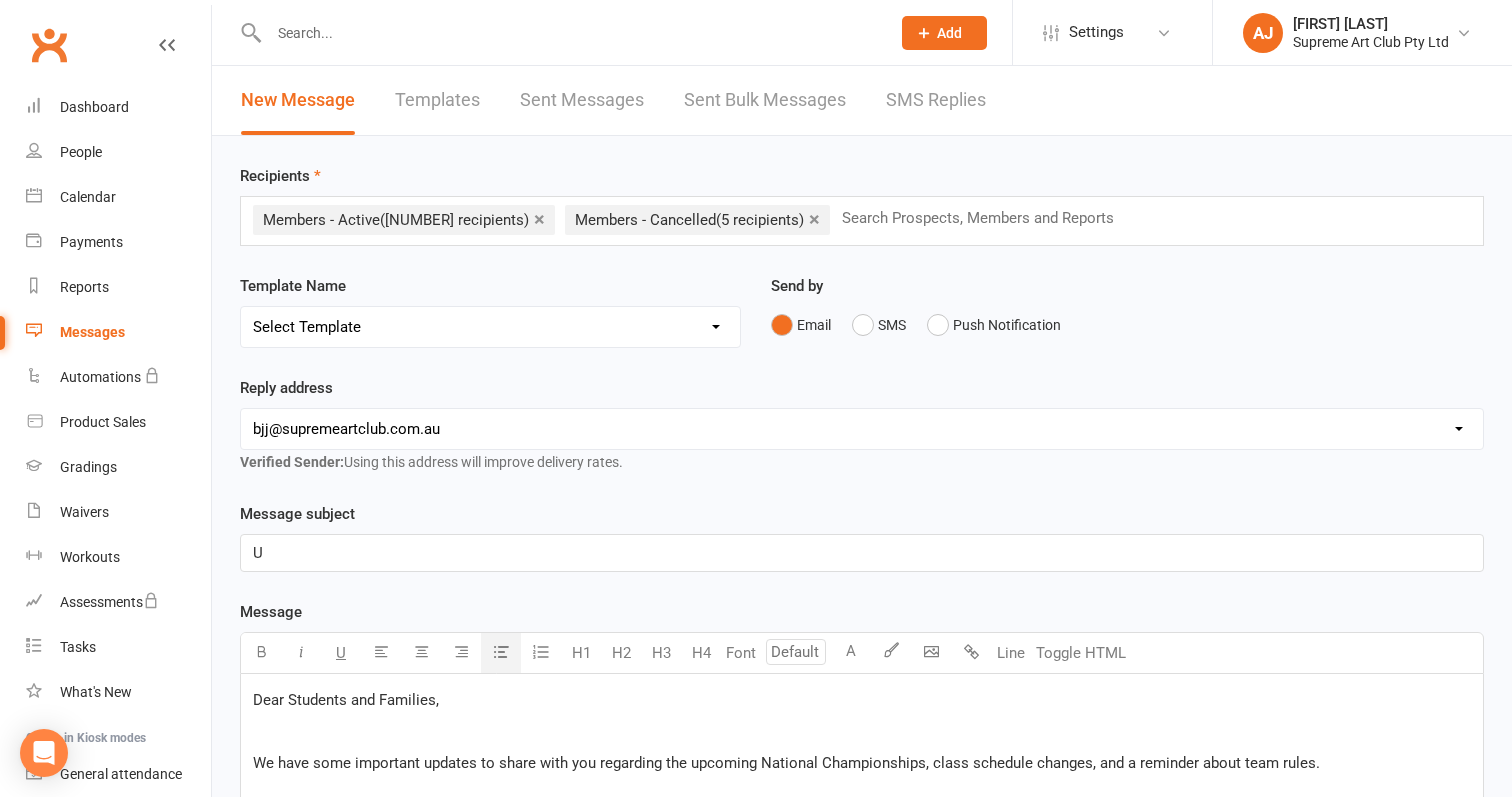 type 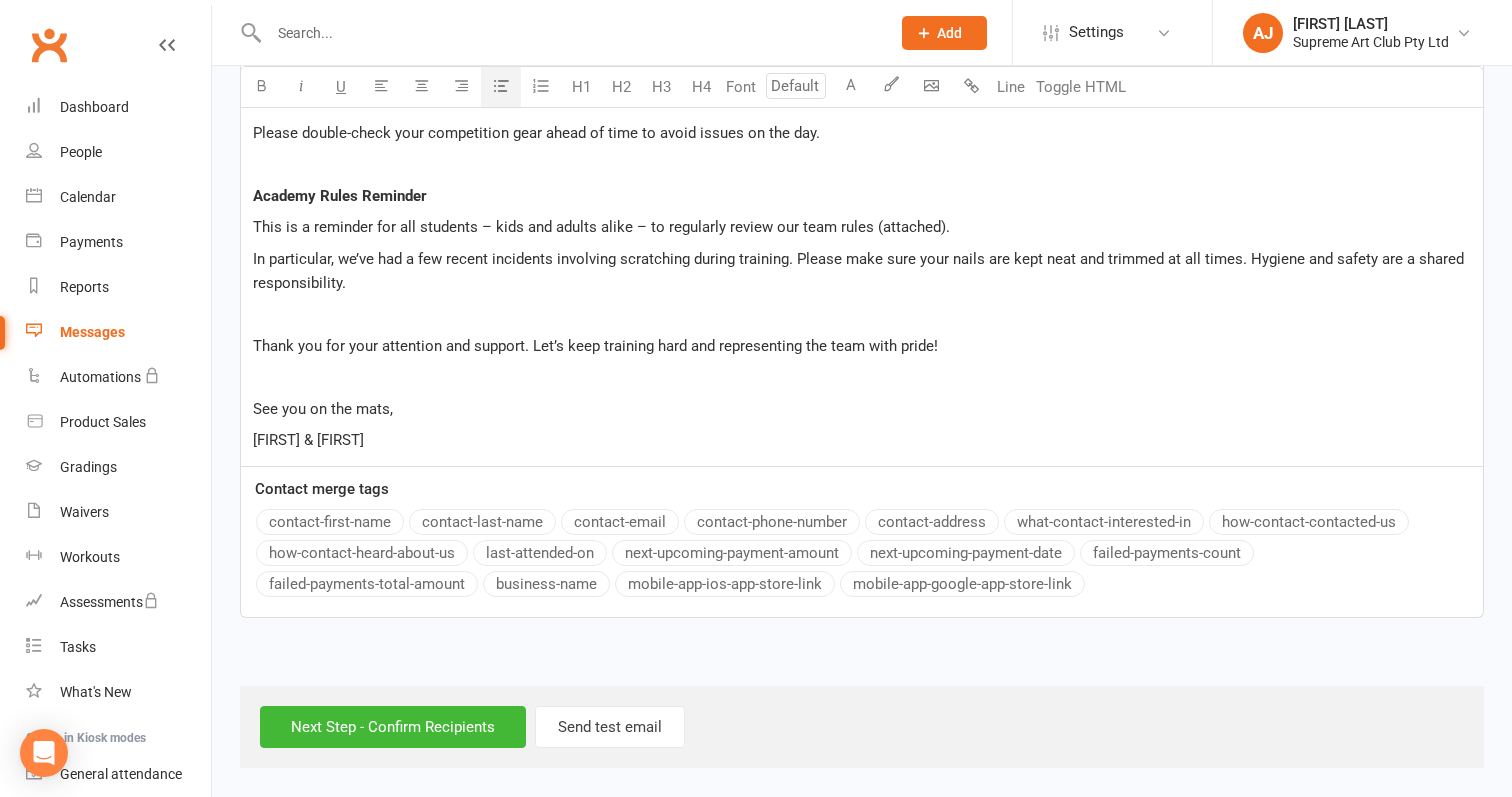 scroll, scrollTop: 1137, scrollLeft: 0, axis: vertical 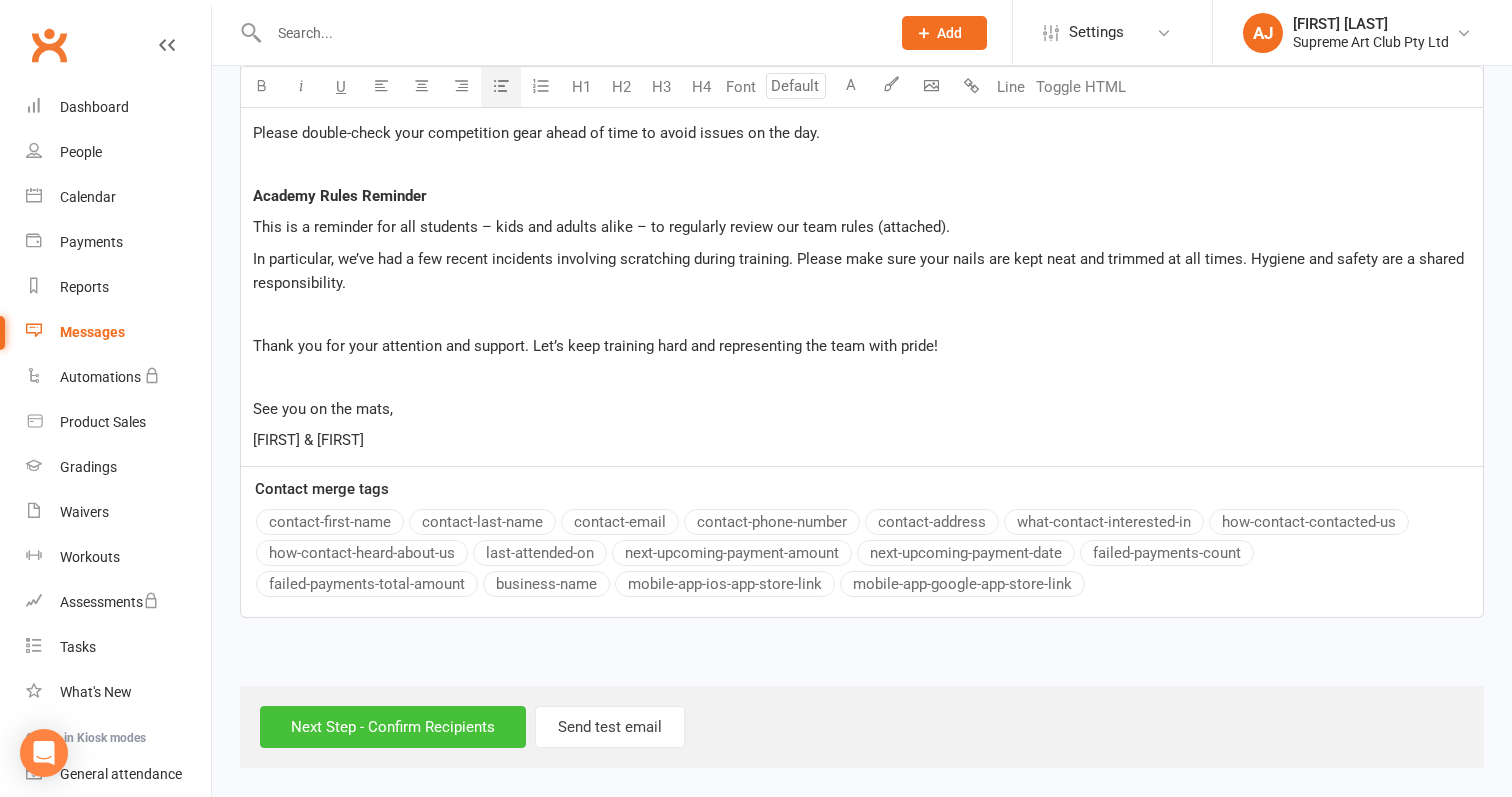 click on "Next Step - Confirm Recipients" at bounding box center (393, 727) 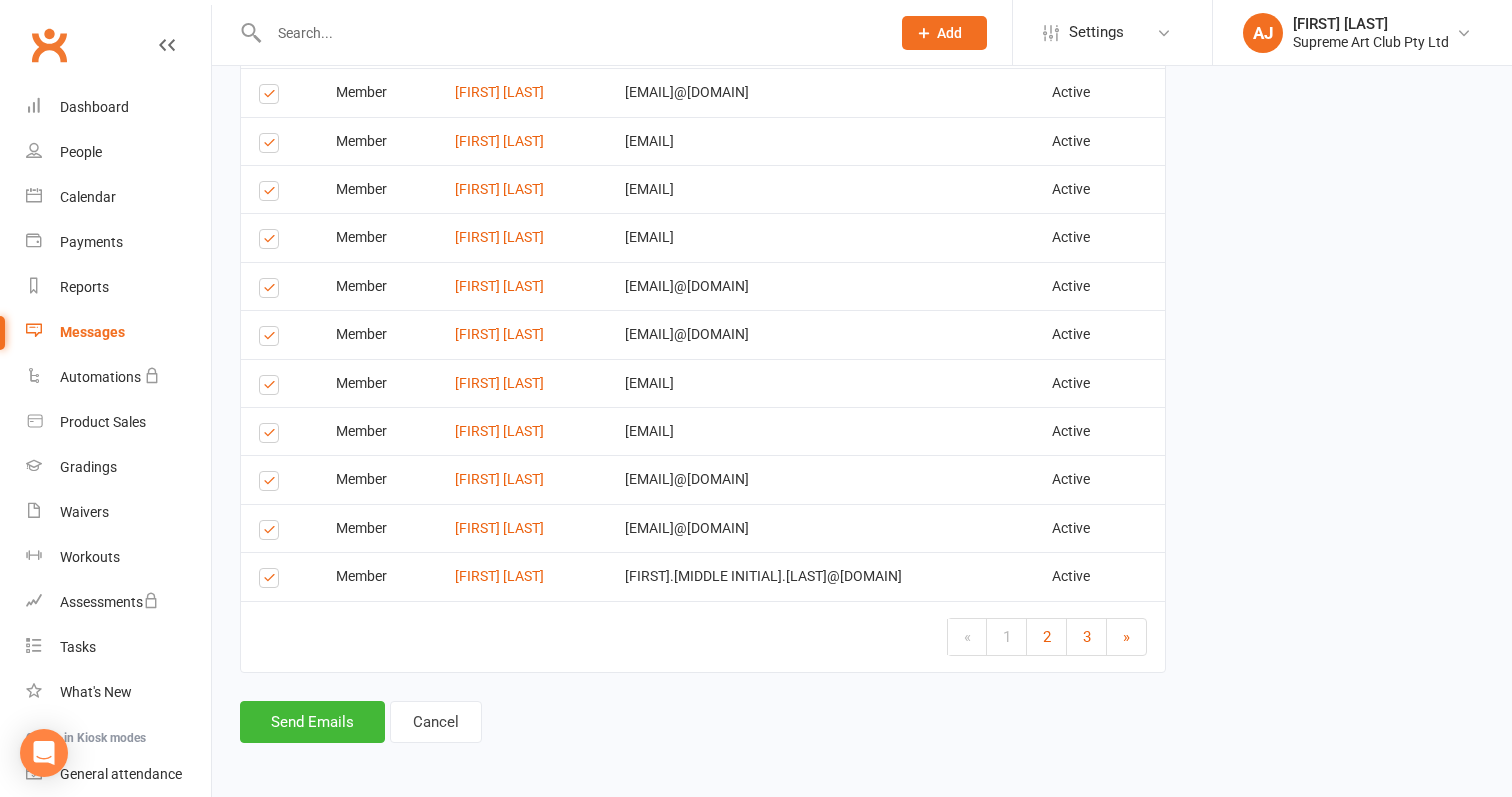 scroll, scrollTop: 3346, scrollLeft: 0, axis: vertical 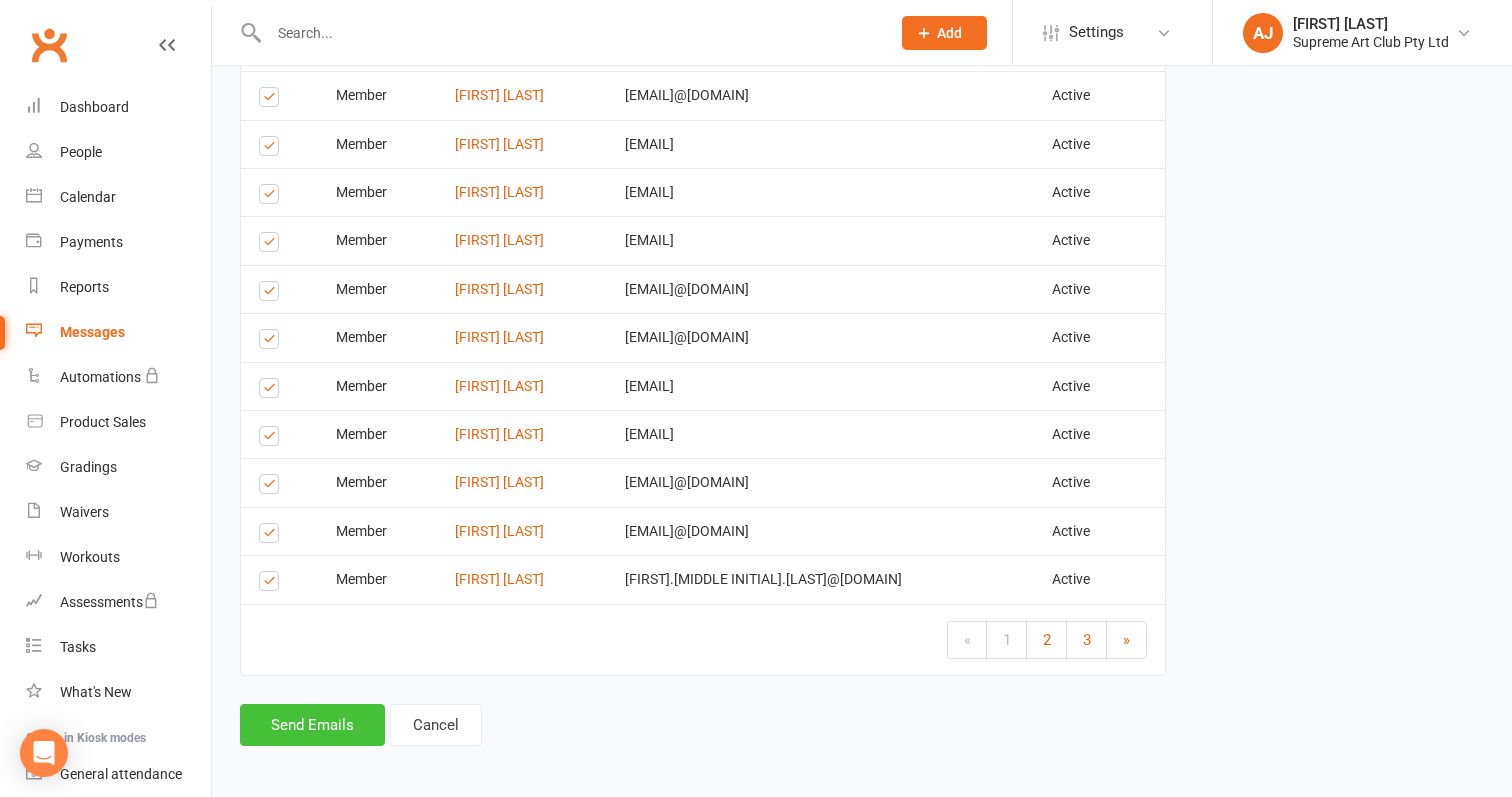 click on "Send Emails" at bounding box center (312, 725) 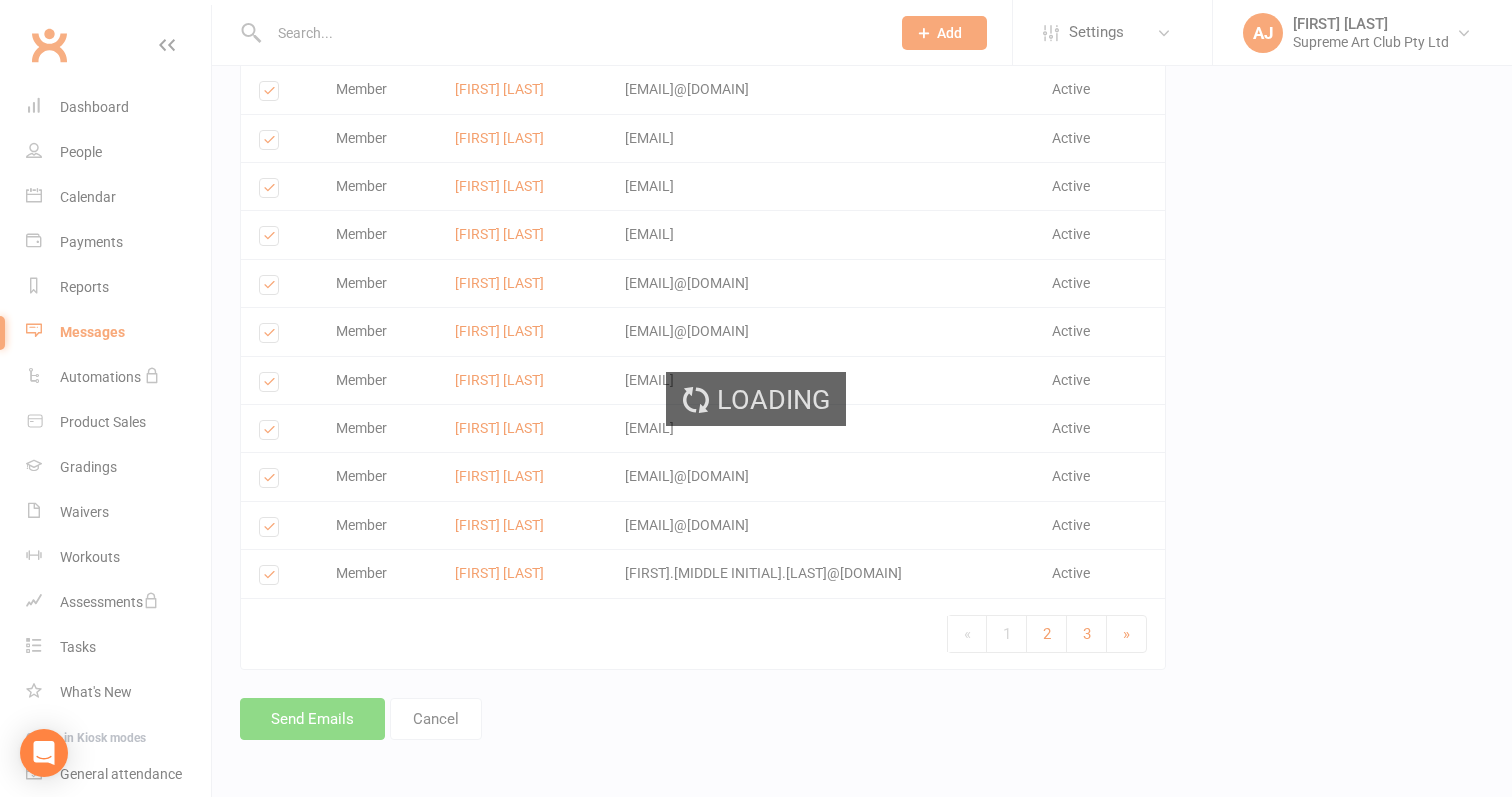 scroll, scrollTop: 3337, scrollLeft: 0, axis: vertical 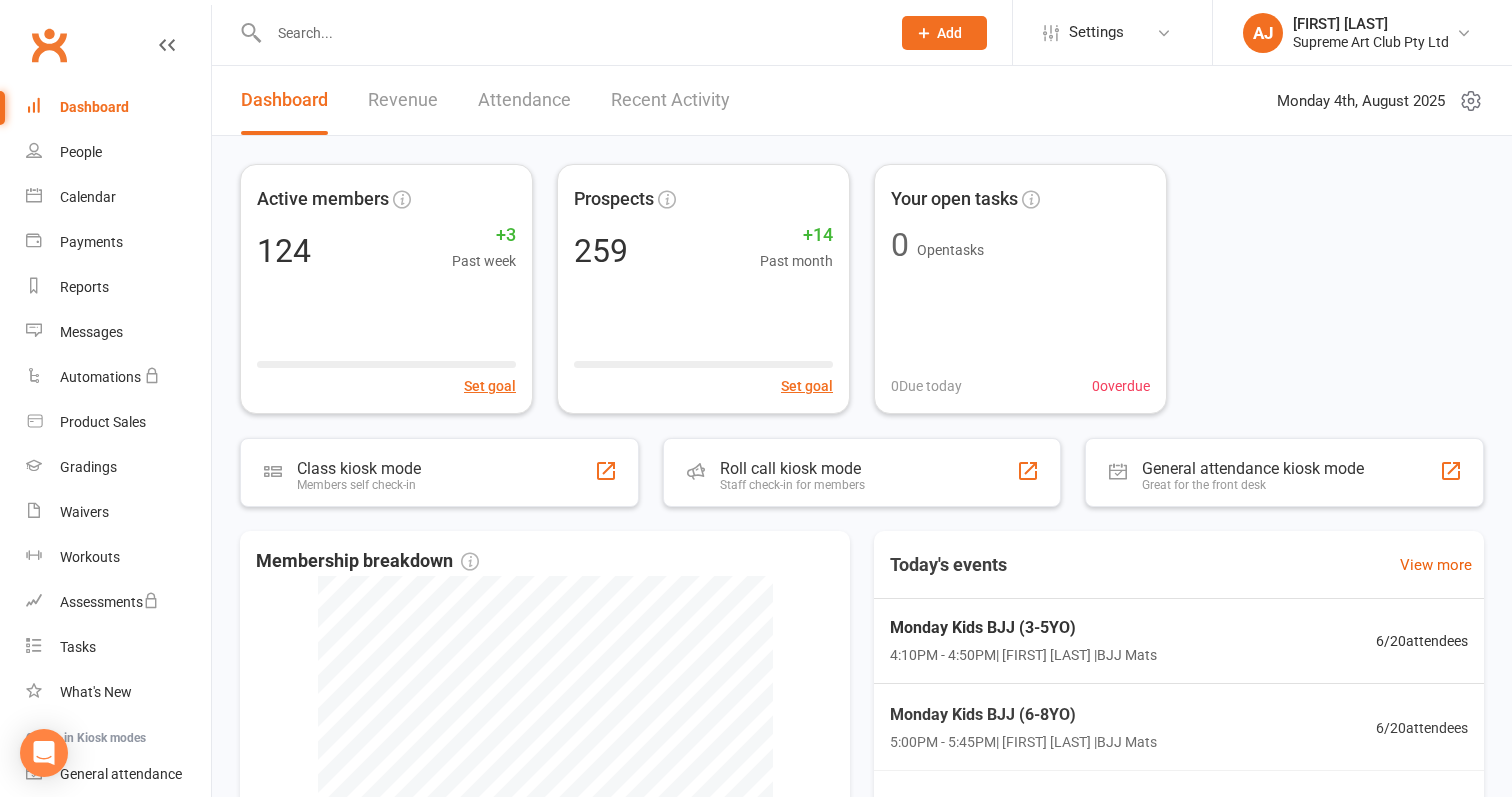 click on "Dashboard" at bounding box center (94, 107) 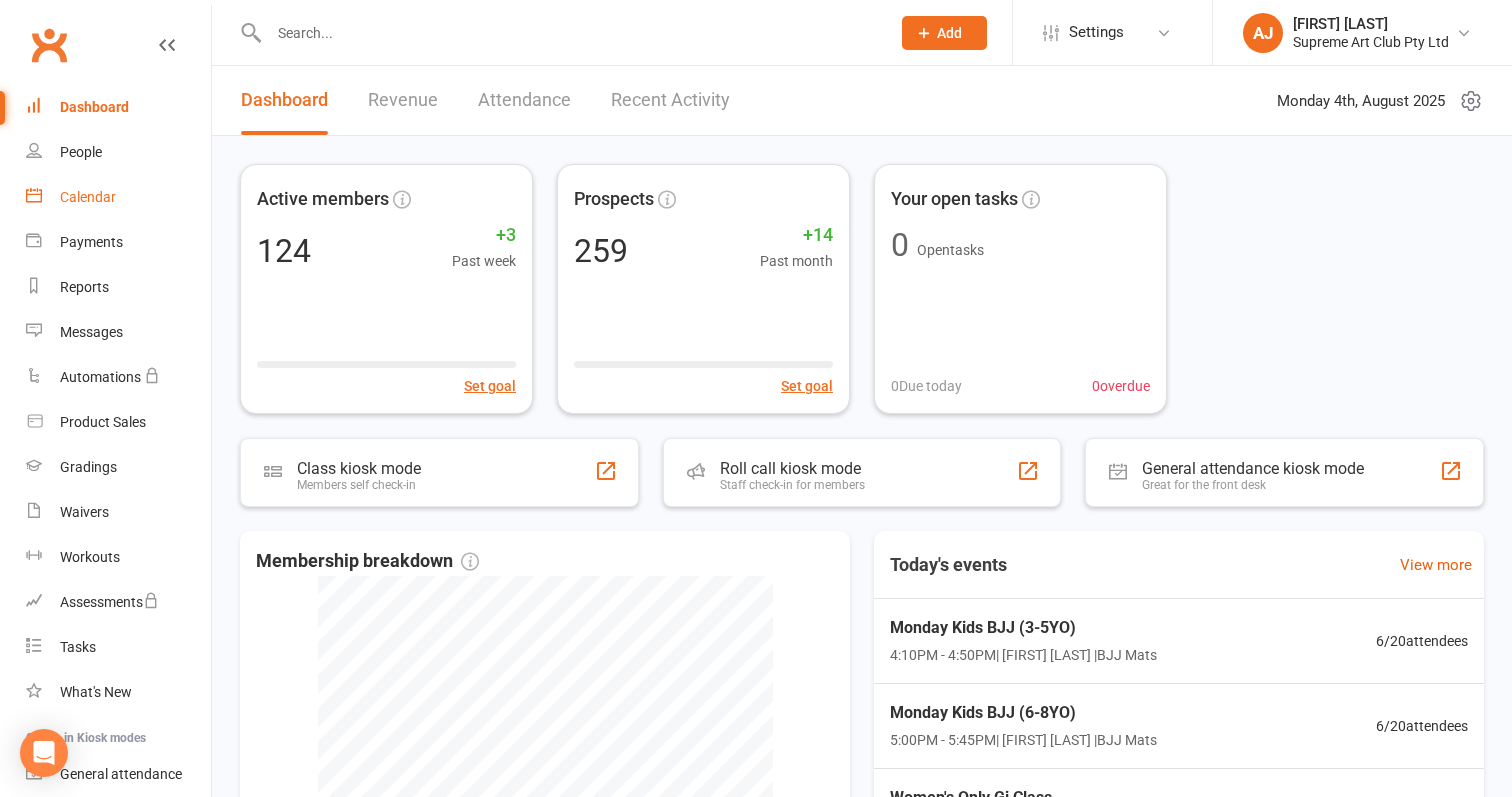 click on "Calendar" at bounding box center [118, 197] 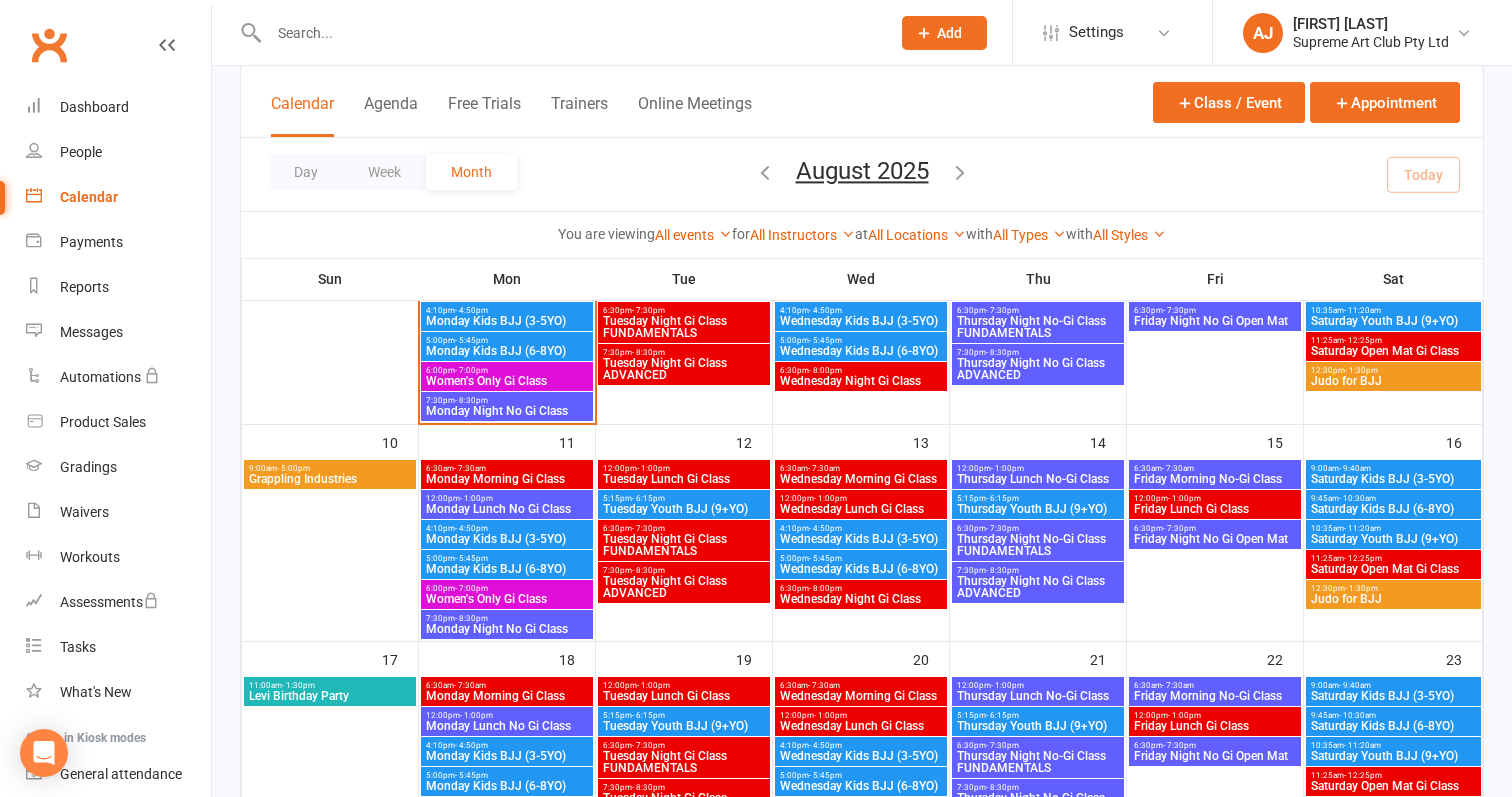 scroll, scrollTop: 424, scrollLeft: 0, axis: vertical 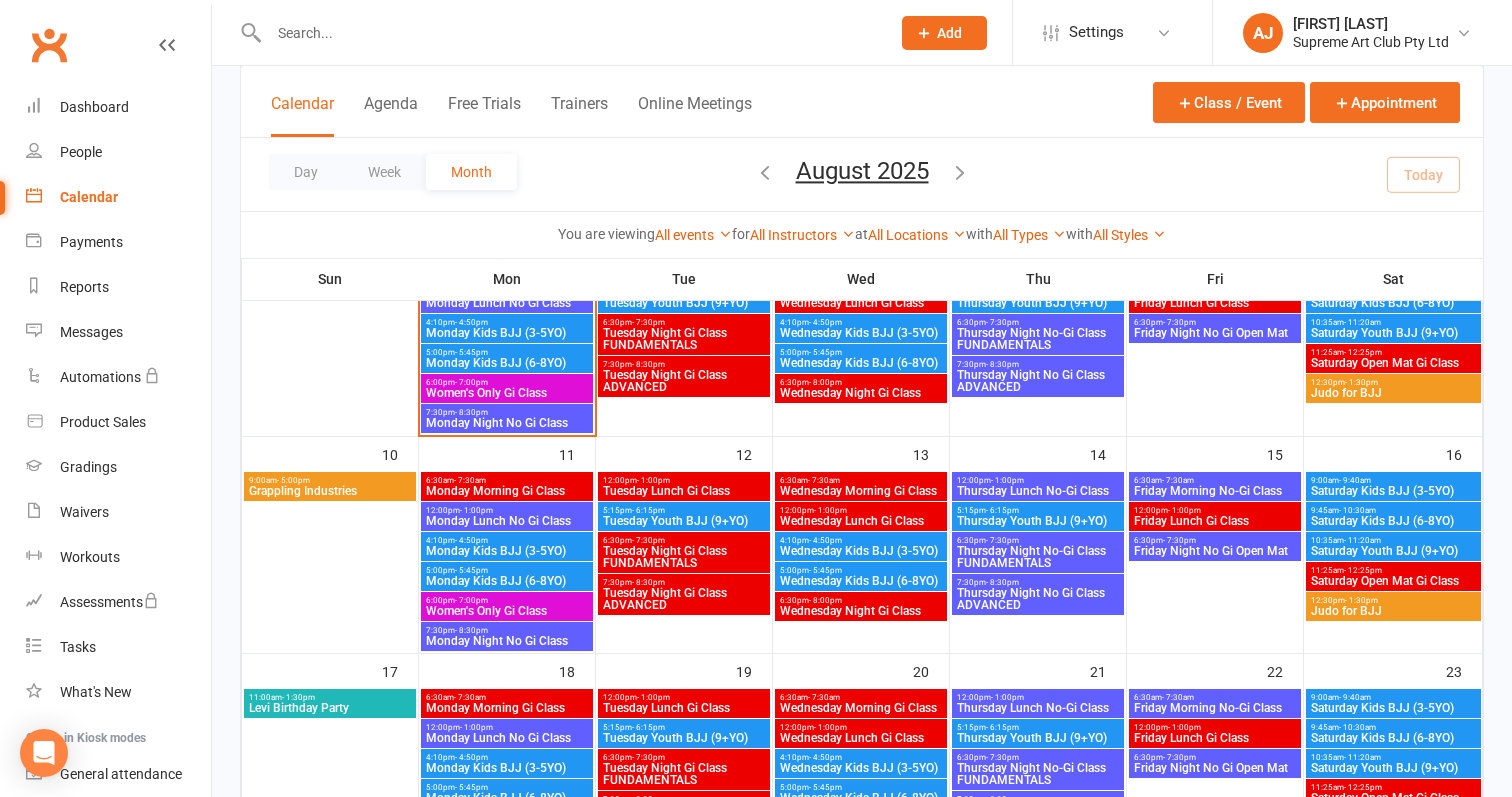 click on "Saturday Kids BJJ (3-5YO)" at bounding box center (1393, 491) 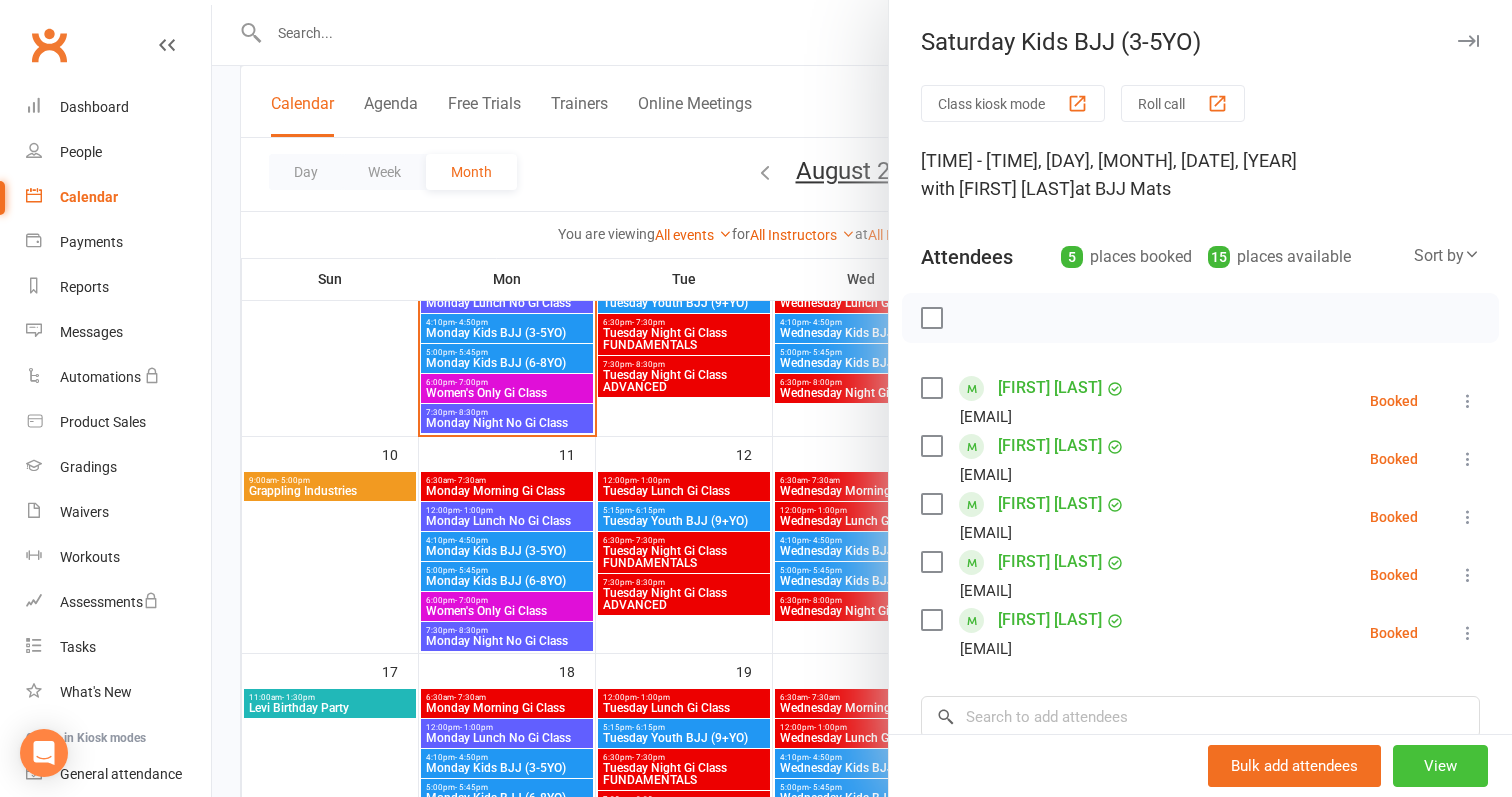 click on "View" at bounding box center [1440, 766] 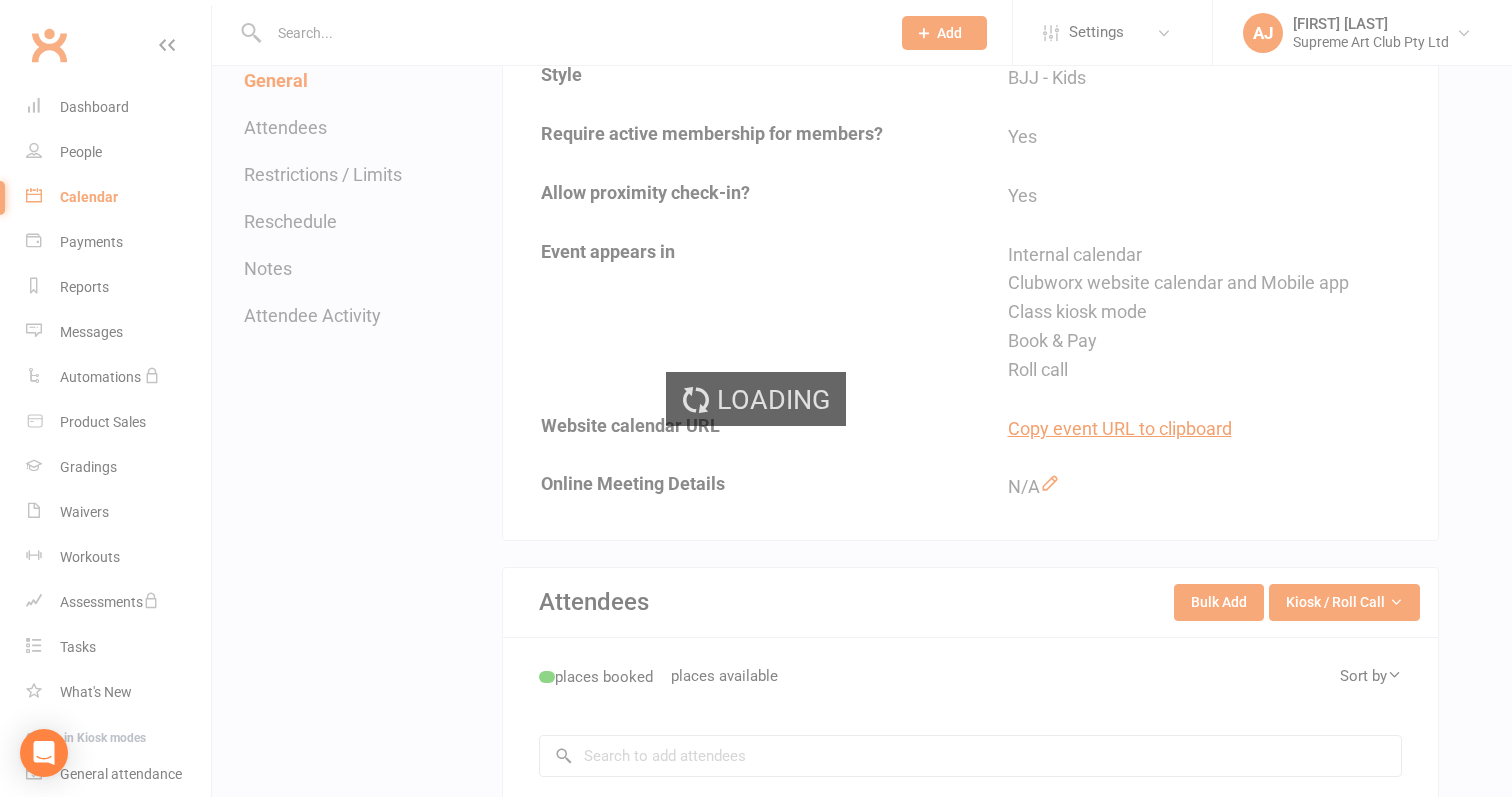 scroll, scrollTop: 0, scrollLeft: 0, axis: both 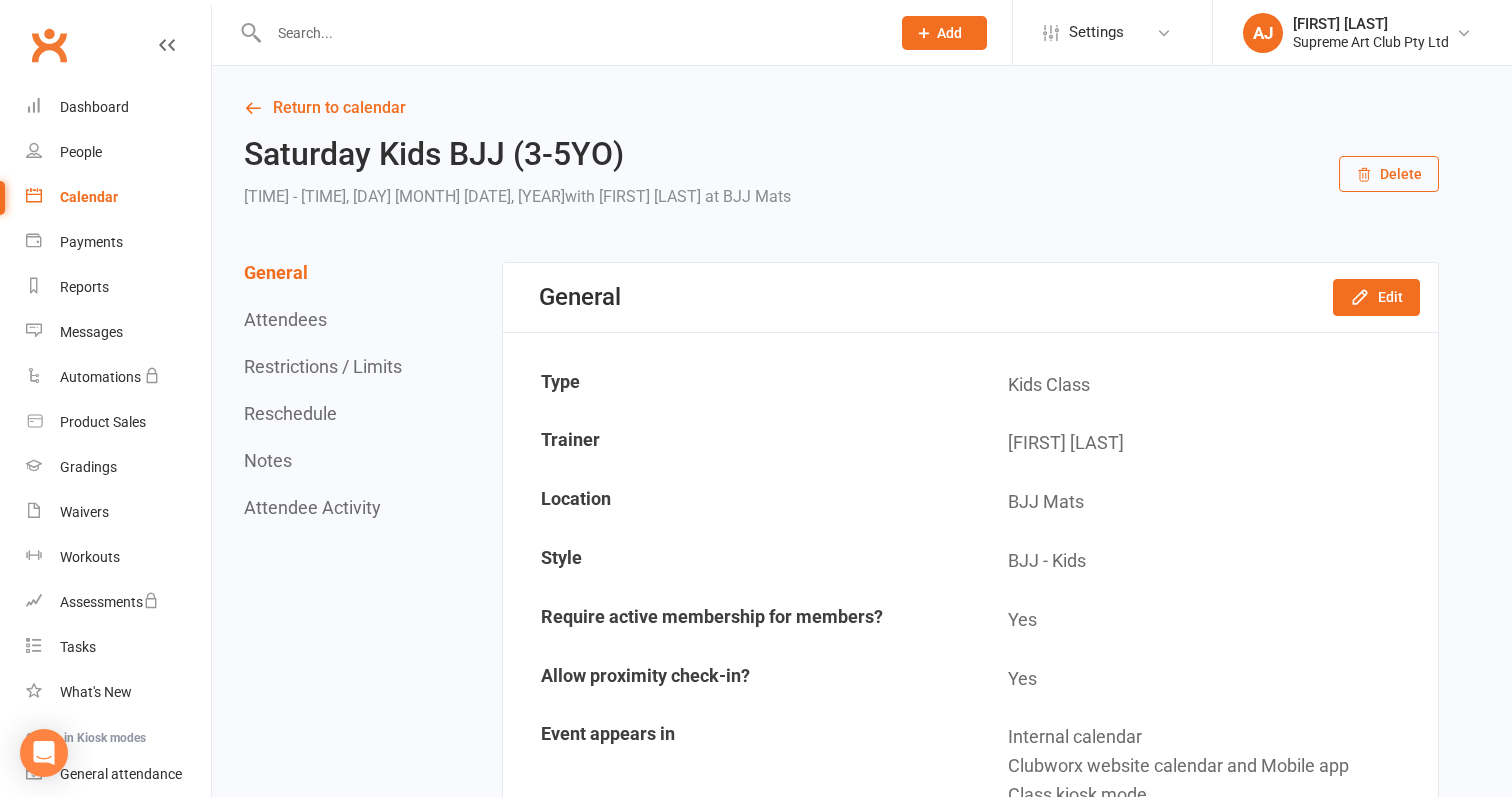 click 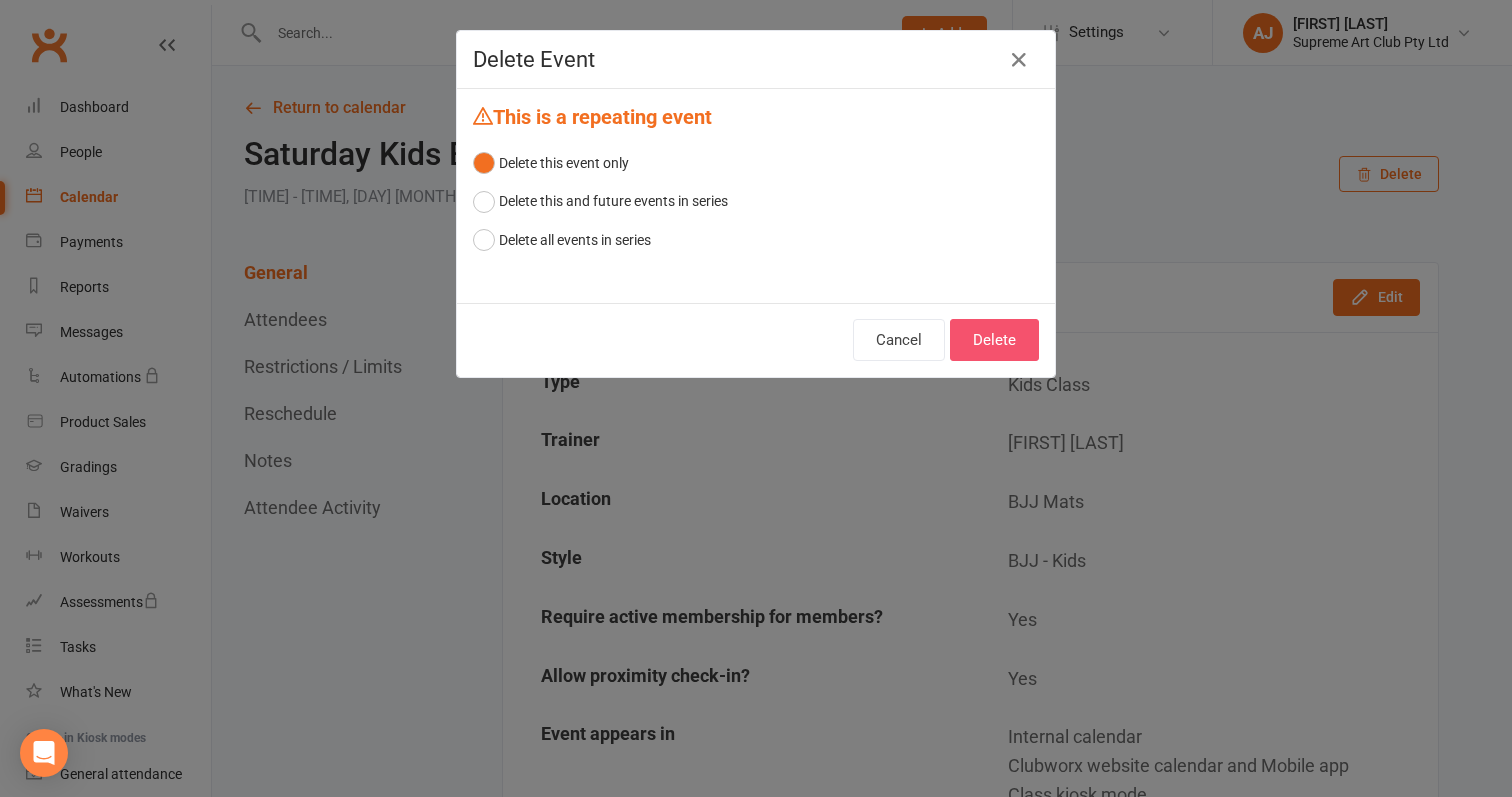 click on "Delete" at bounding box center (994, 340) 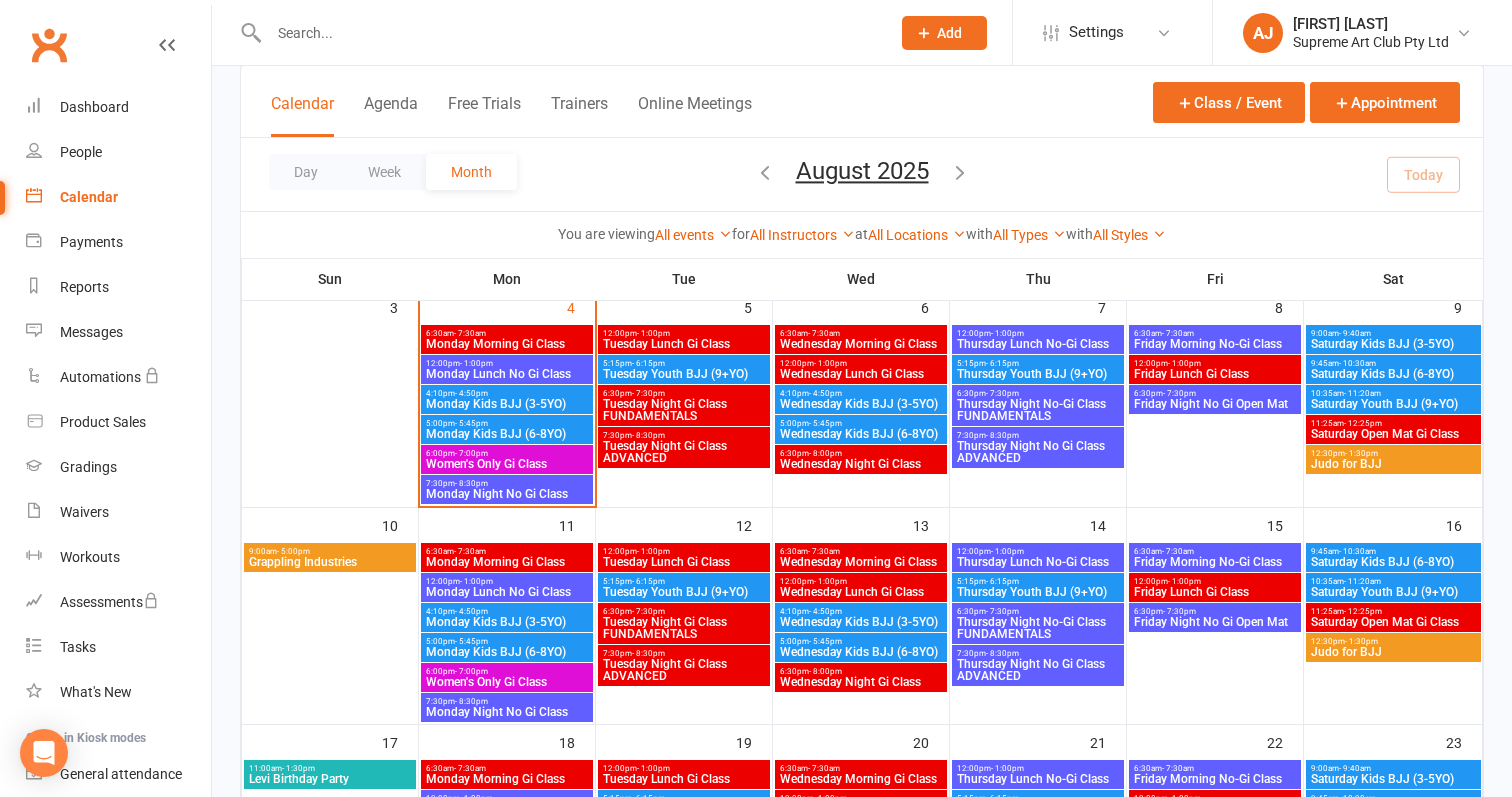 scroll, scrollTop: 351, scrollLeft: 0, axis: vertical 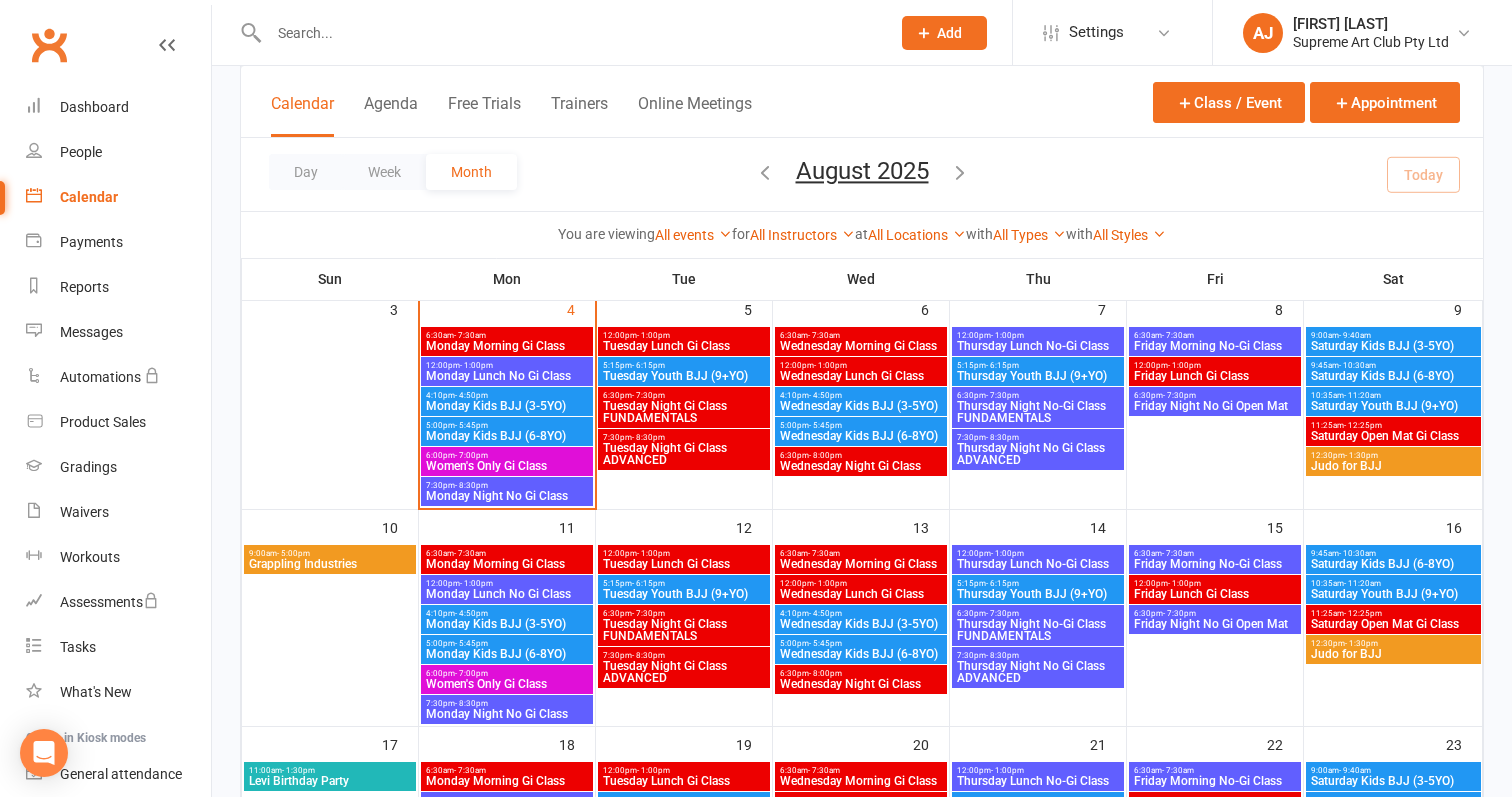 click on "9:45am  - 10:30am" at bounding box center (1393, 553) 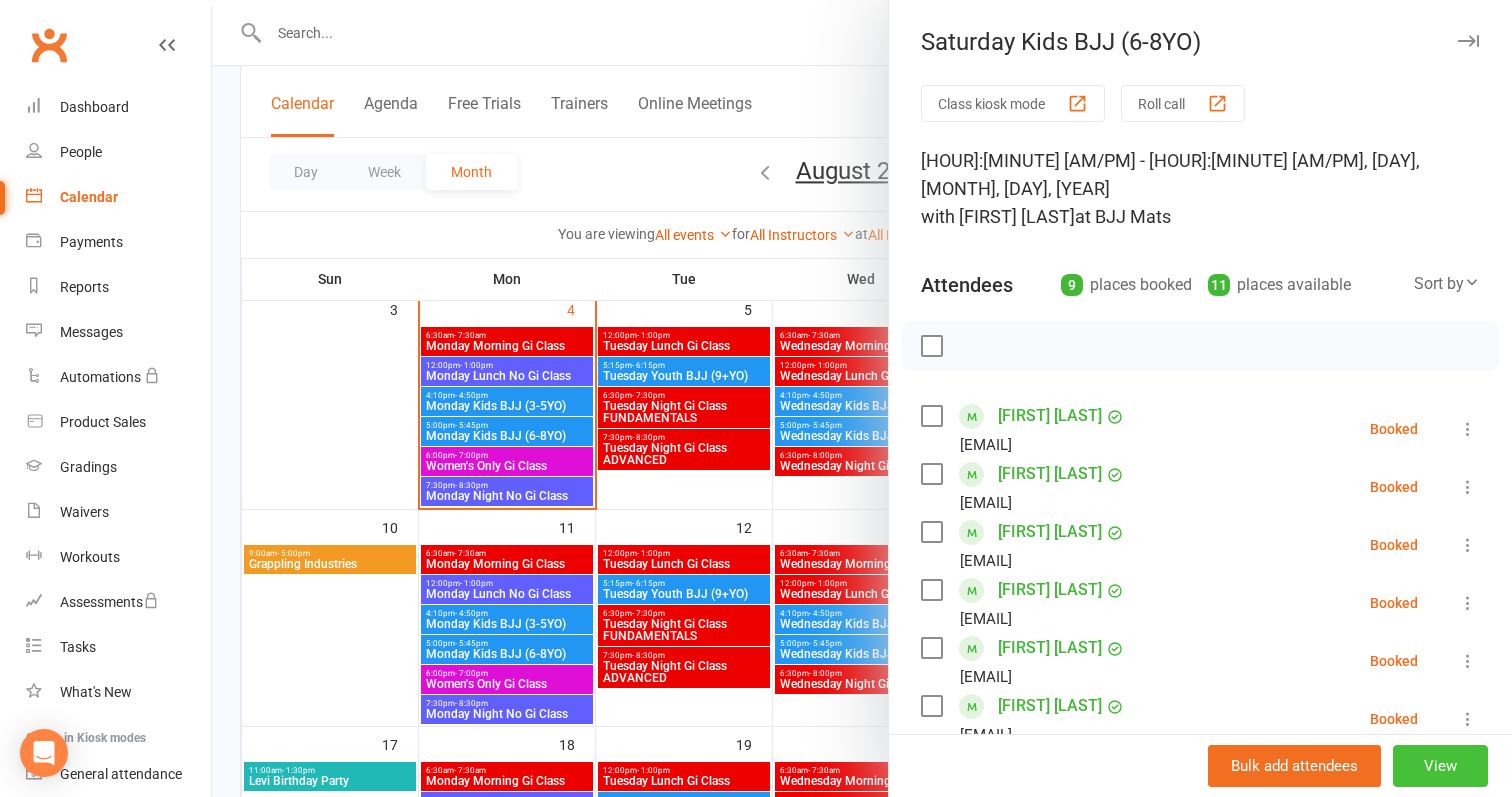 click on "View" at bounding box center [1440, 766] 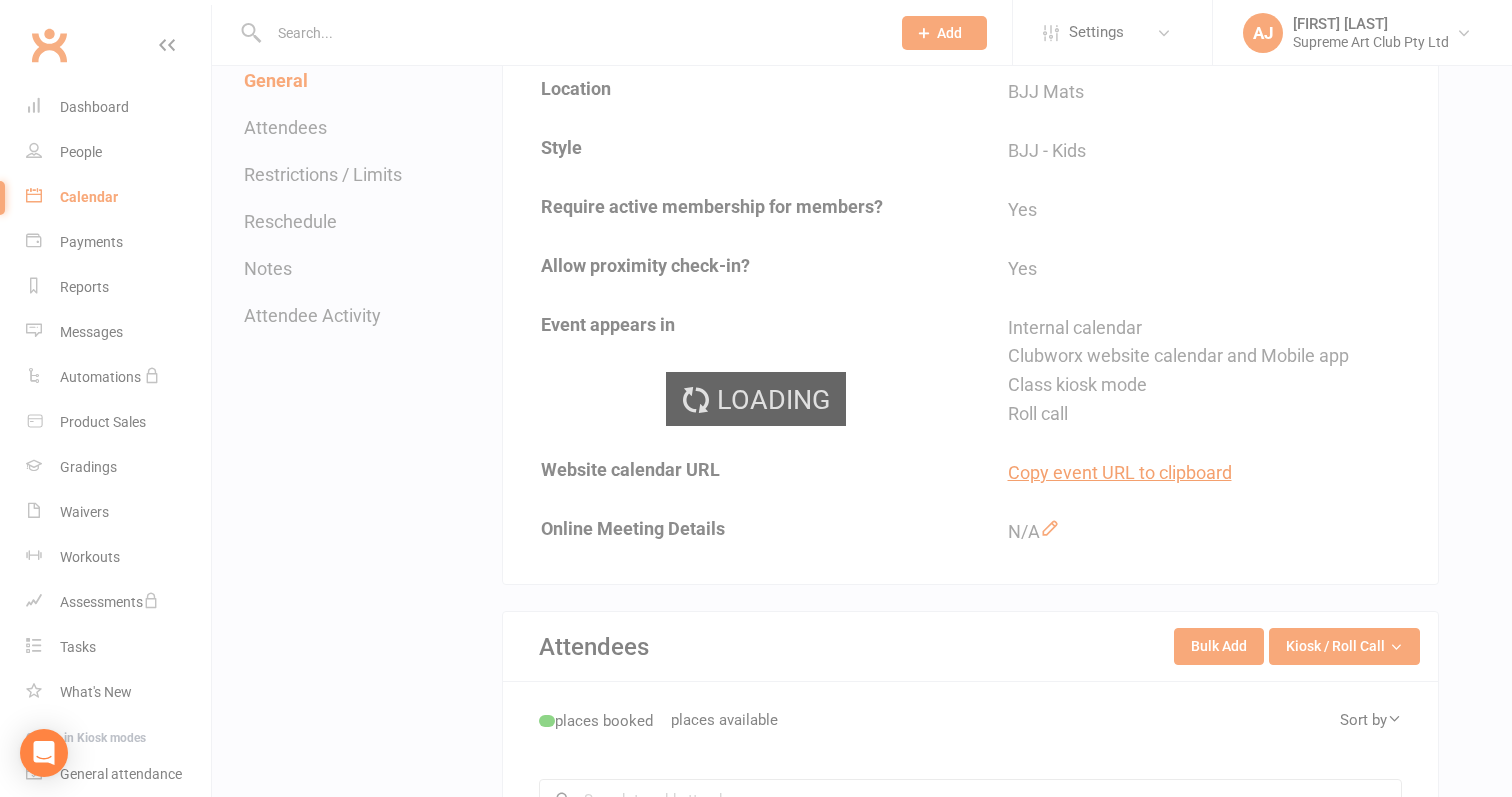 scroll, scrollTop: 0, scrollLeft: 0, axis: both 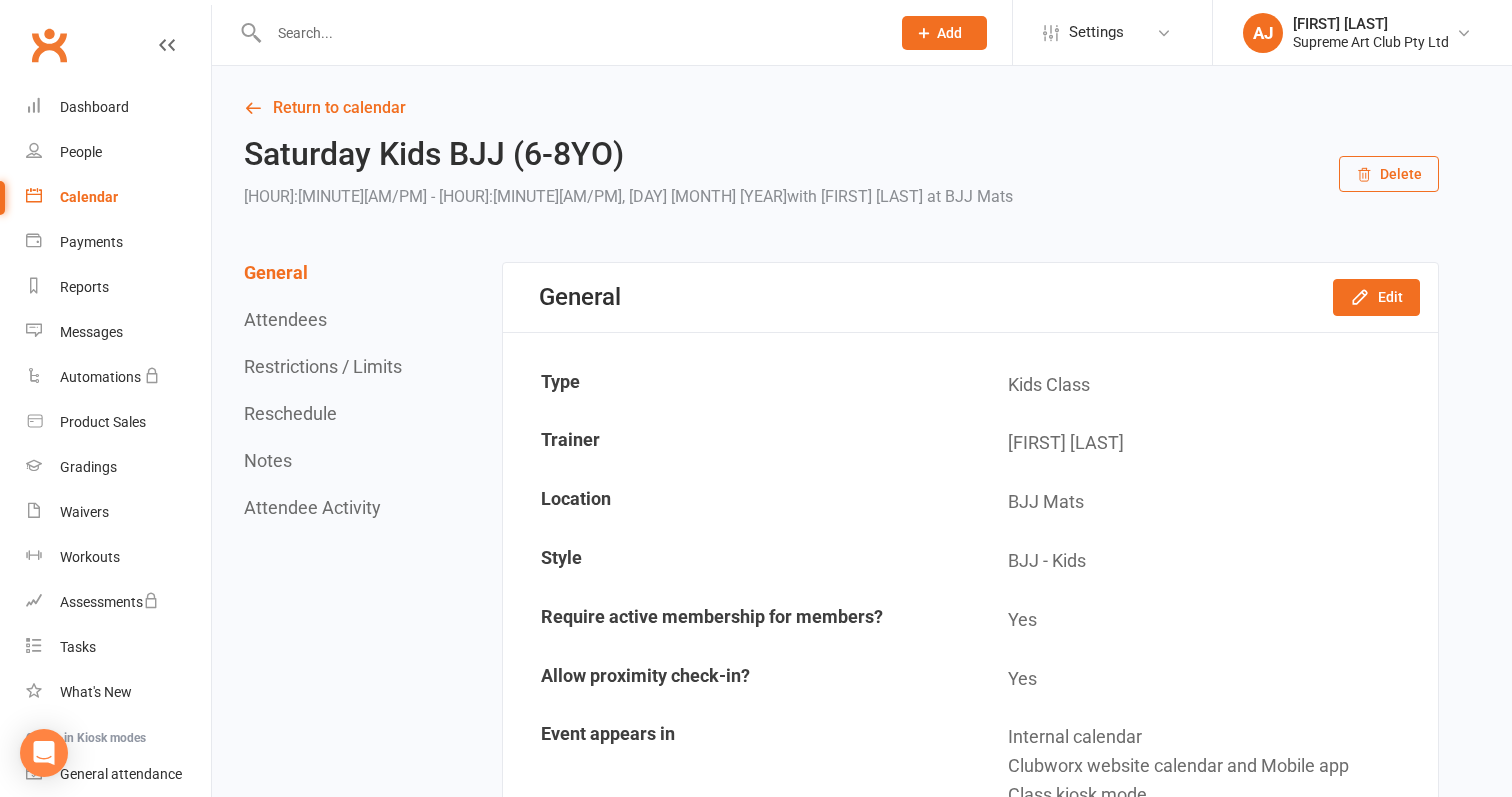 click on "Delete" at bounding box center [1389, 174] 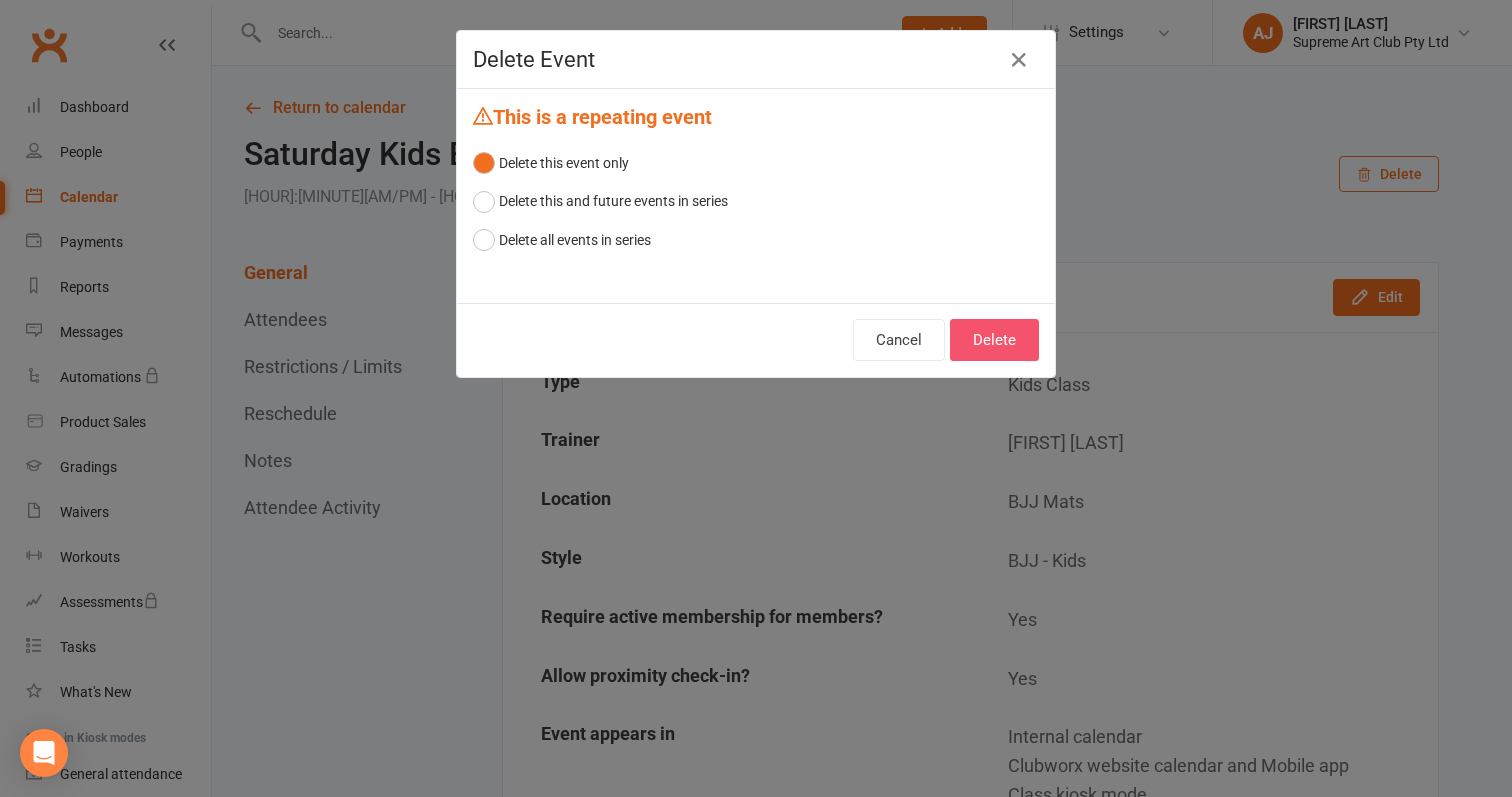 click on "Delete" at bounding box center (994, 340) 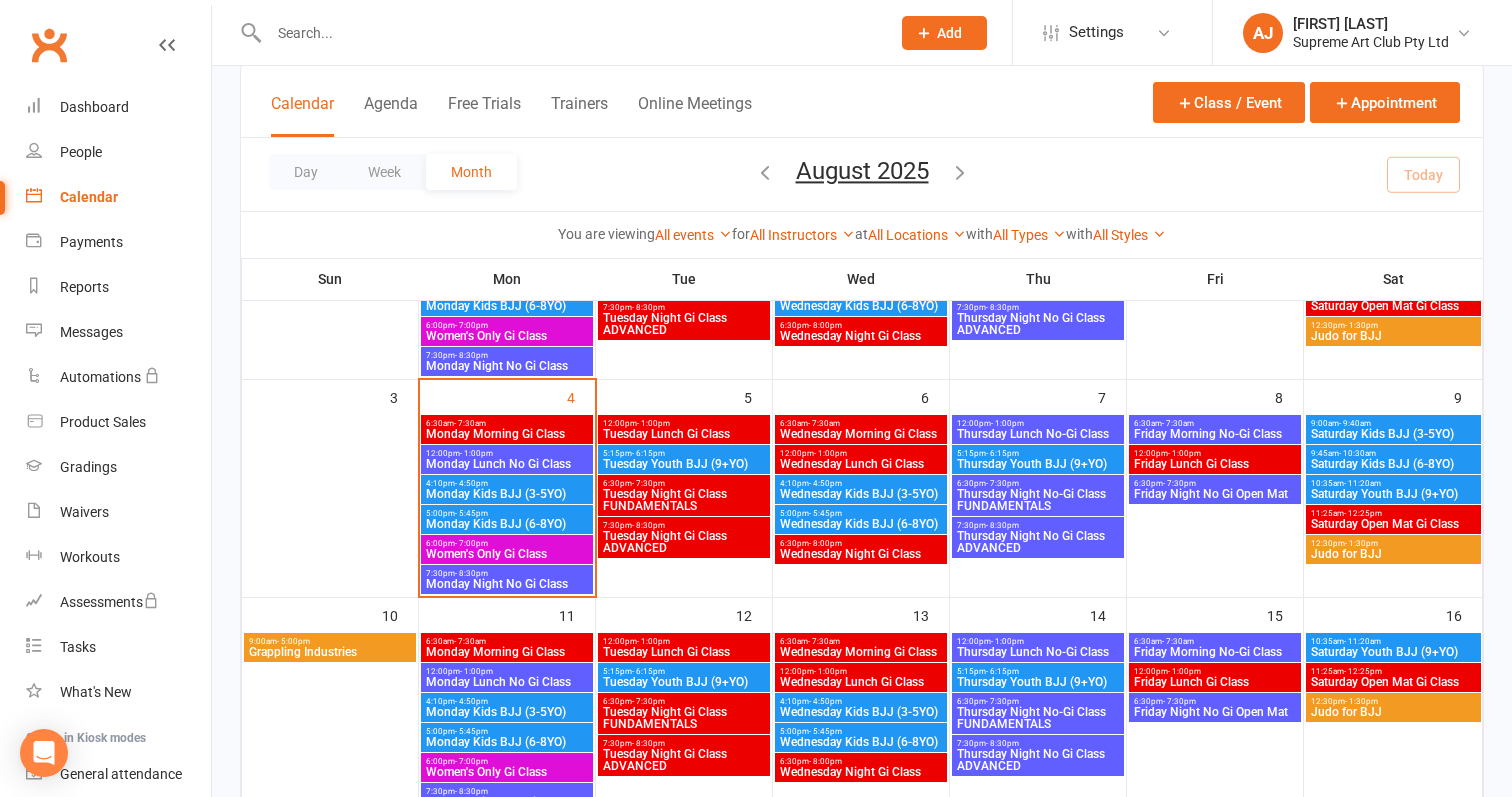 scroll, scrollTop: 265, scrollLeft: 0, axis: vertical 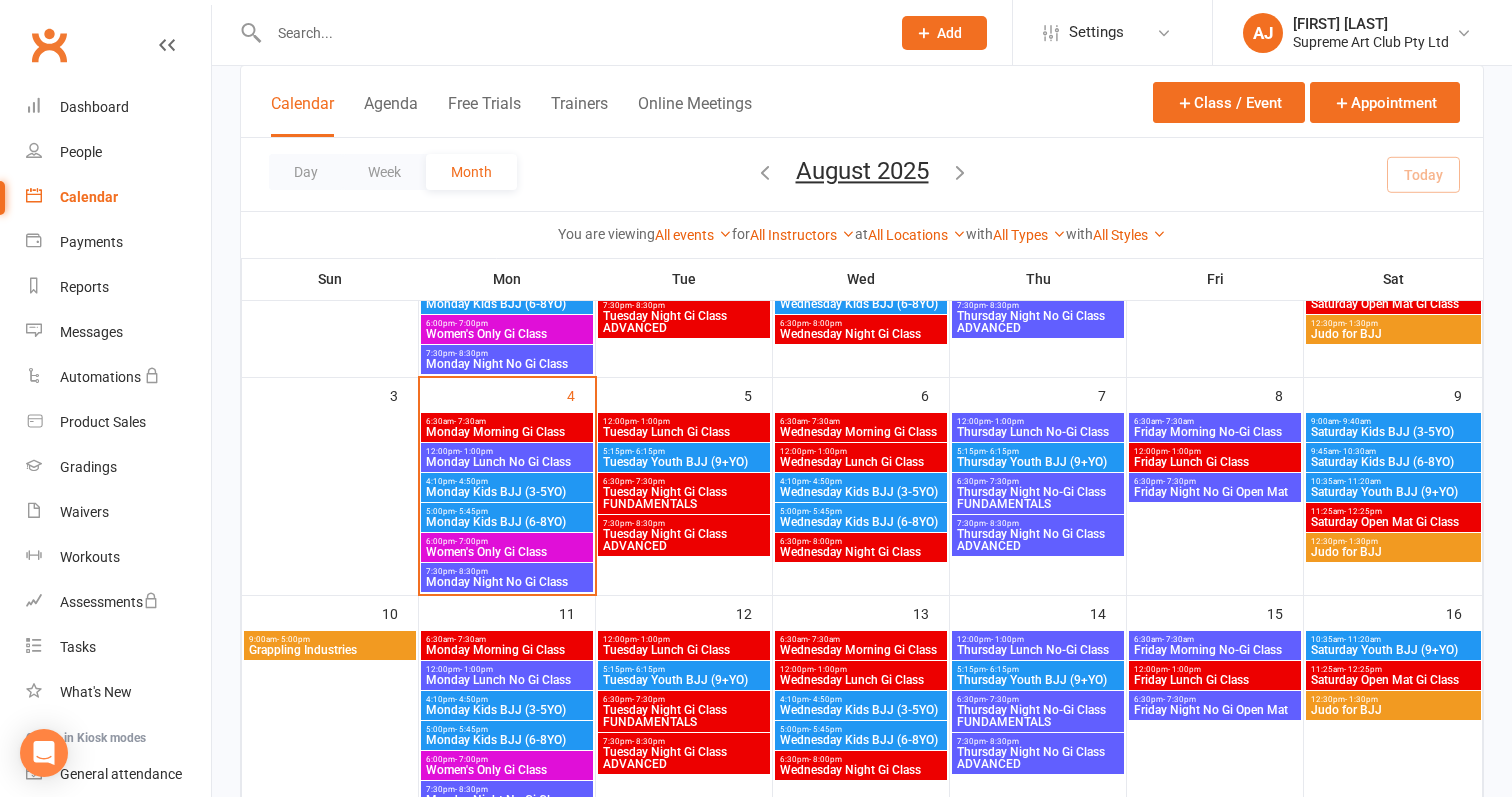 click on "10:35am  - 11:20am" at bounding box center (1393, 639) 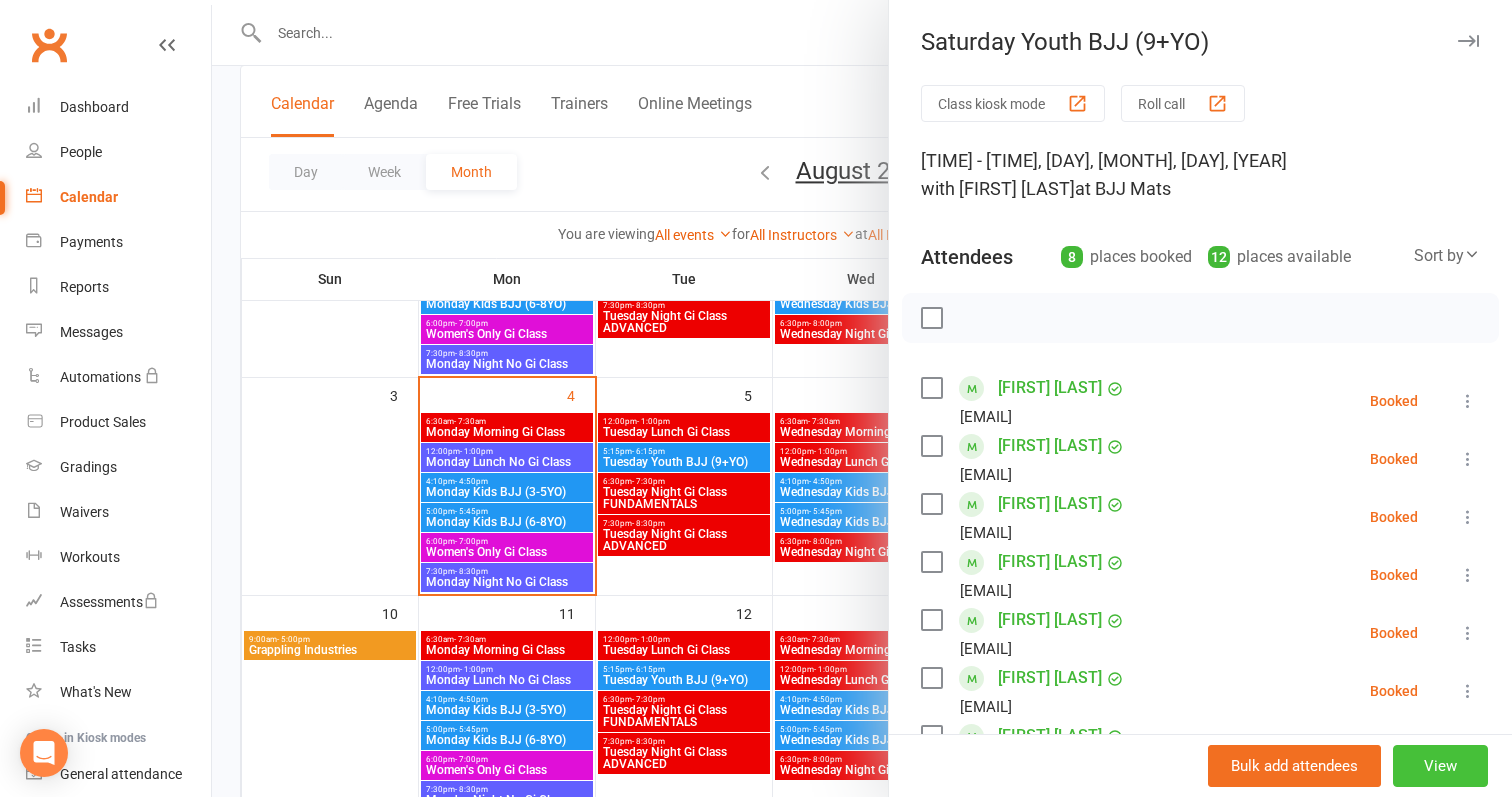 click on "View" at bounding box center (1440, 766) 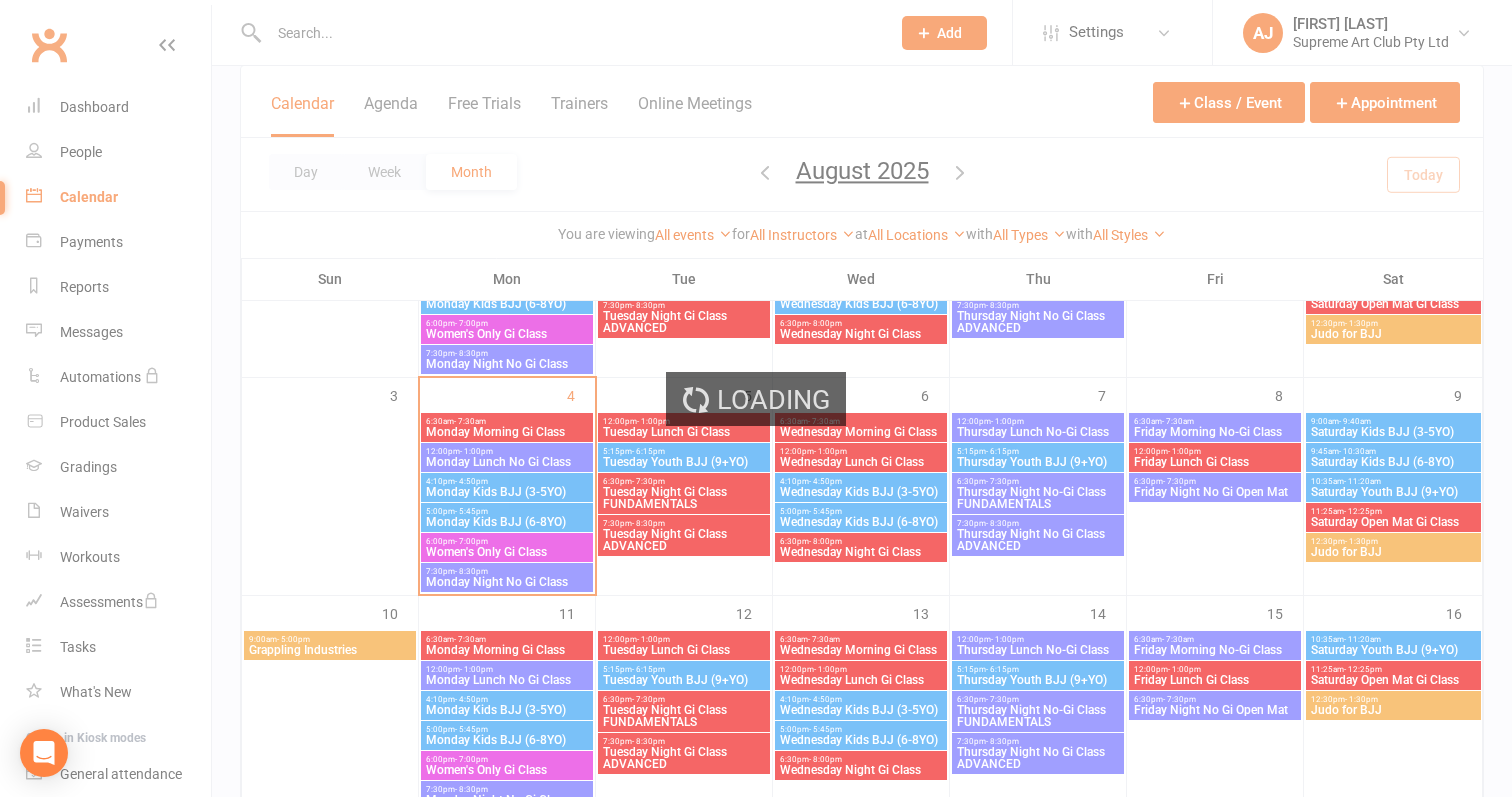 scroll, scrollTop: 0, scrollLeft: 0, axis: both 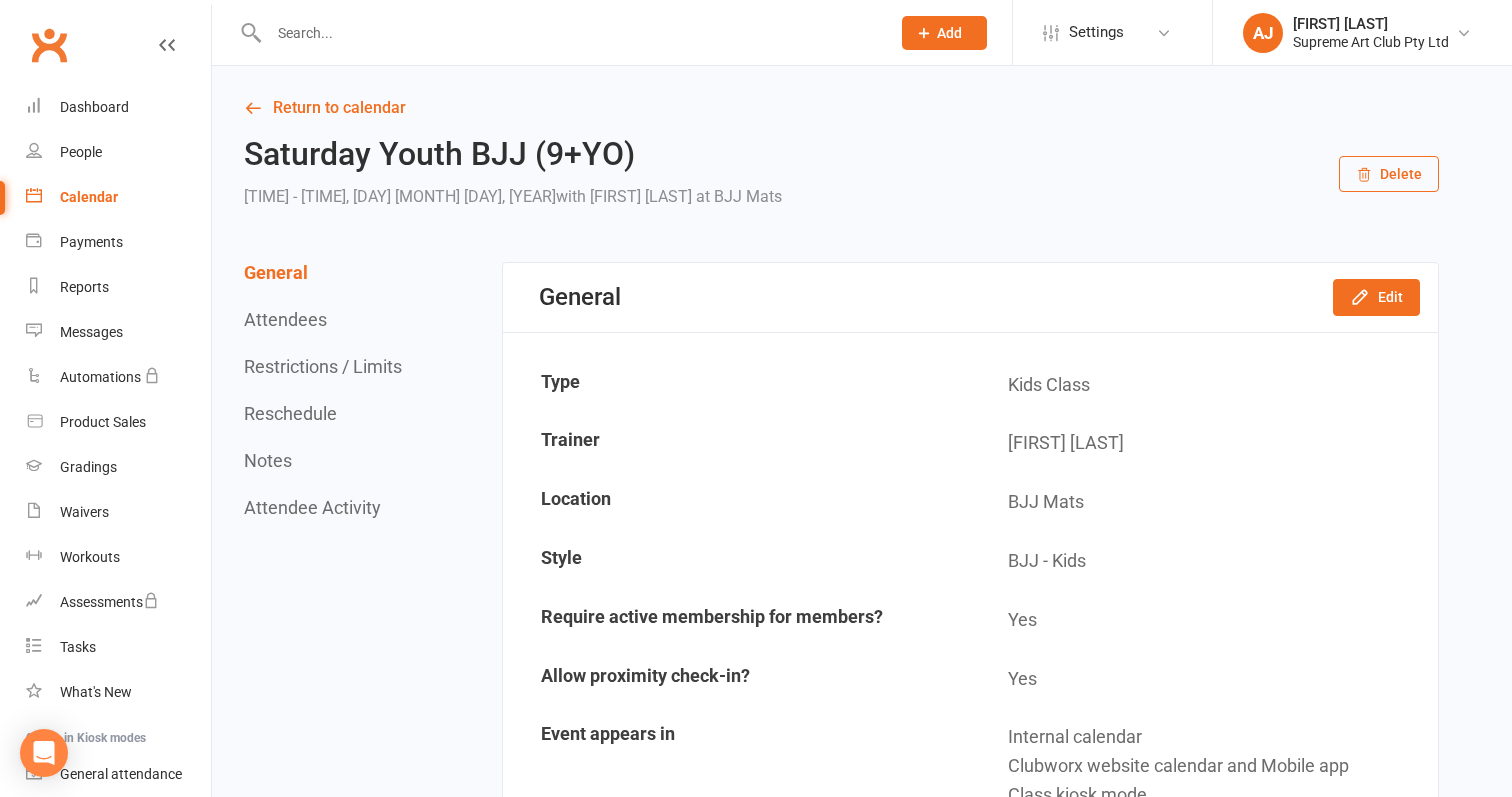 click on "Delete" at bounding box center (1389, 174) 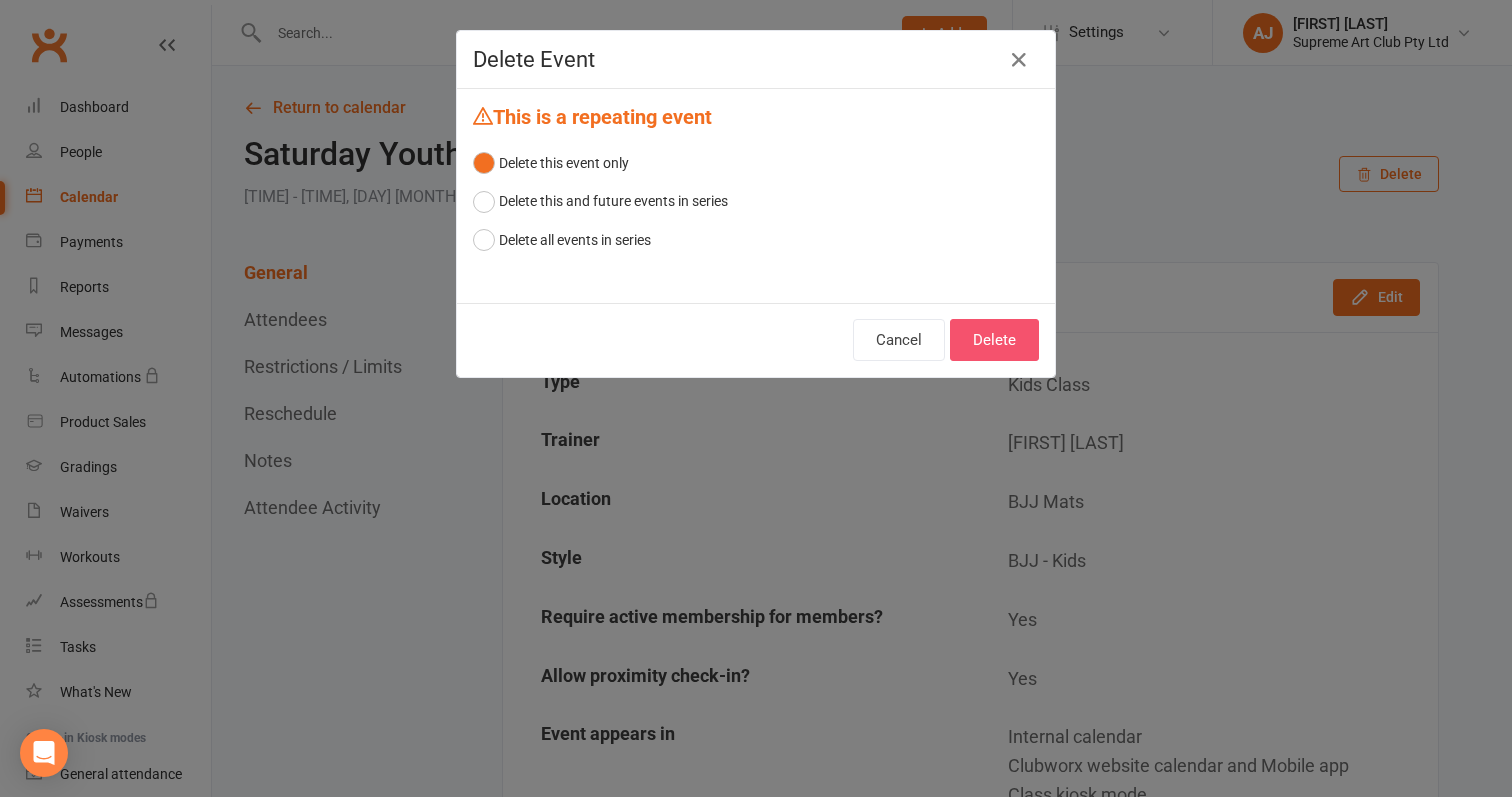 click on "Delete" at bounding box center [994, 340] 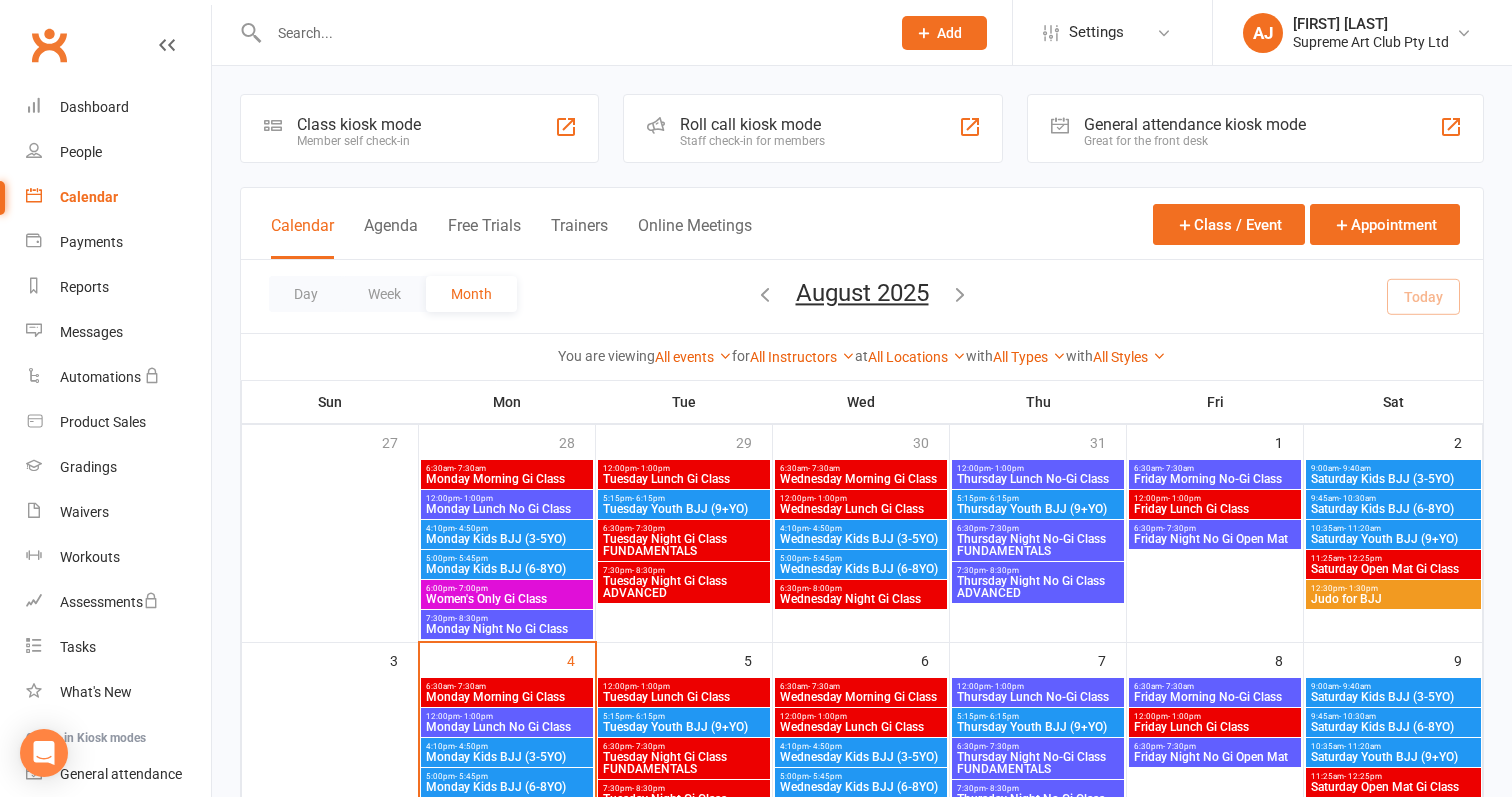 scroll, scrollTop: 362, scrollLeft: 0, axis: vertical 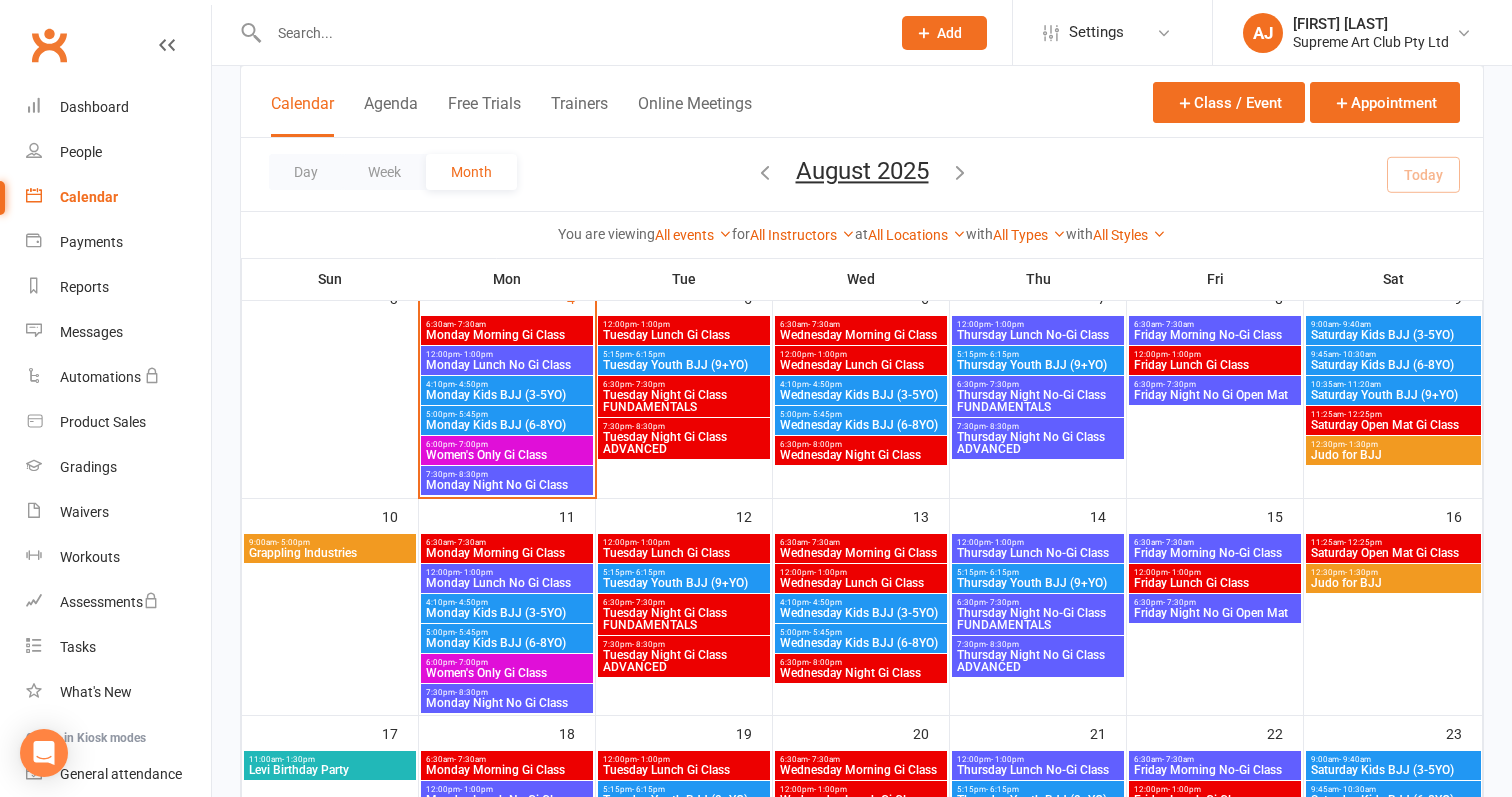 click on "[TIME] - [TIME]" at bounding box center [1393, 542] 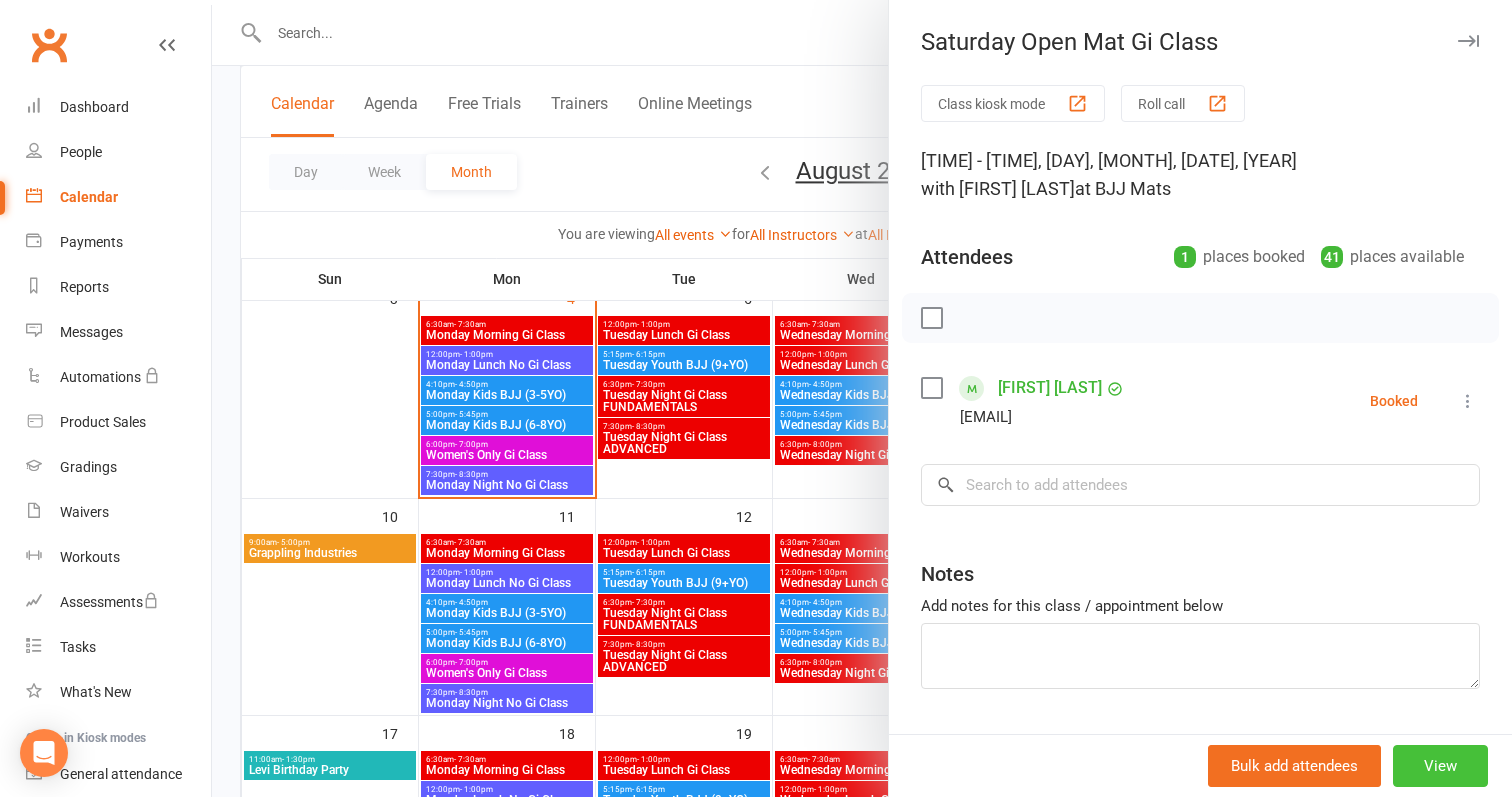 click on "View" at bounding box center (1440, 766) 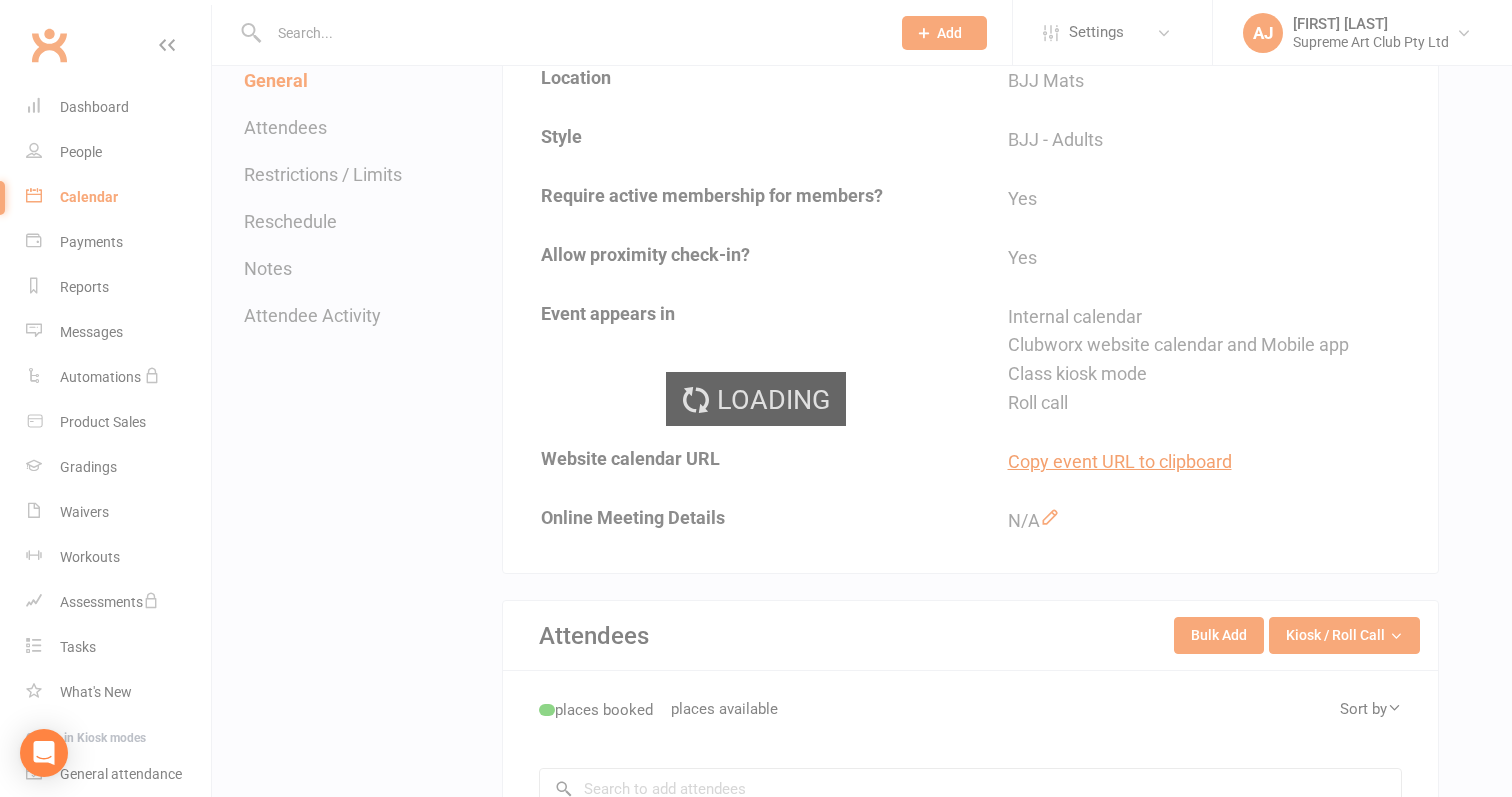 scroll, scrollTop: 0, scrollLeft: 0, axis: both 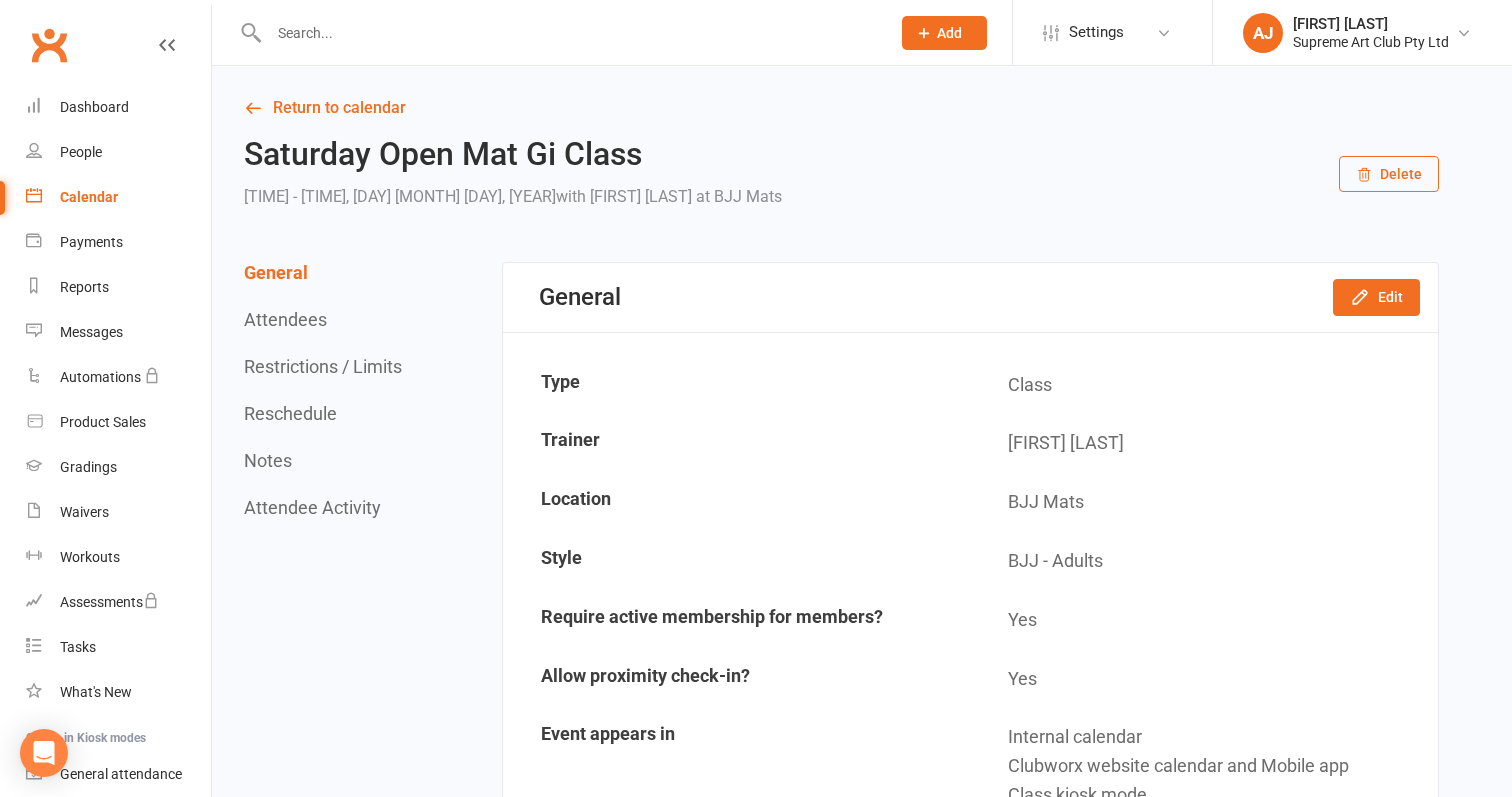 click 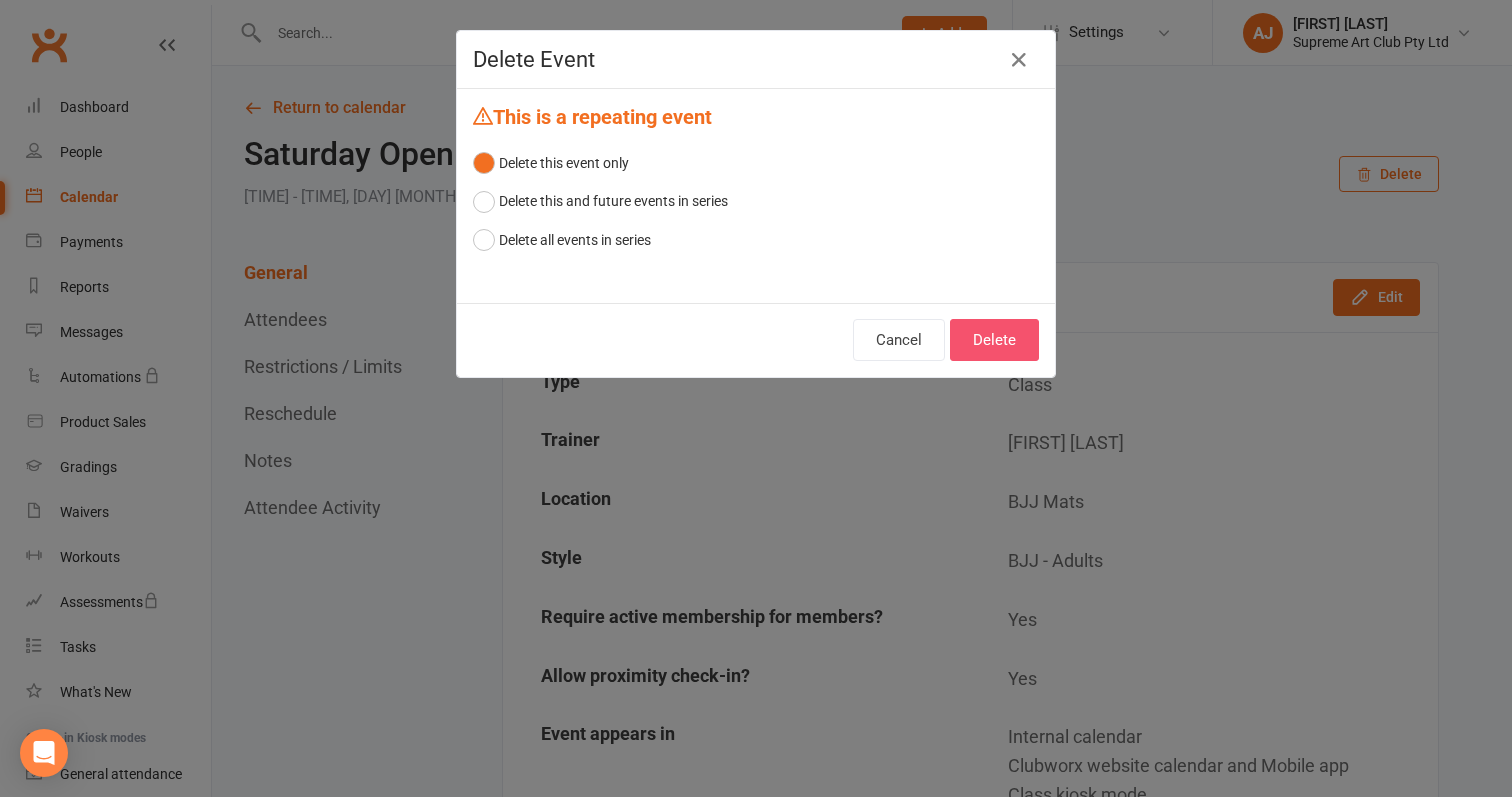 click on "Delete" at bounding box center (994, 340) 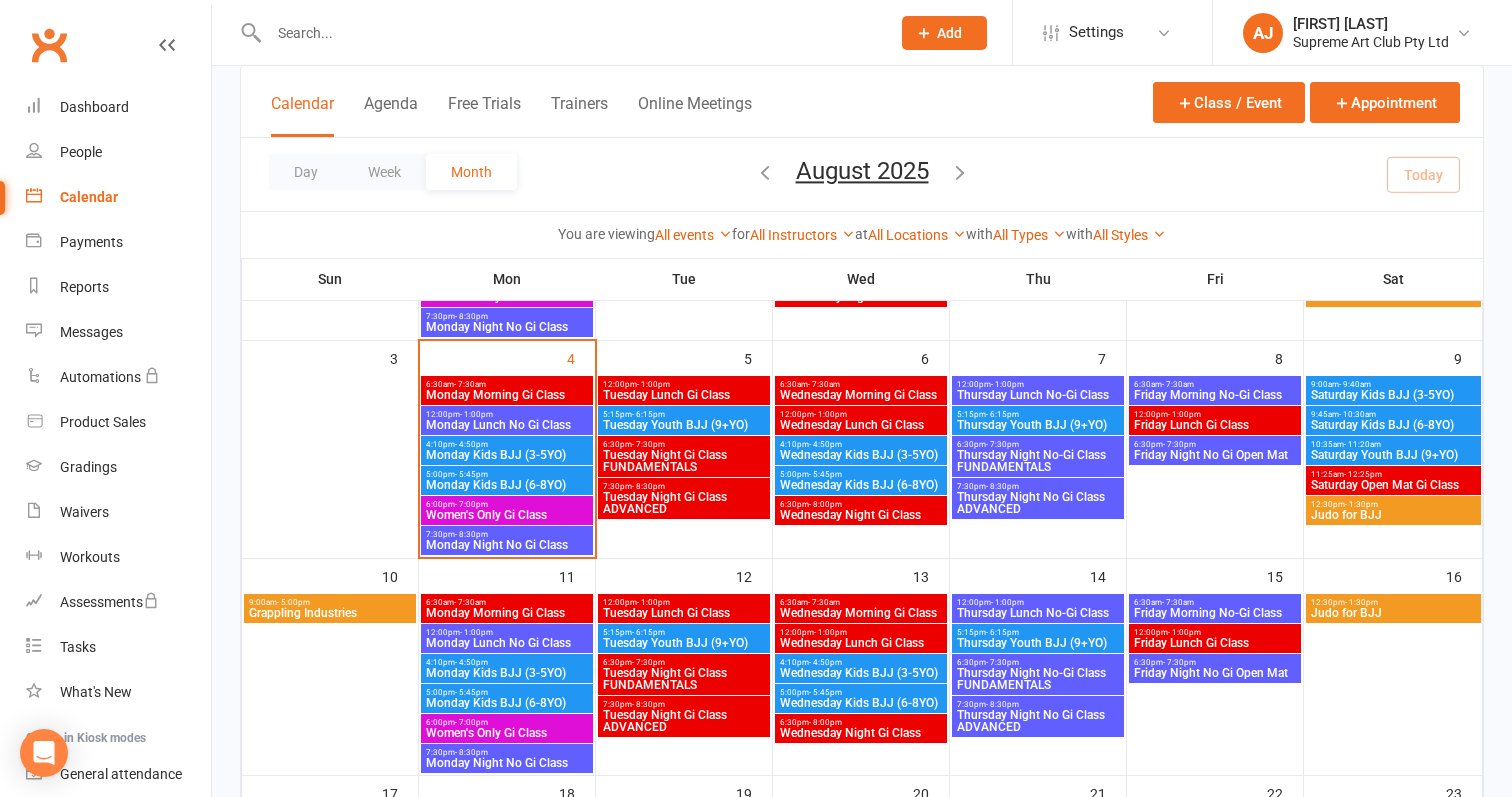 scroll, scrollTop: 308, scrollLeft: 0, axis: vertical 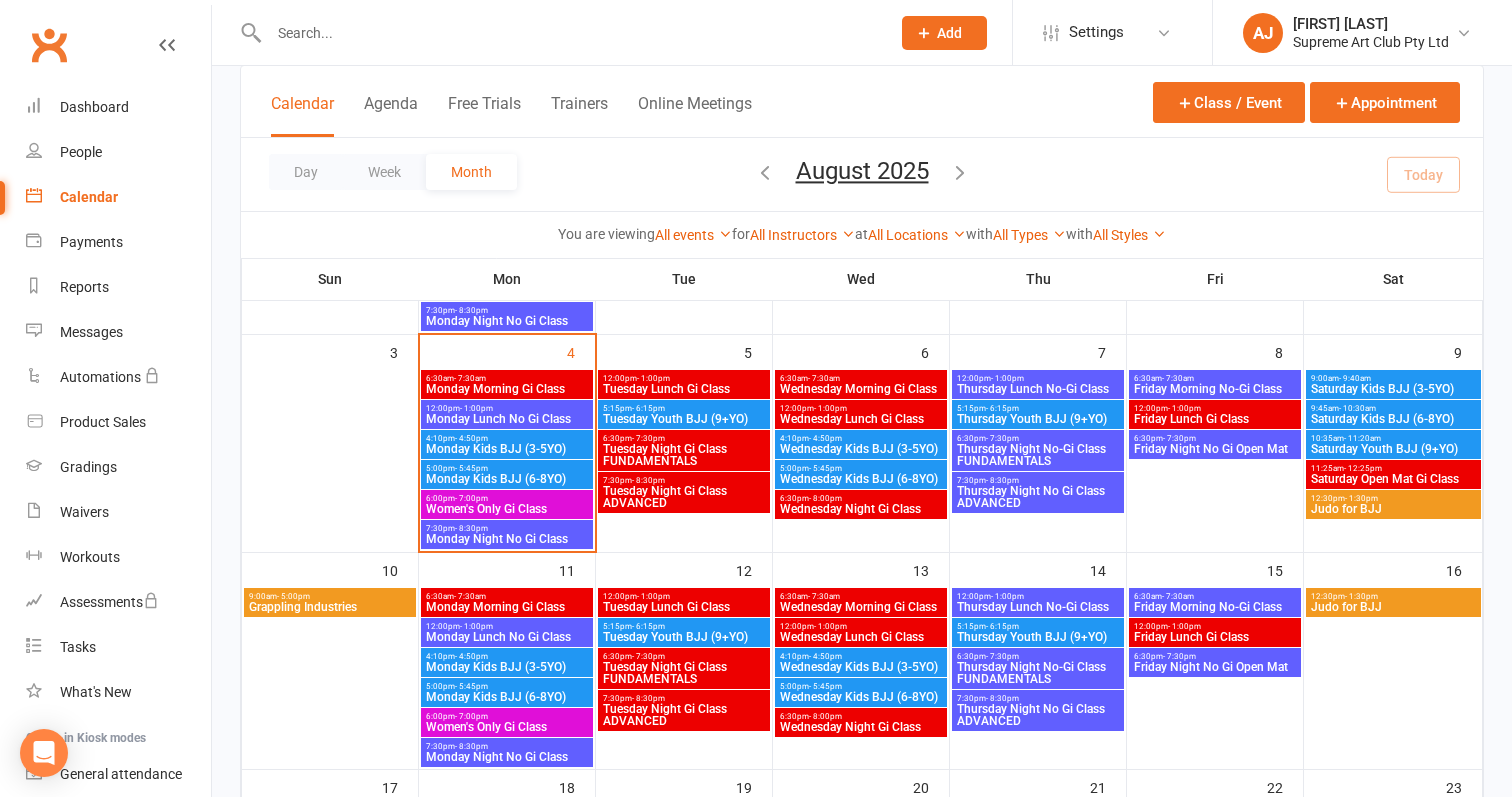 click on "Judo for BJJ" at bounding box center (1393, 607) 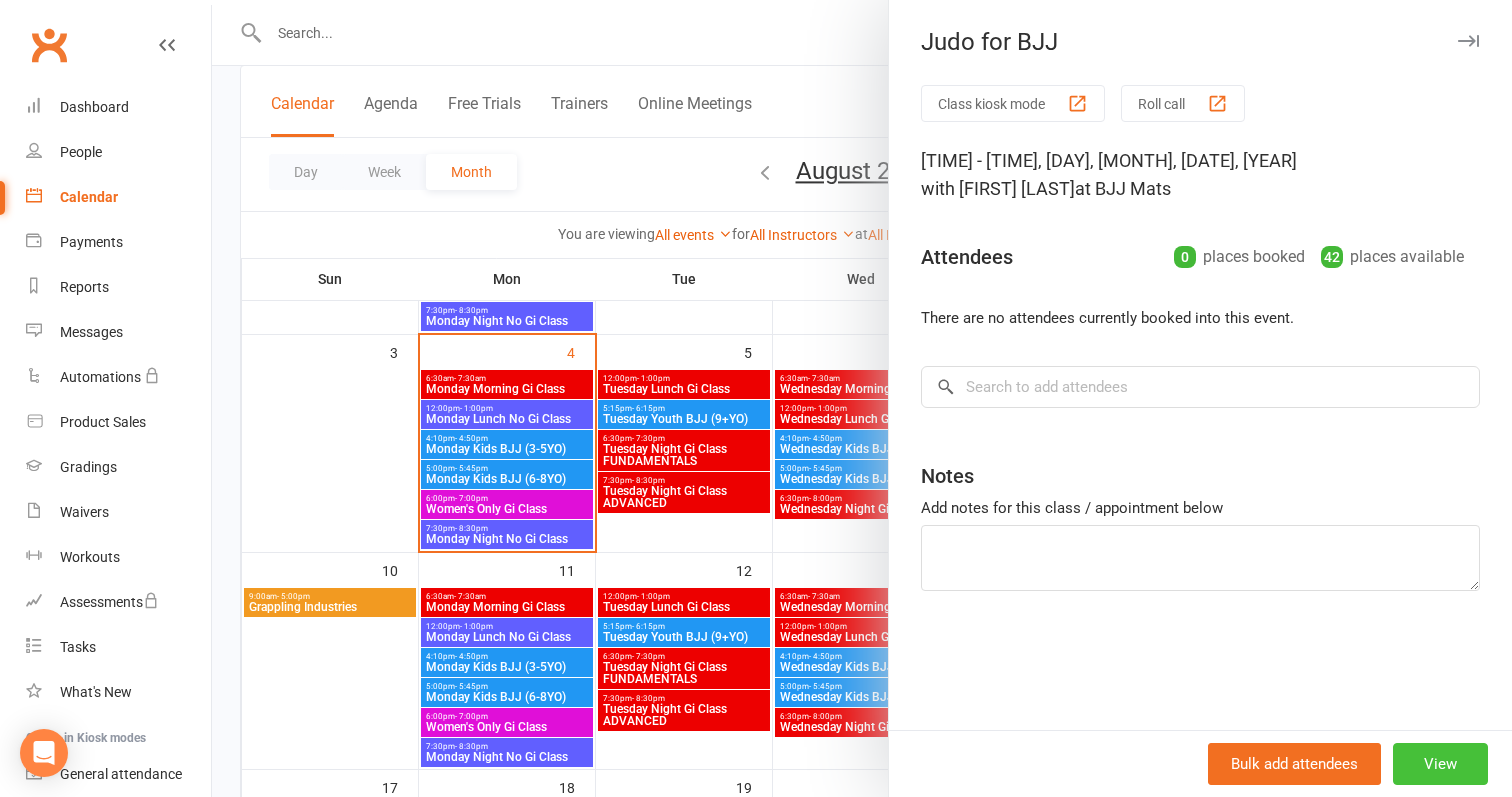 click on "View" at bounding box center [1440, 764] 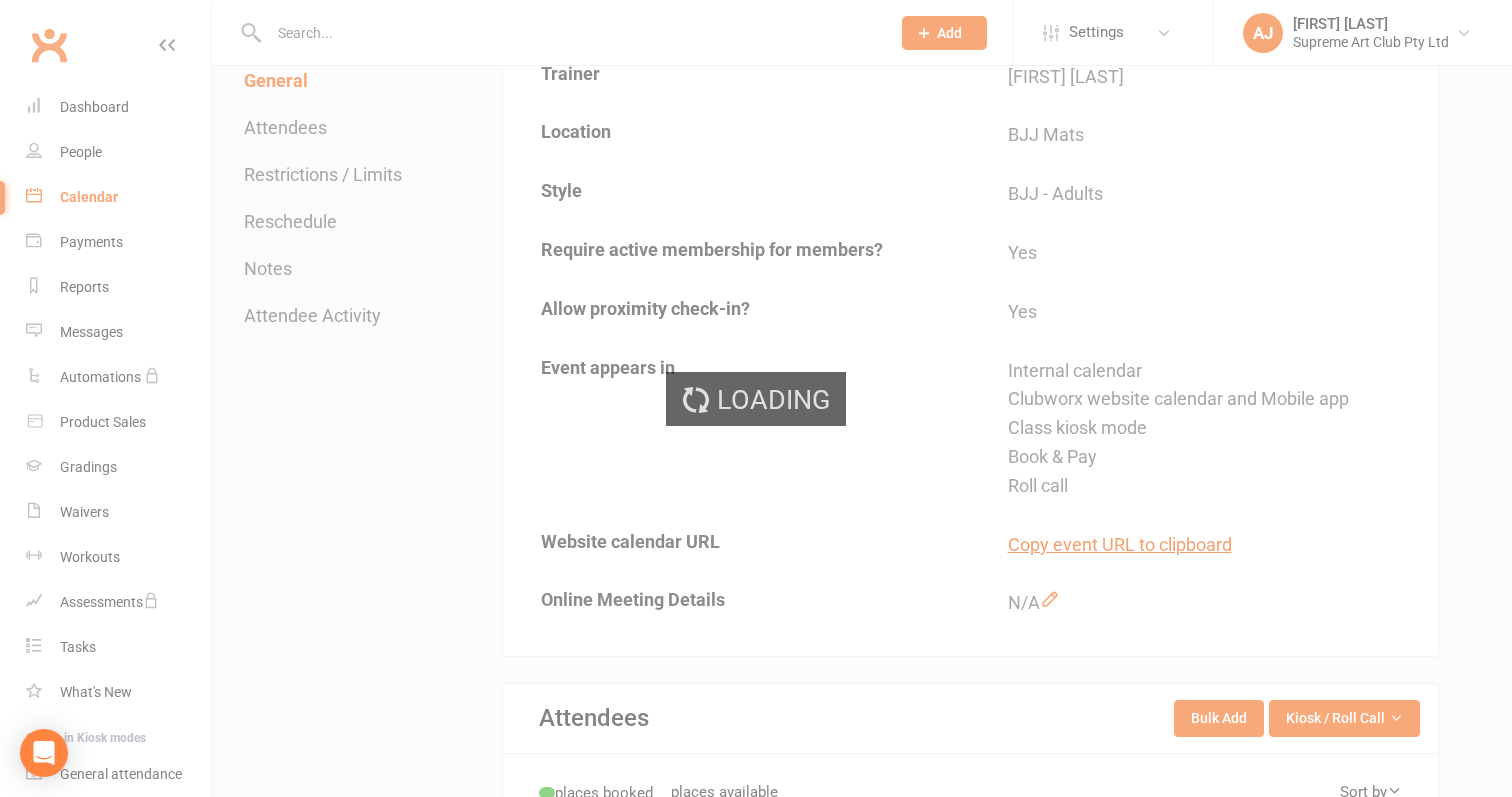 scroll, scrollTop: 0, scrollLeft: 0, axis: both 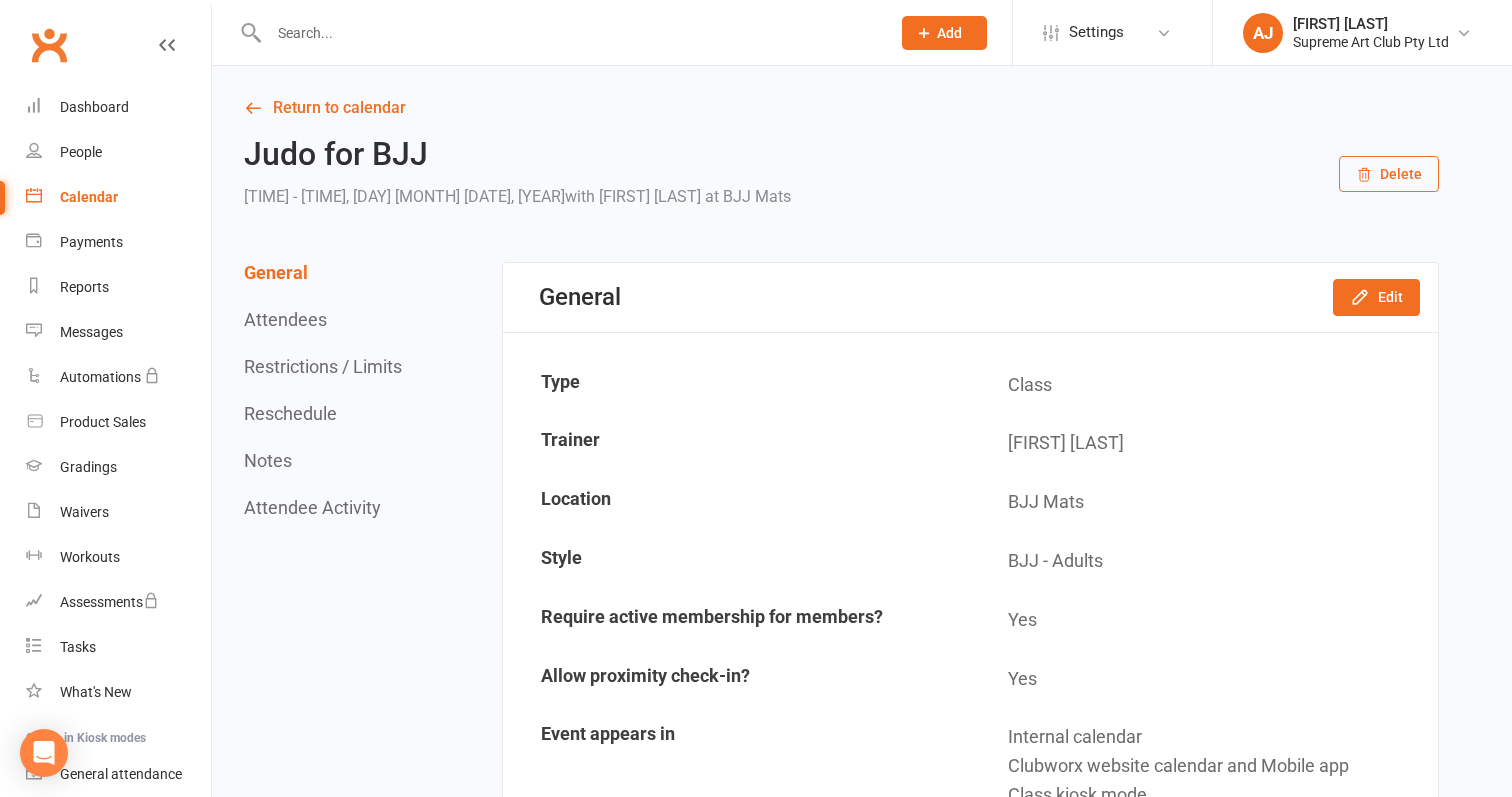 click on "Delete" at bounding box center [1389, 174] 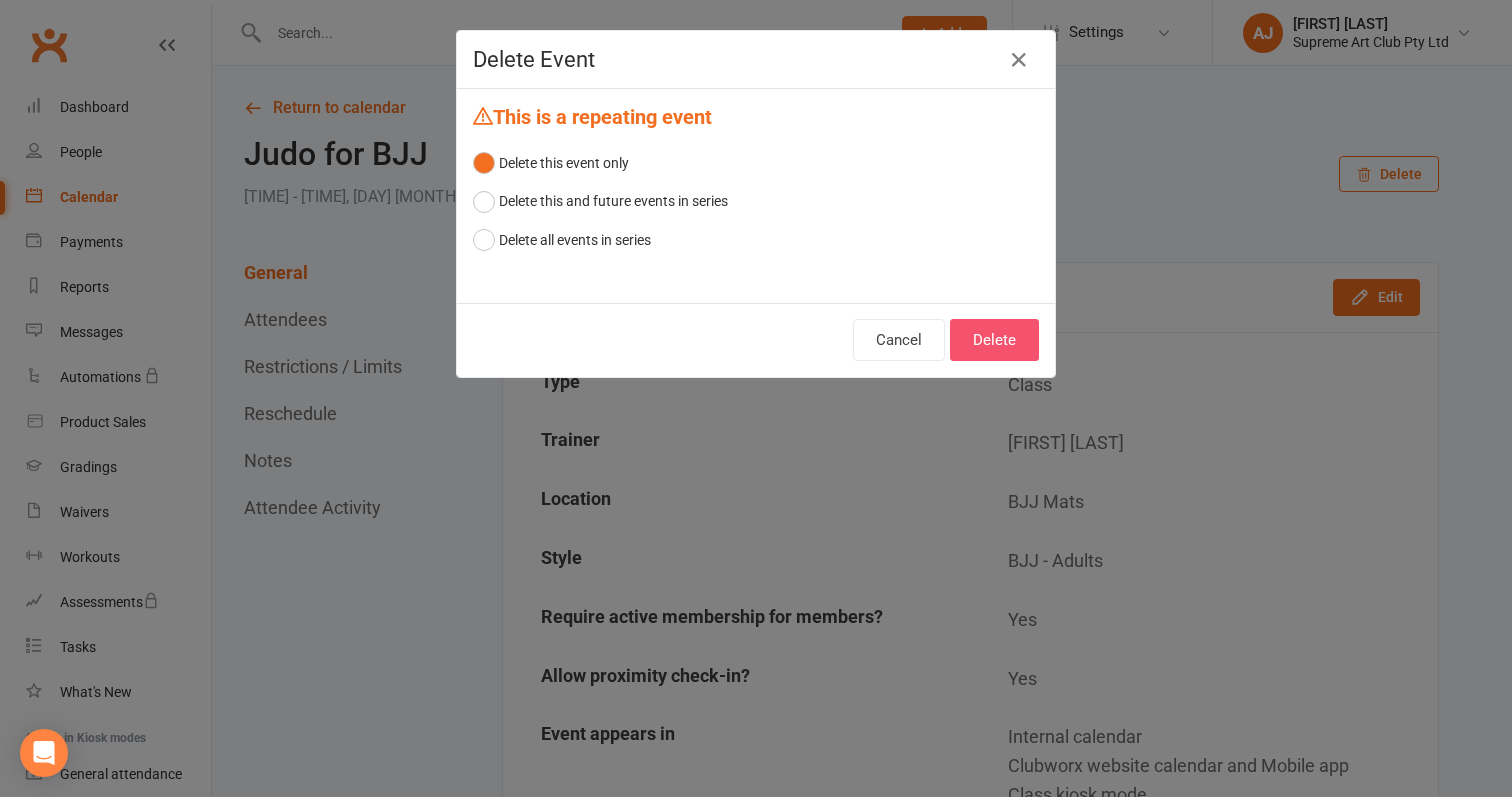 click on "Delete" at bounding box center (994, 340) 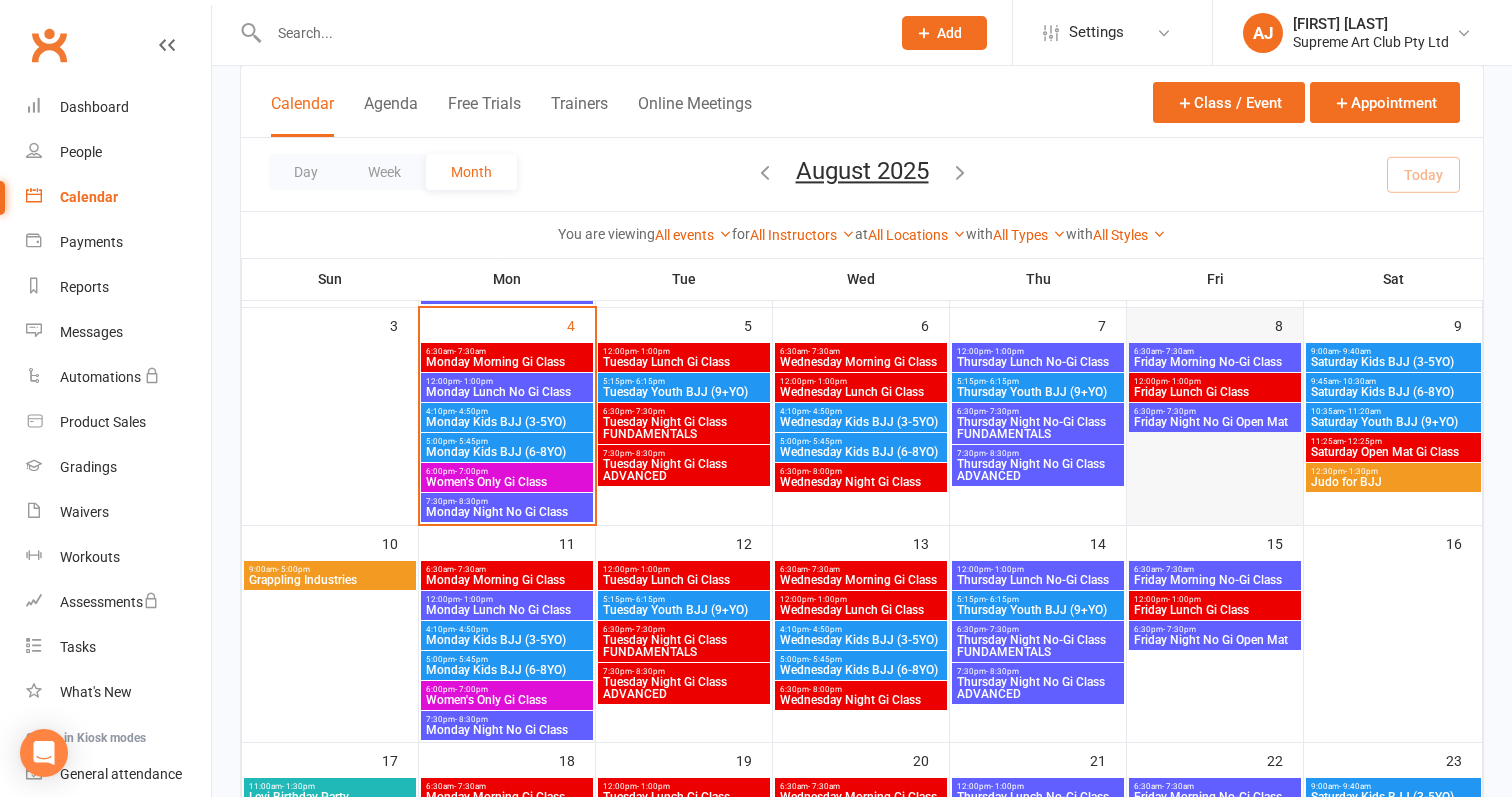 scroll, scrollTop: 369, scrollLeft: 0, axis: vertical 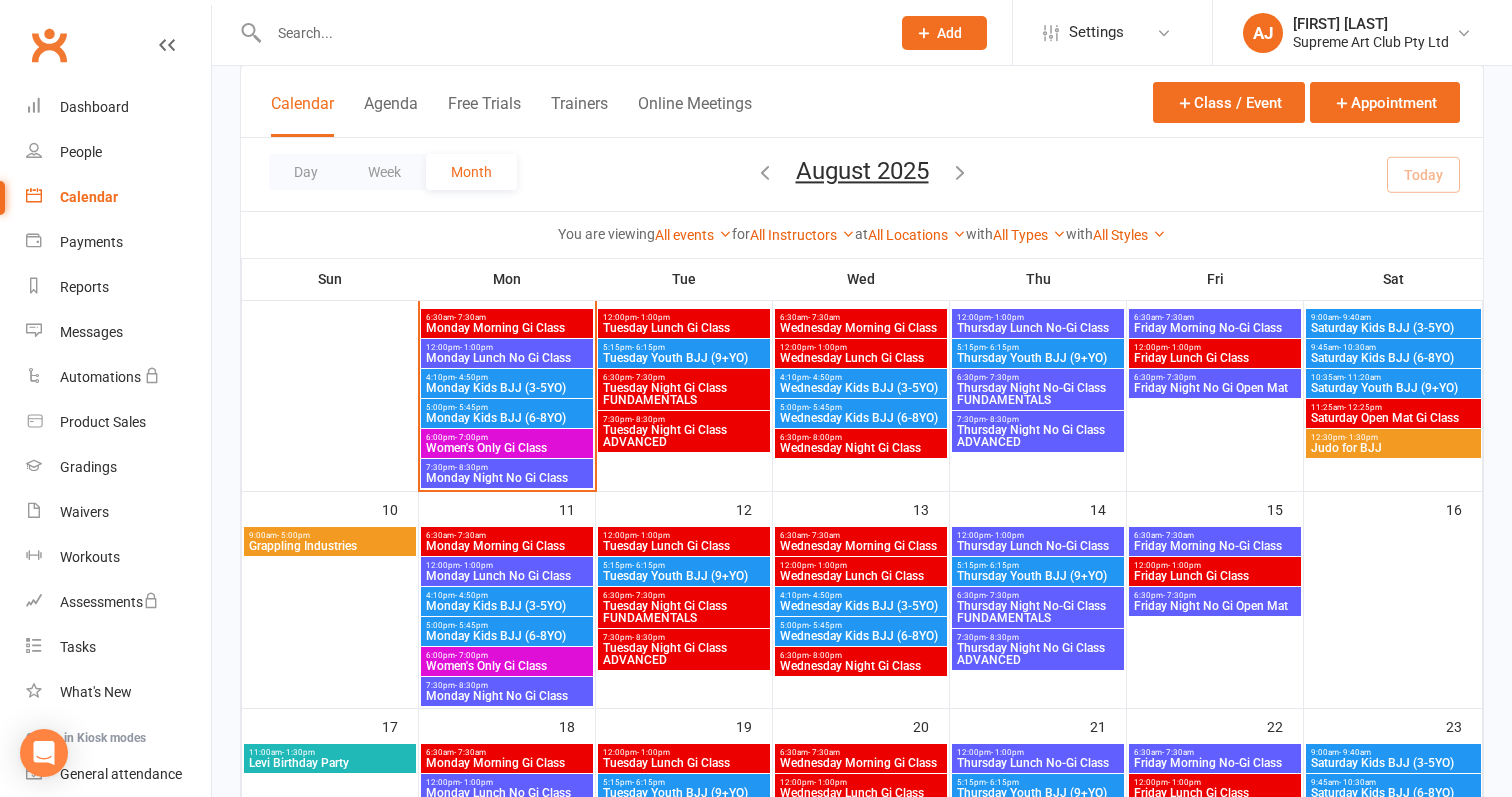 click on "Friday Lunch Gi Class" at bounding box center (1215, 576) 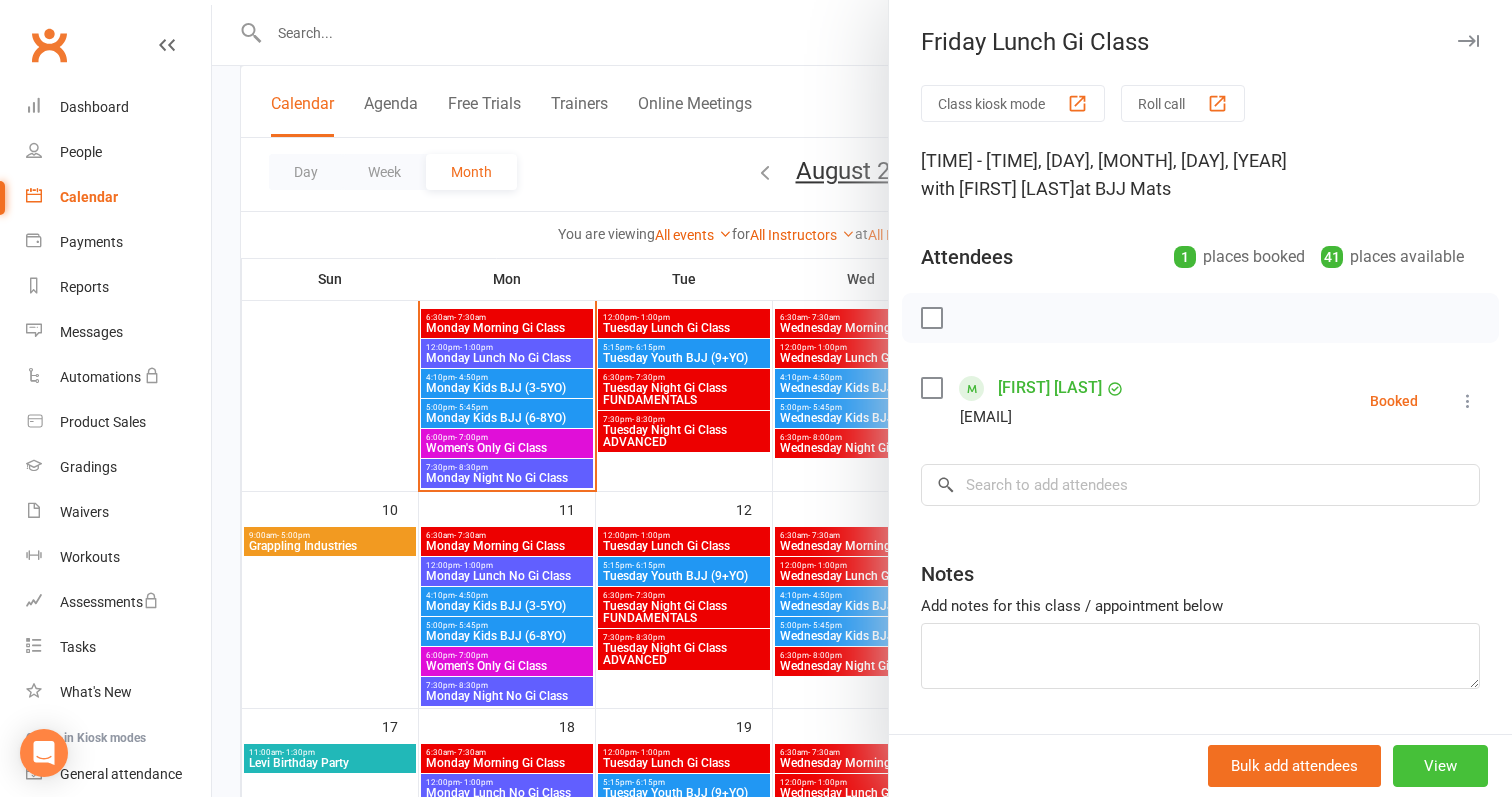 click on "View" at bounding box center (1440, 766) 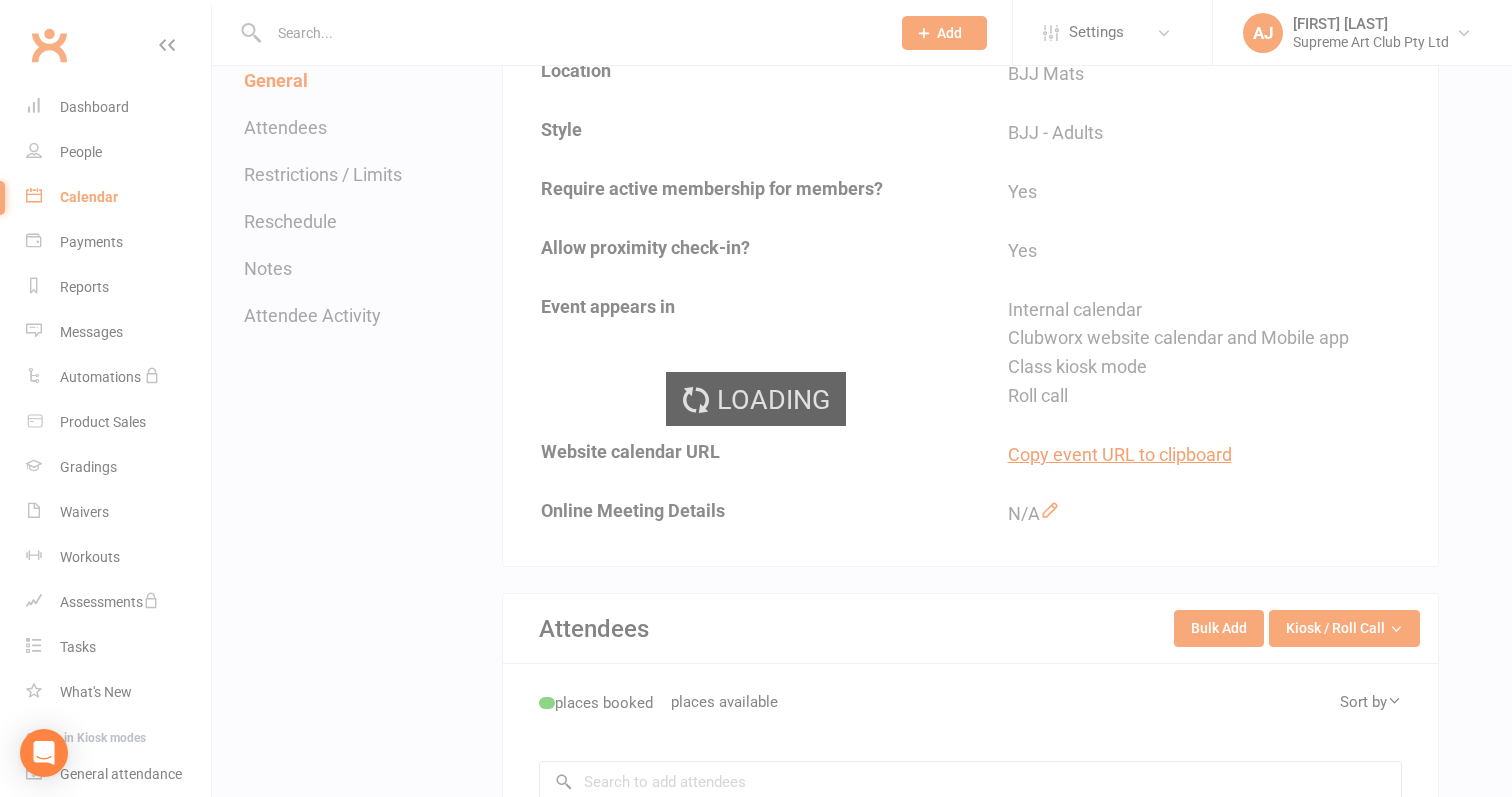 scroll, scrollTop: 0, scrollLeft: 0, axis: both 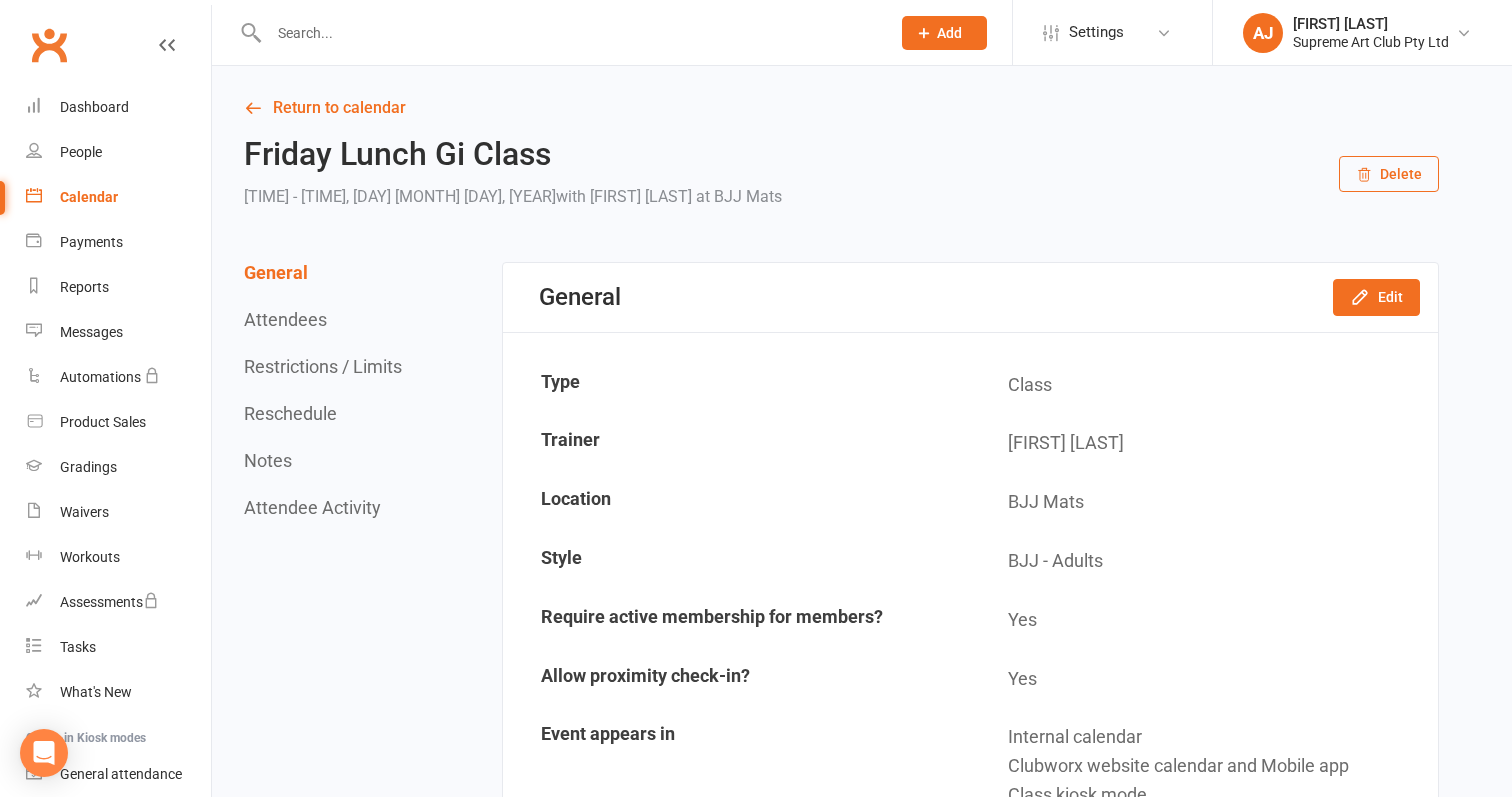 click on "Delete" at bounding box center [1389, 174] 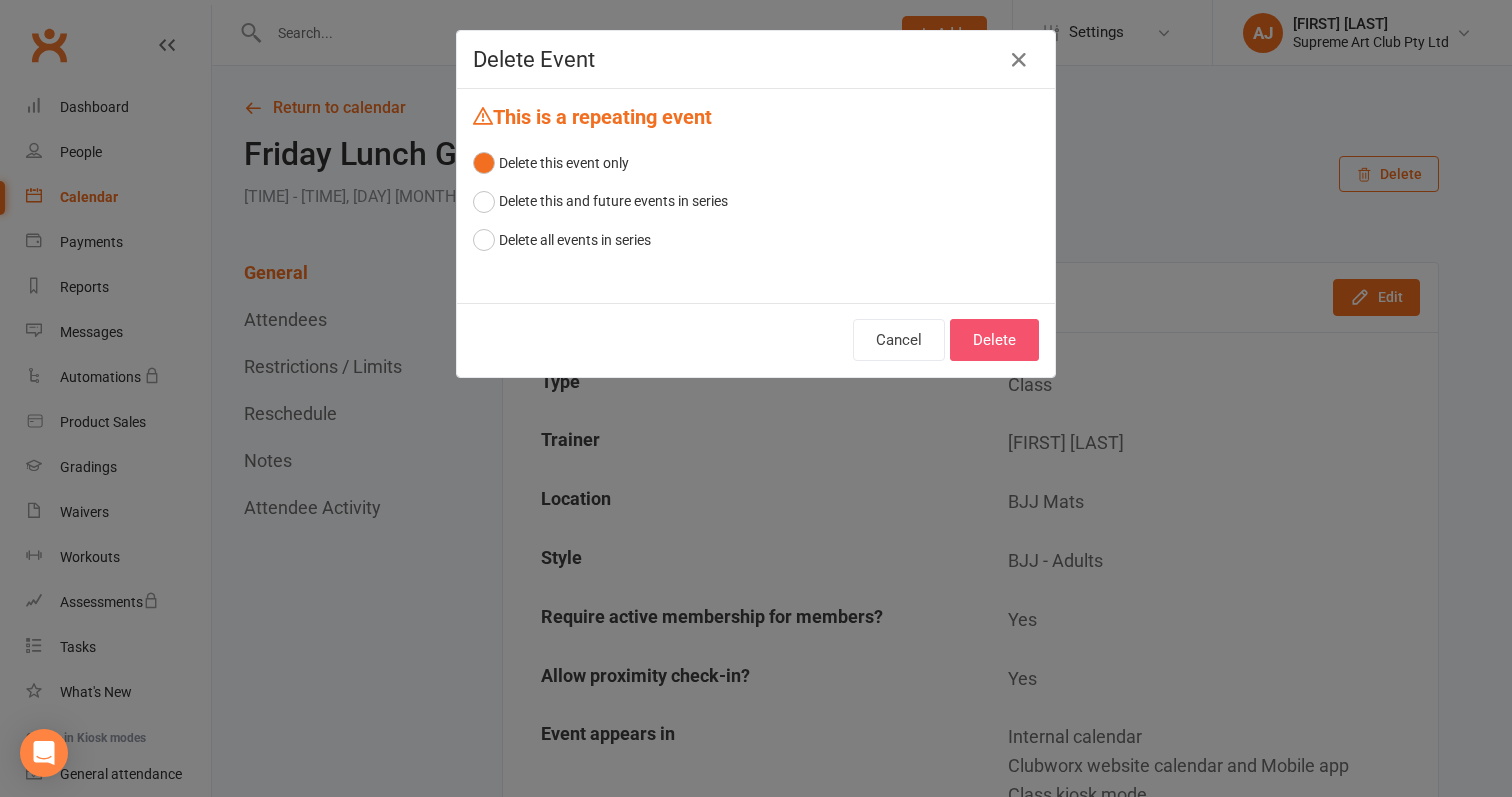 click on "Delete" at bounding box center (994, 340) 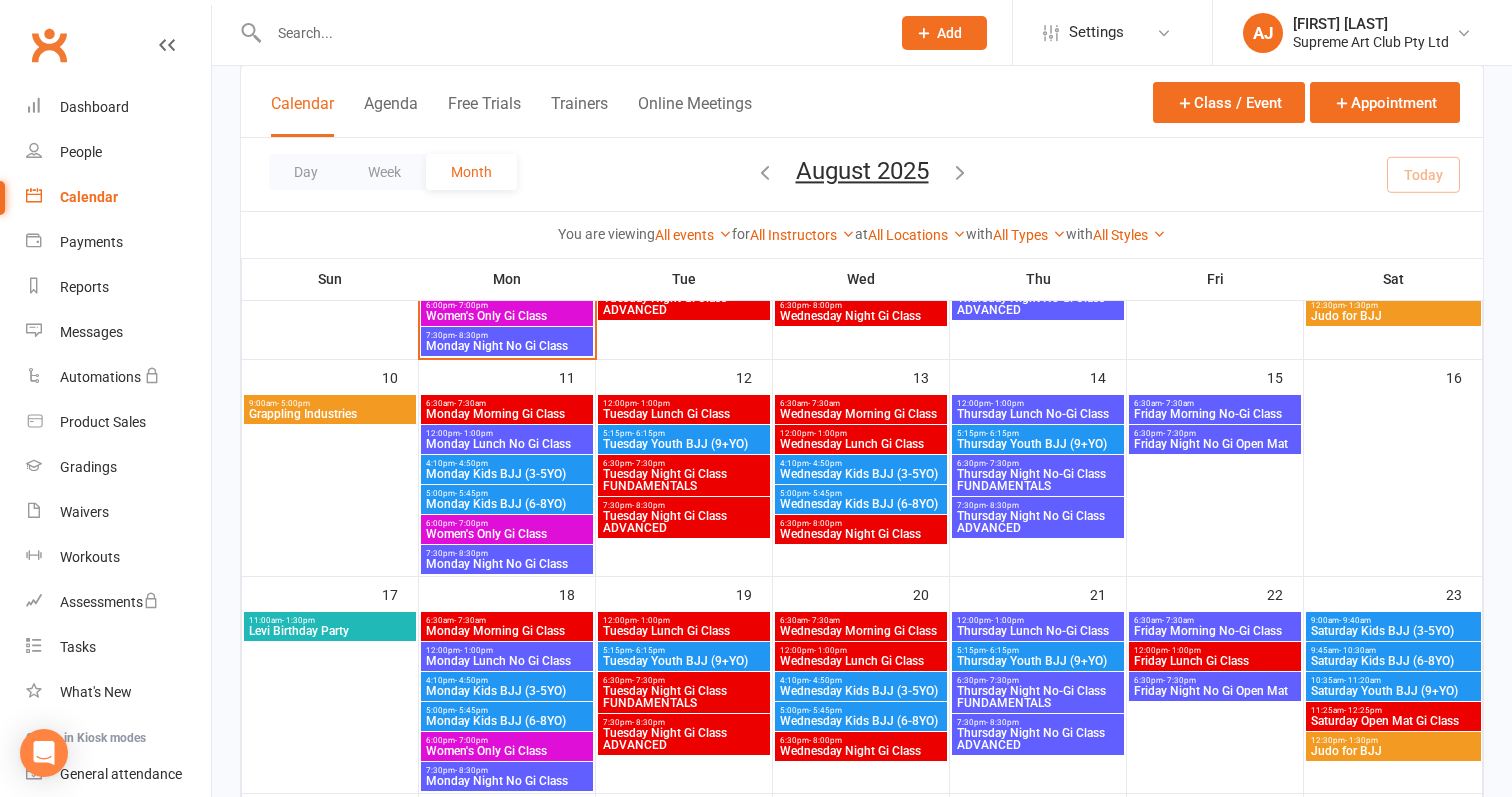 scroll, scrollTop: 503, scrollLeft: 0, axis: vertical 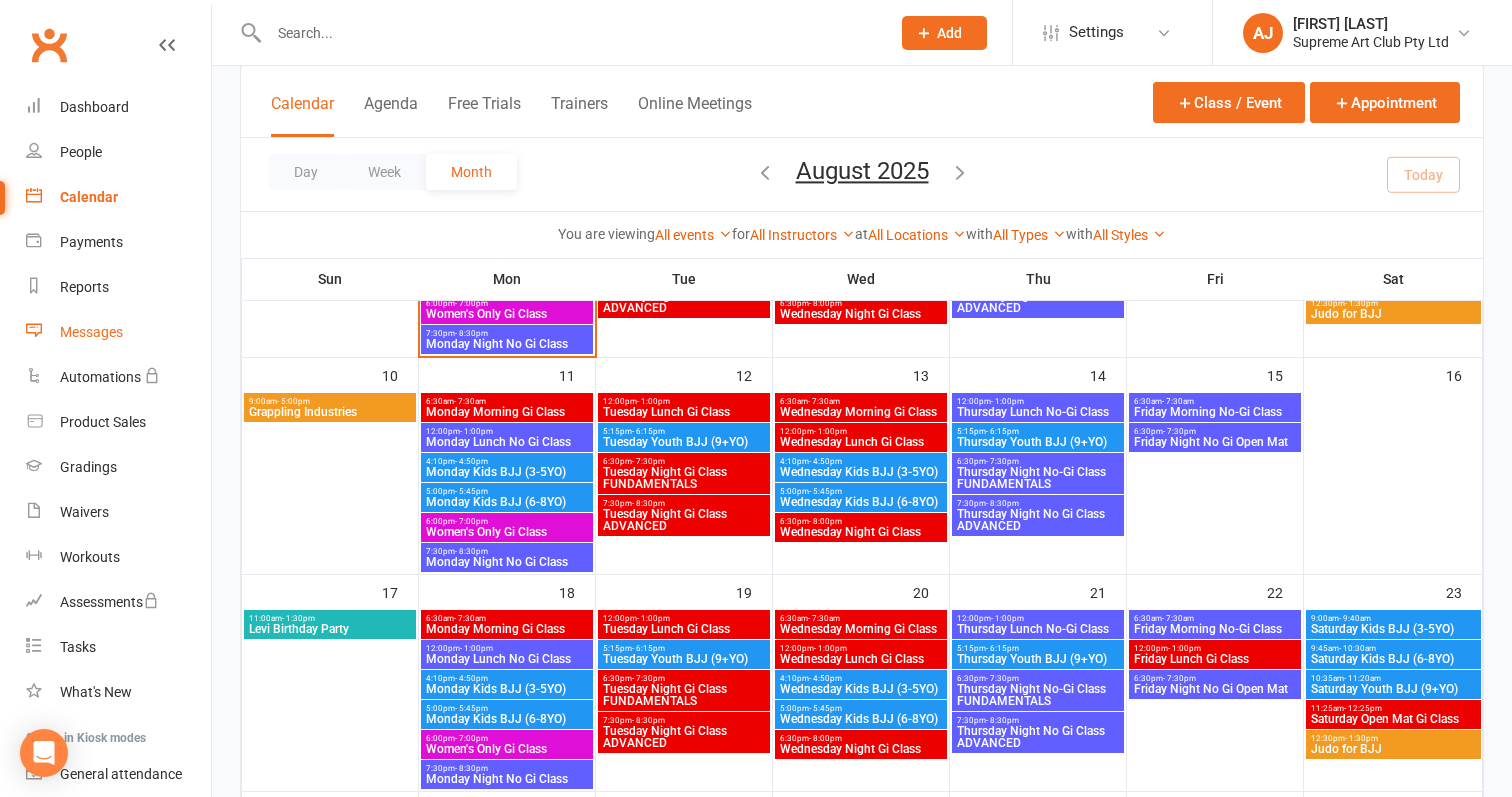 click on "Messages" at bounding box center (91, 332) 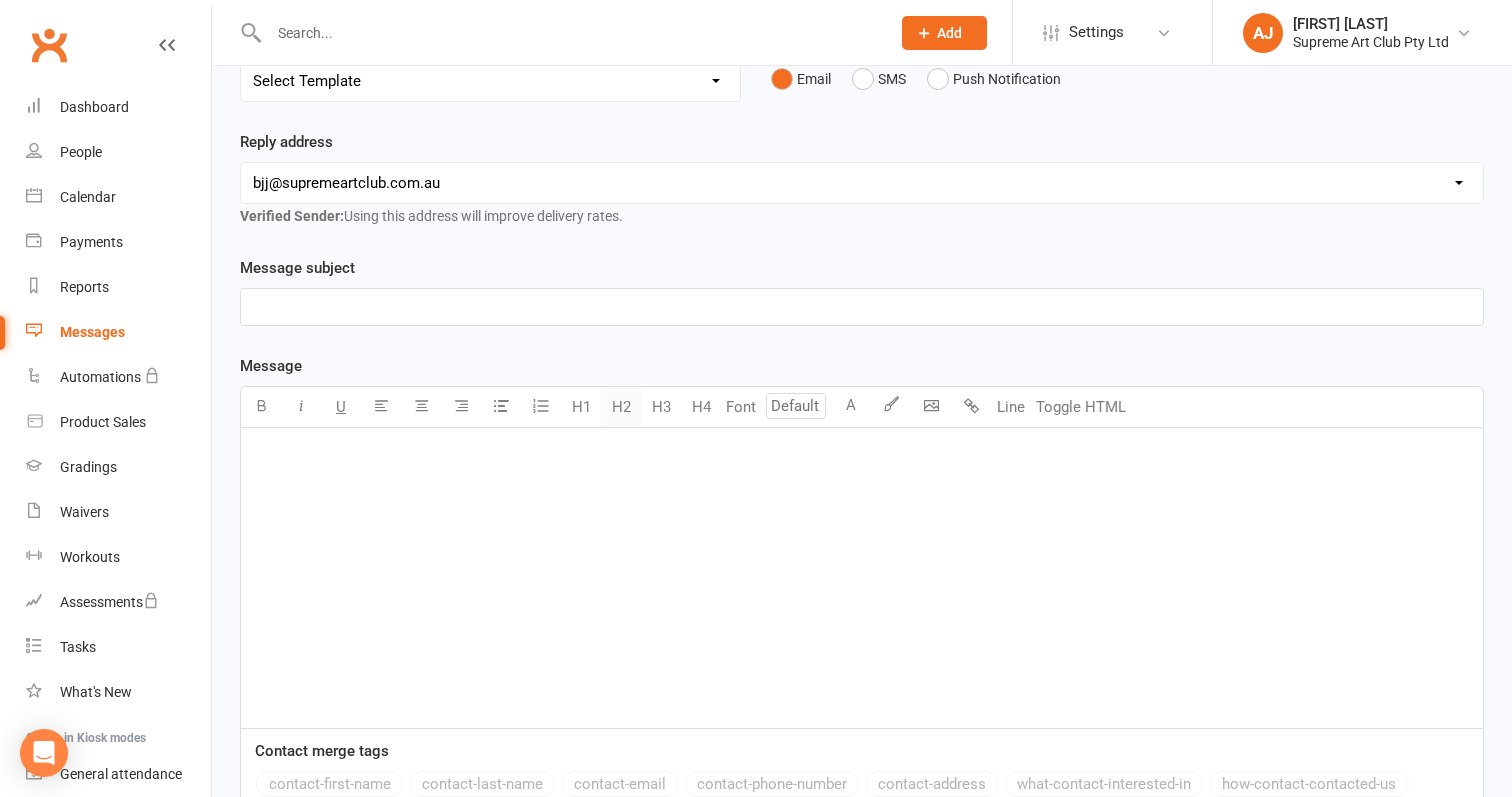 scroll, scrollTop: 244, scrollLeft: 0, axis: vertical 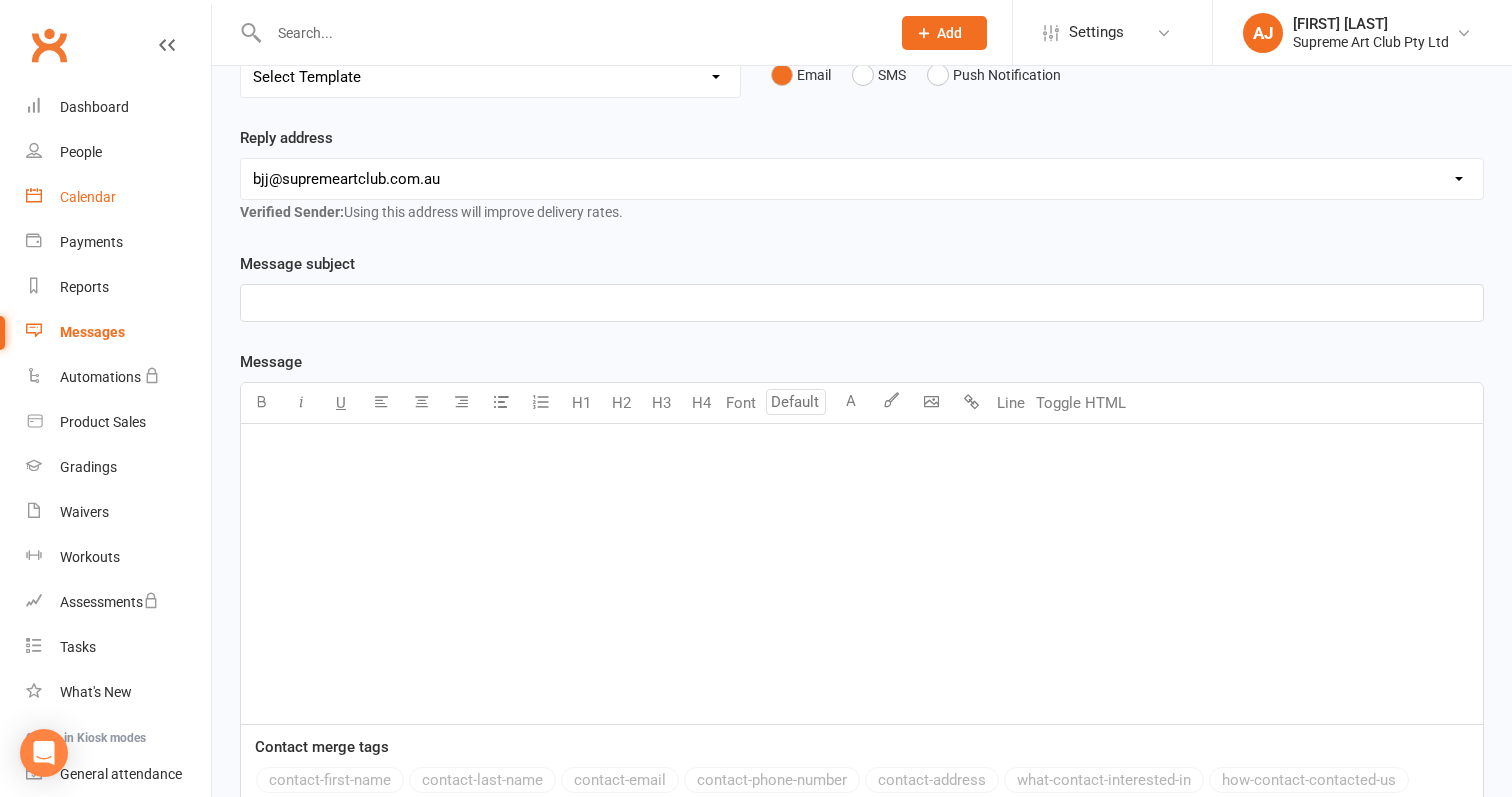 click on "Calendar" at bounding box center (88, 197) 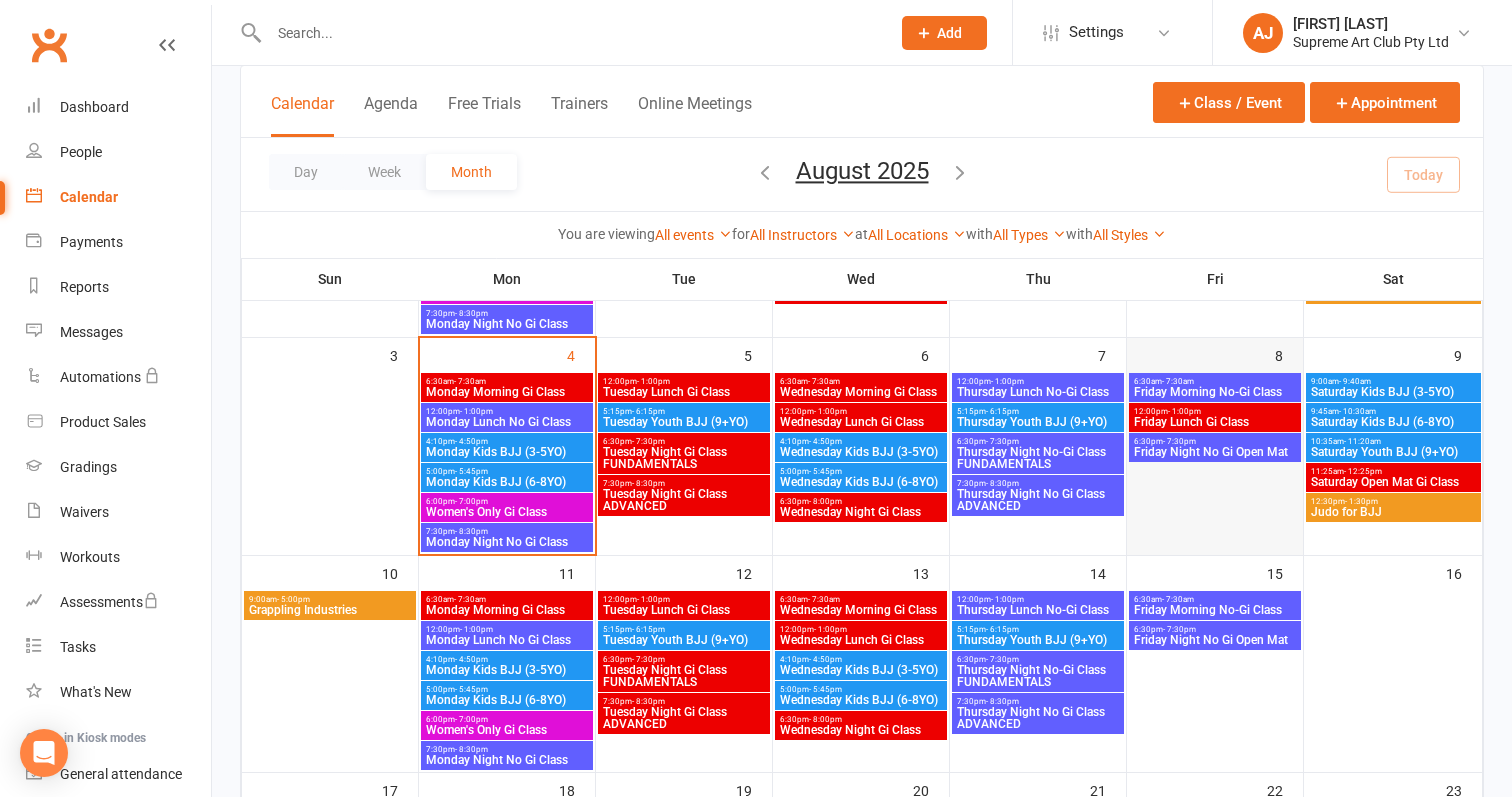 scroll, scrollTop: 325, scrollLeft: 0, axis: vertical 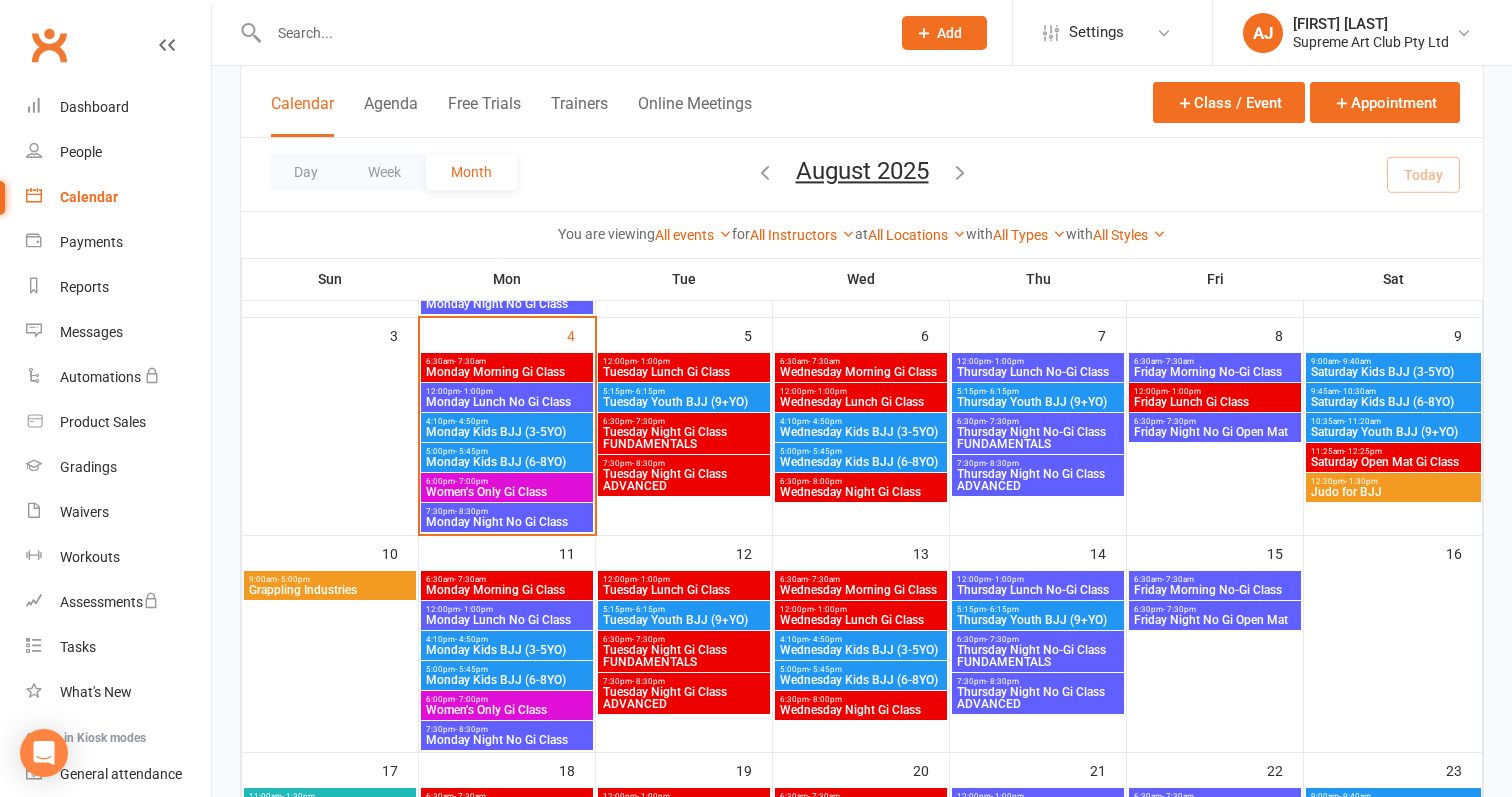 click on "Friday Morning No-Gi Class" at bounding box center (1215, 590) 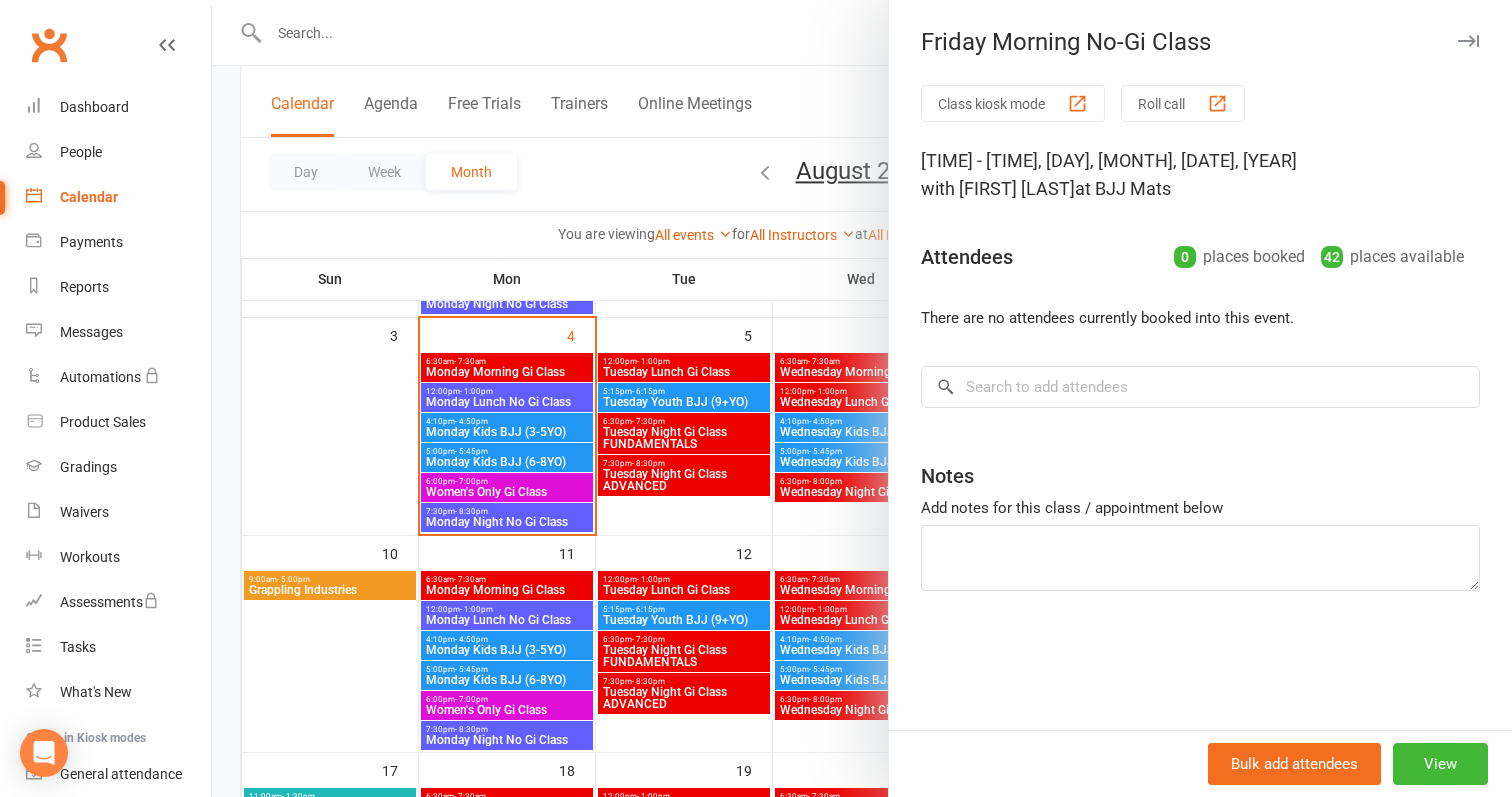 click on "People" at bounding box center (81, 152) 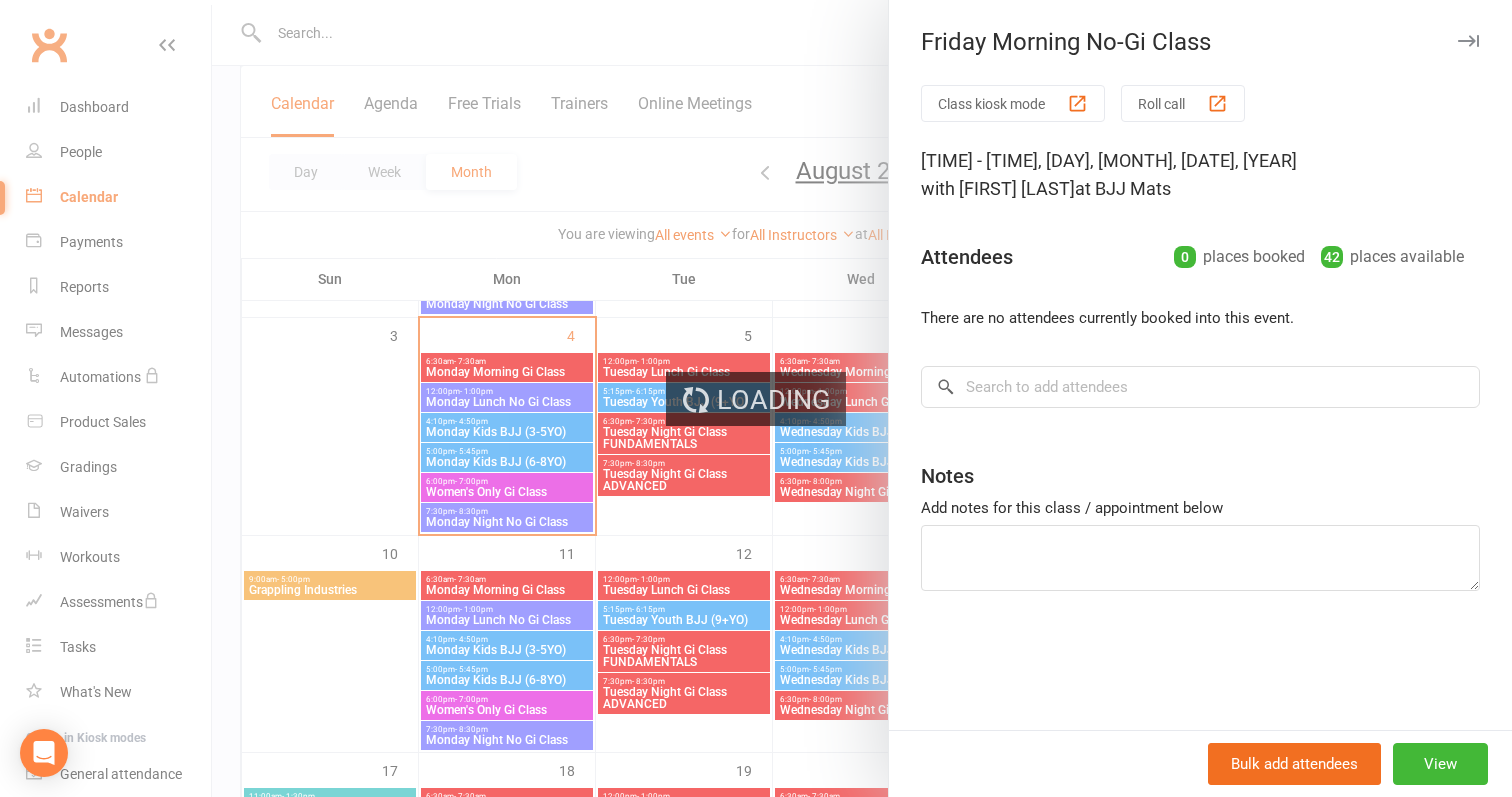 select on "100" 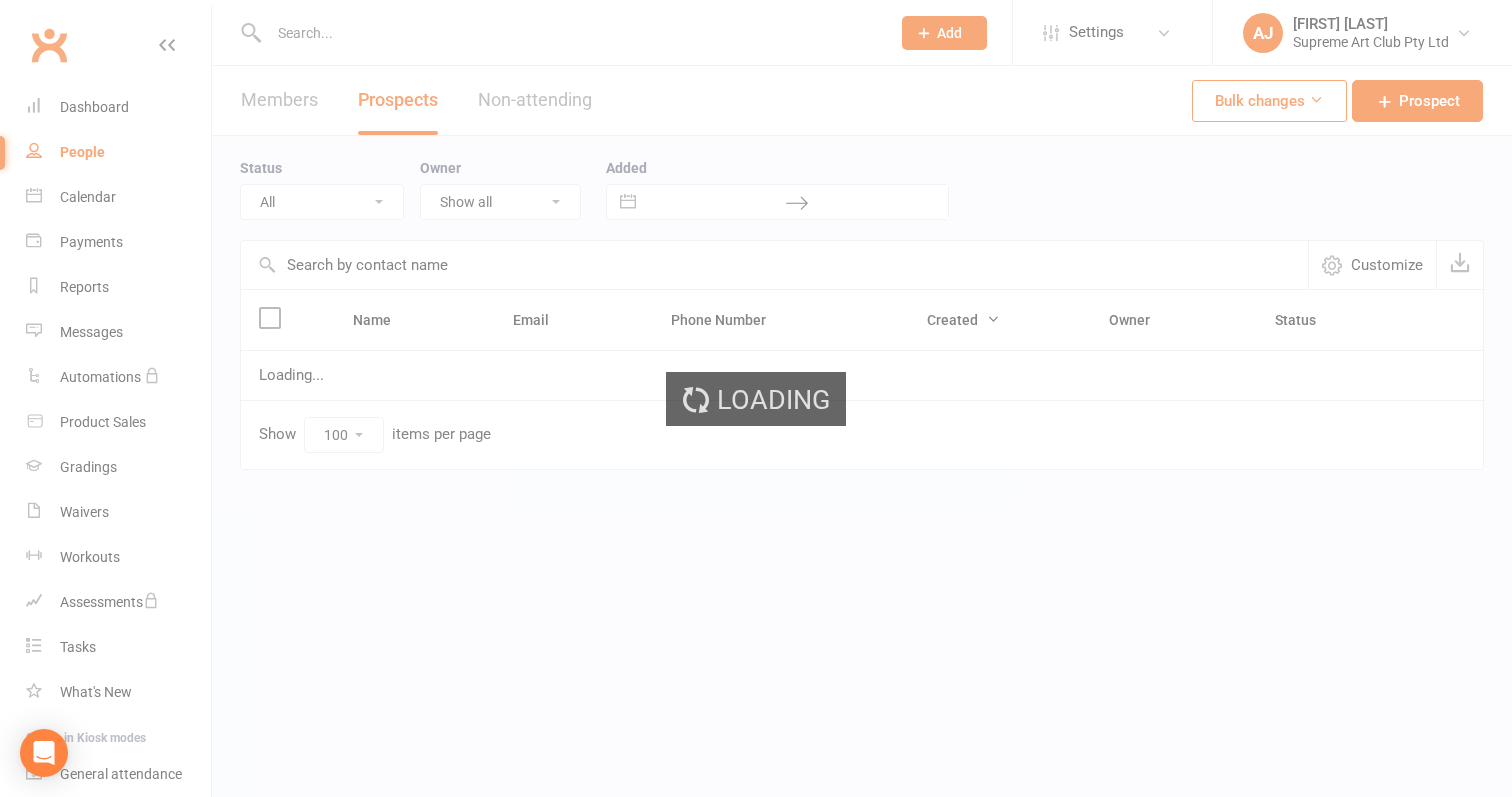 scroll, scrollTop: 0, scrollLeft: 0, axis: both 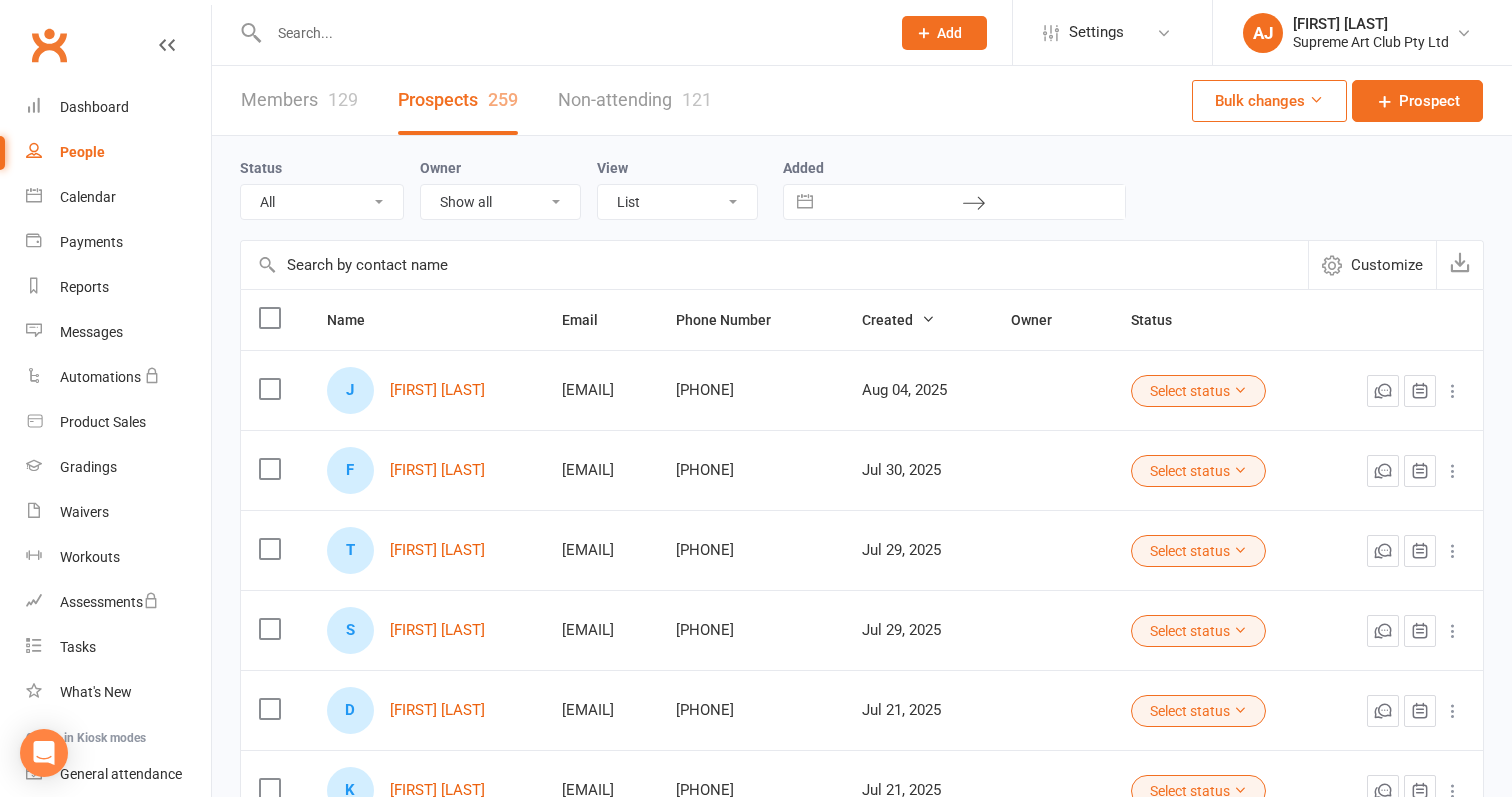 click at bounding box center [774, 265] 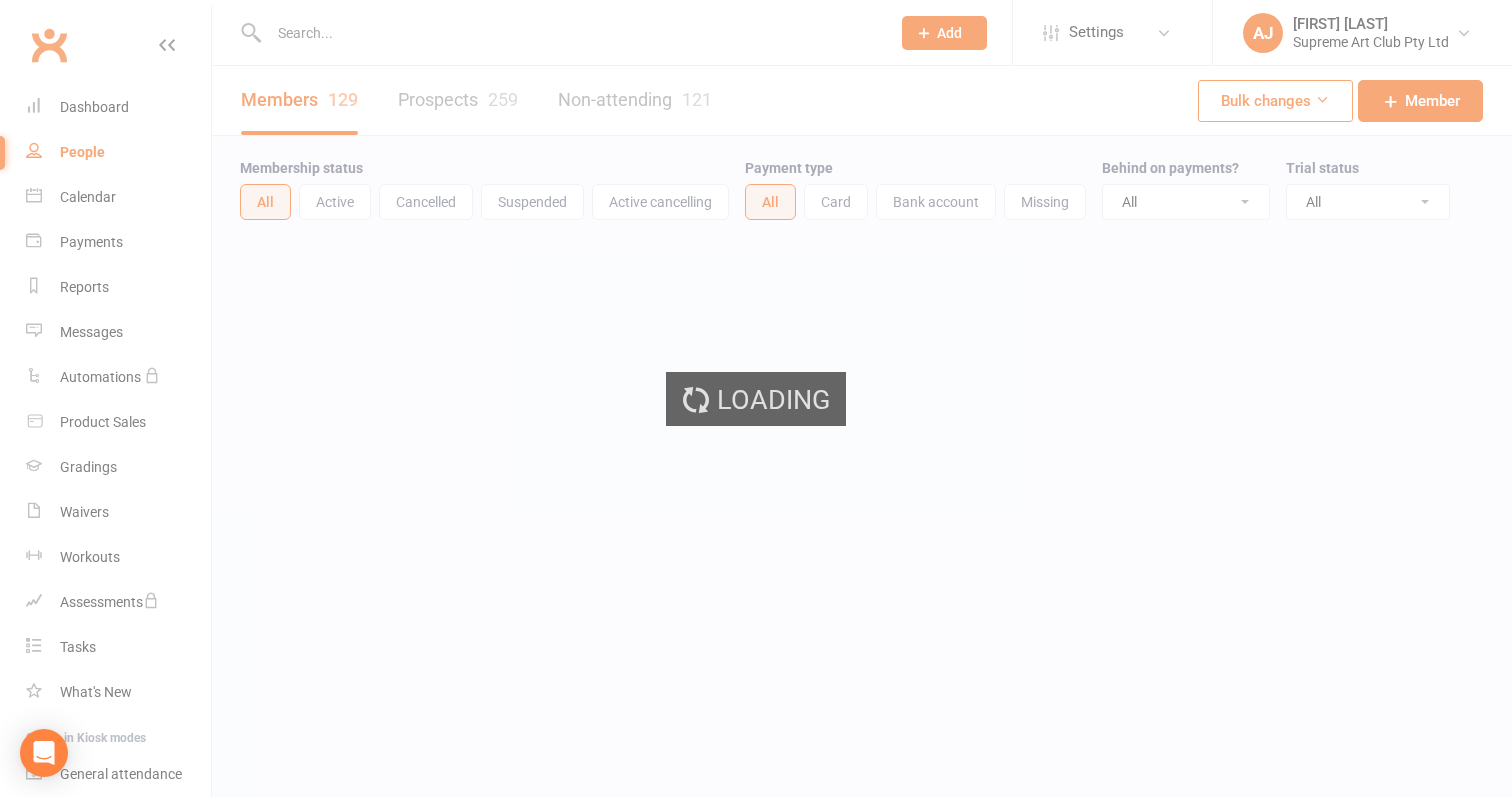 select on "100" 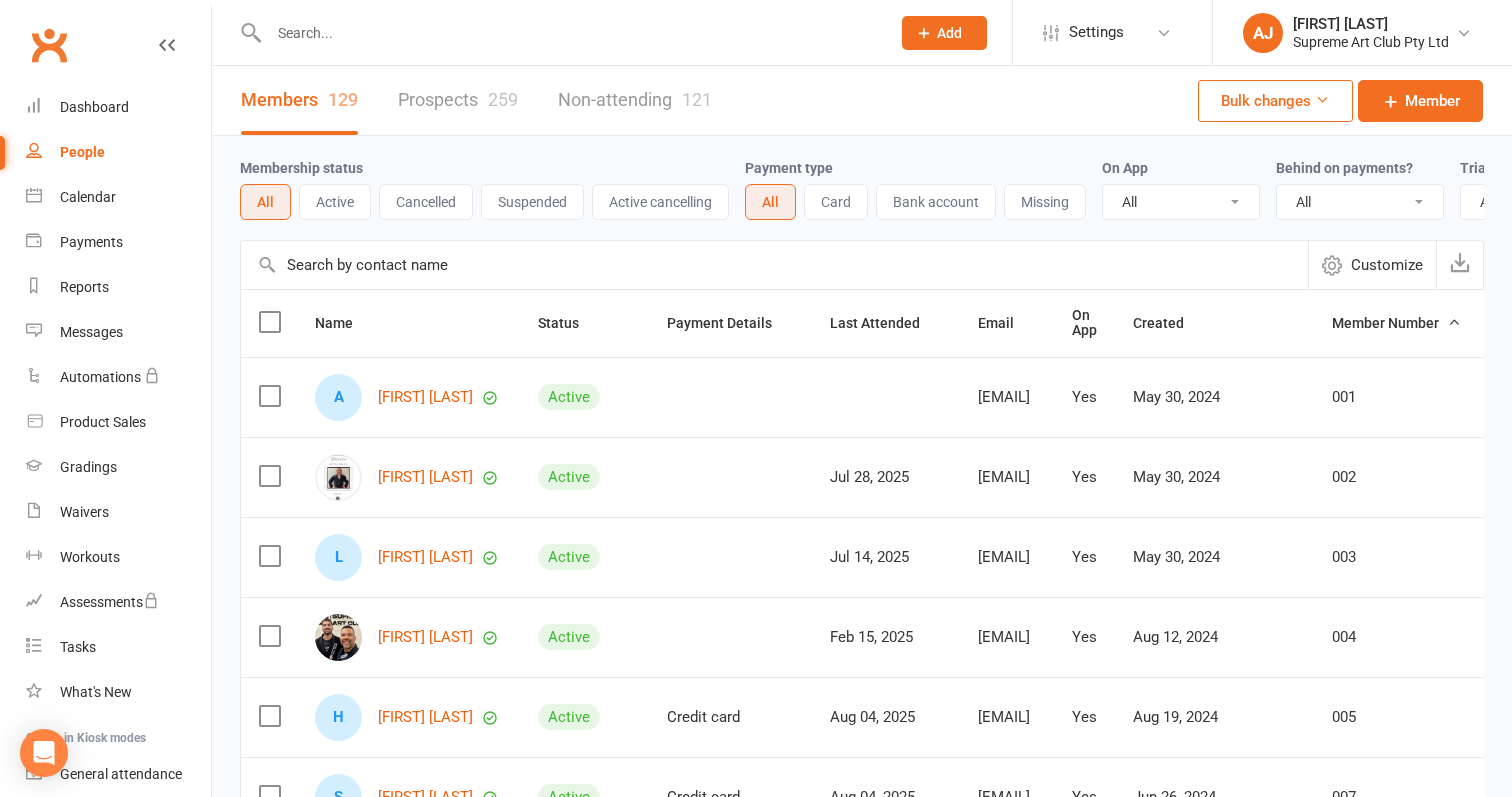 click at bounding box center (774, 265) 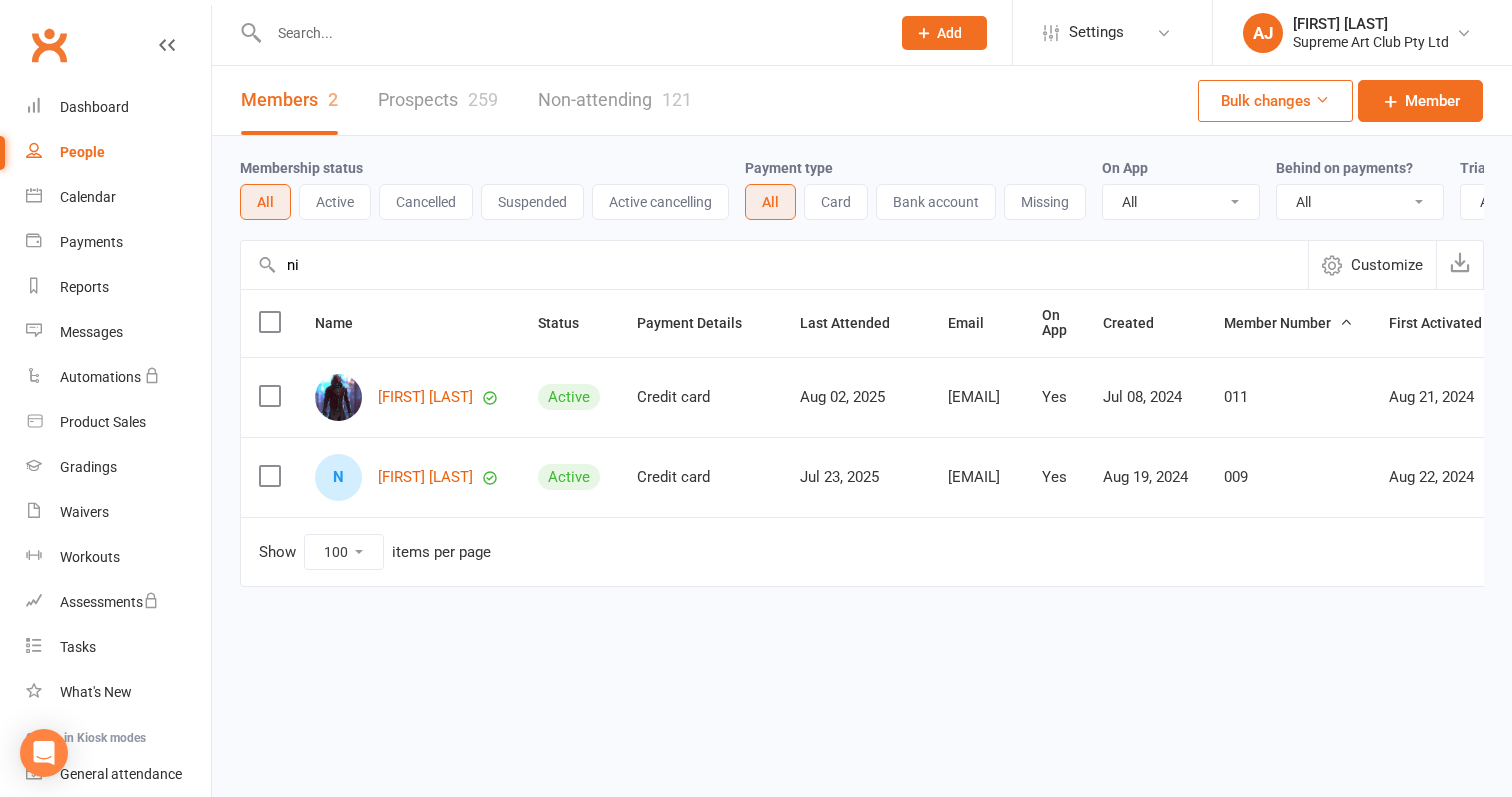 type on "n" 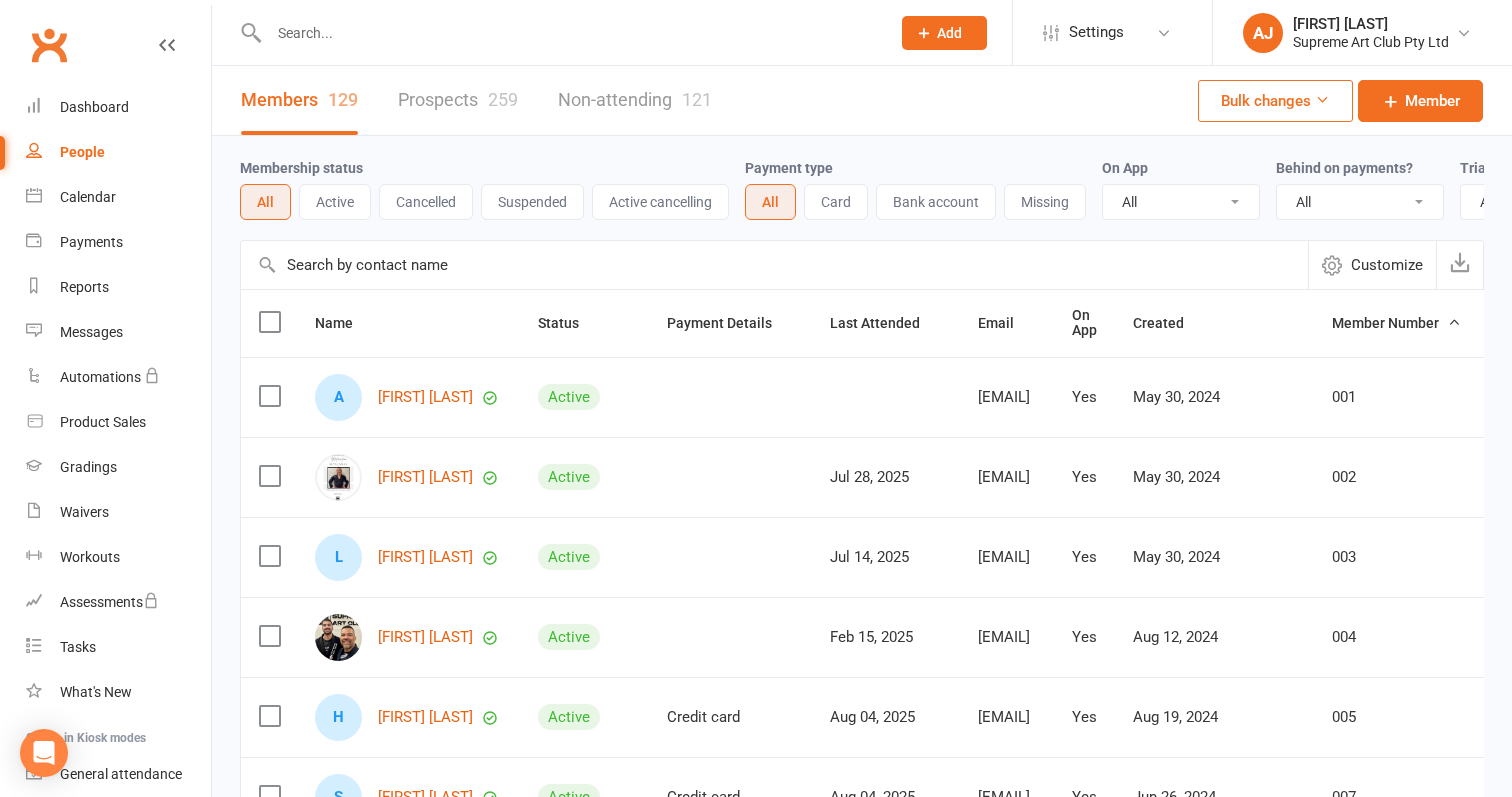 type on "j" 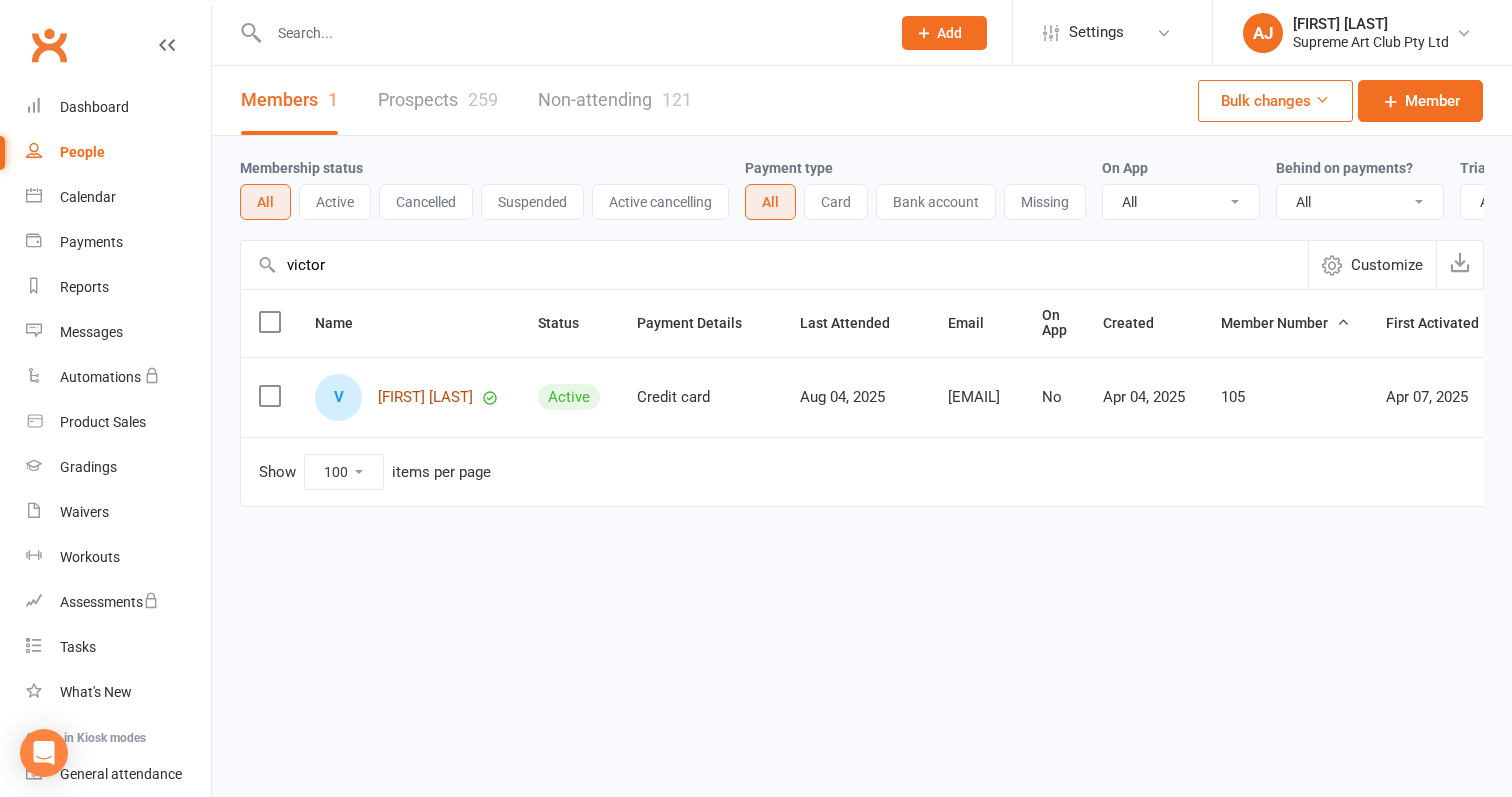 type on "victor" 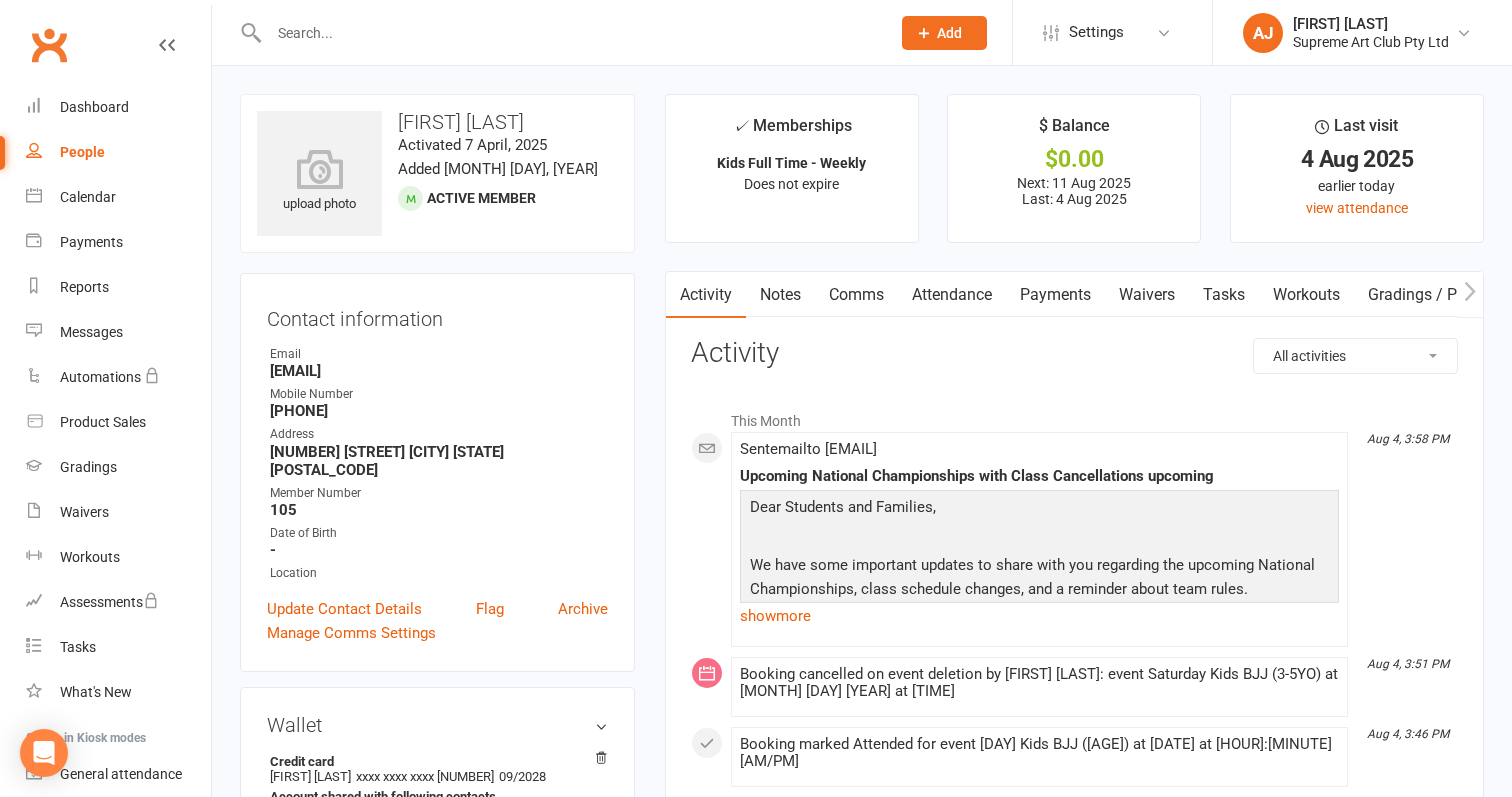 scroll, scrollTop: 170, scrollLeft: 0, axis: vertical 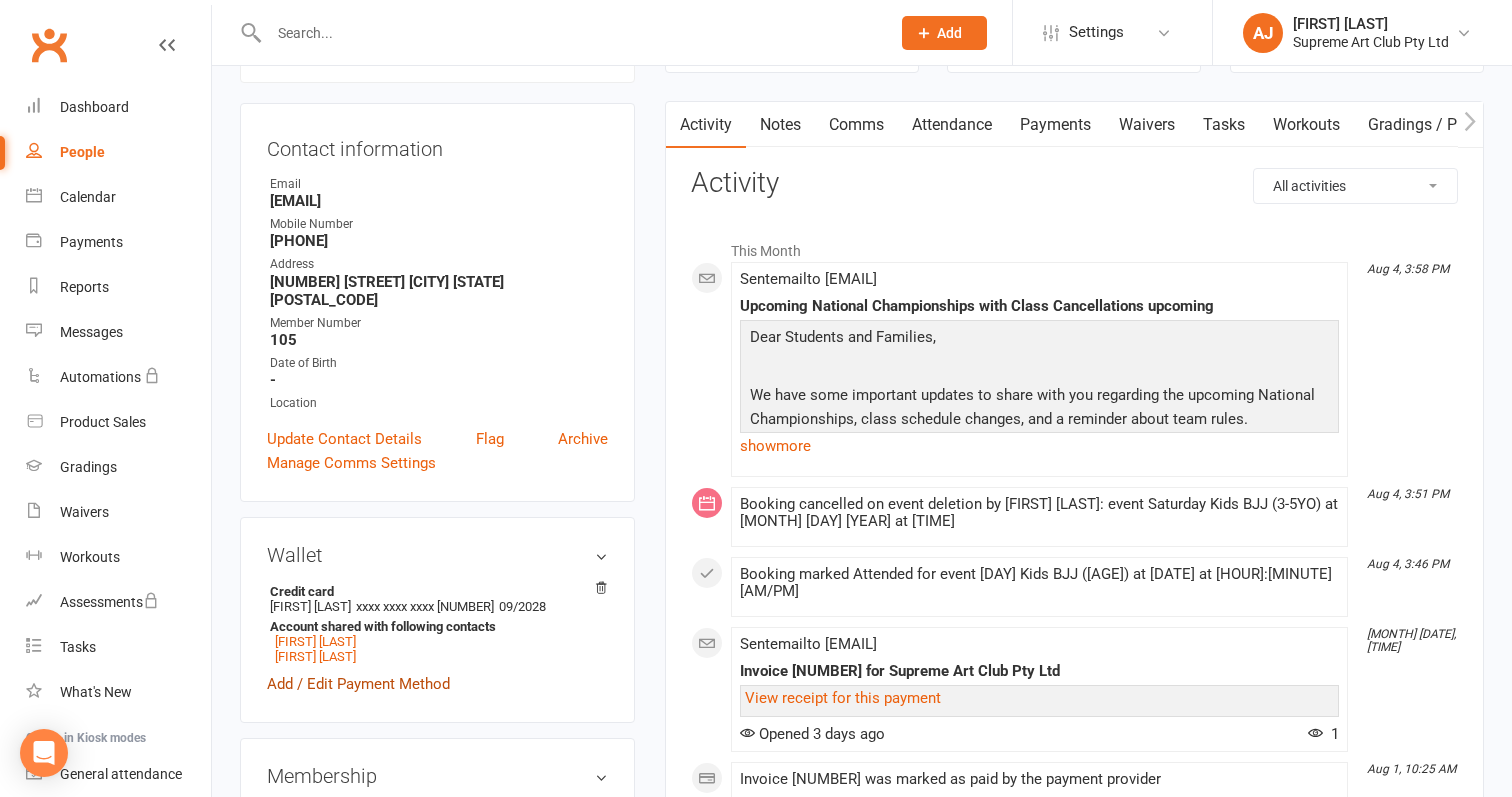 click on "Add / Edit Payment Method" at bounding box center [358, 684] 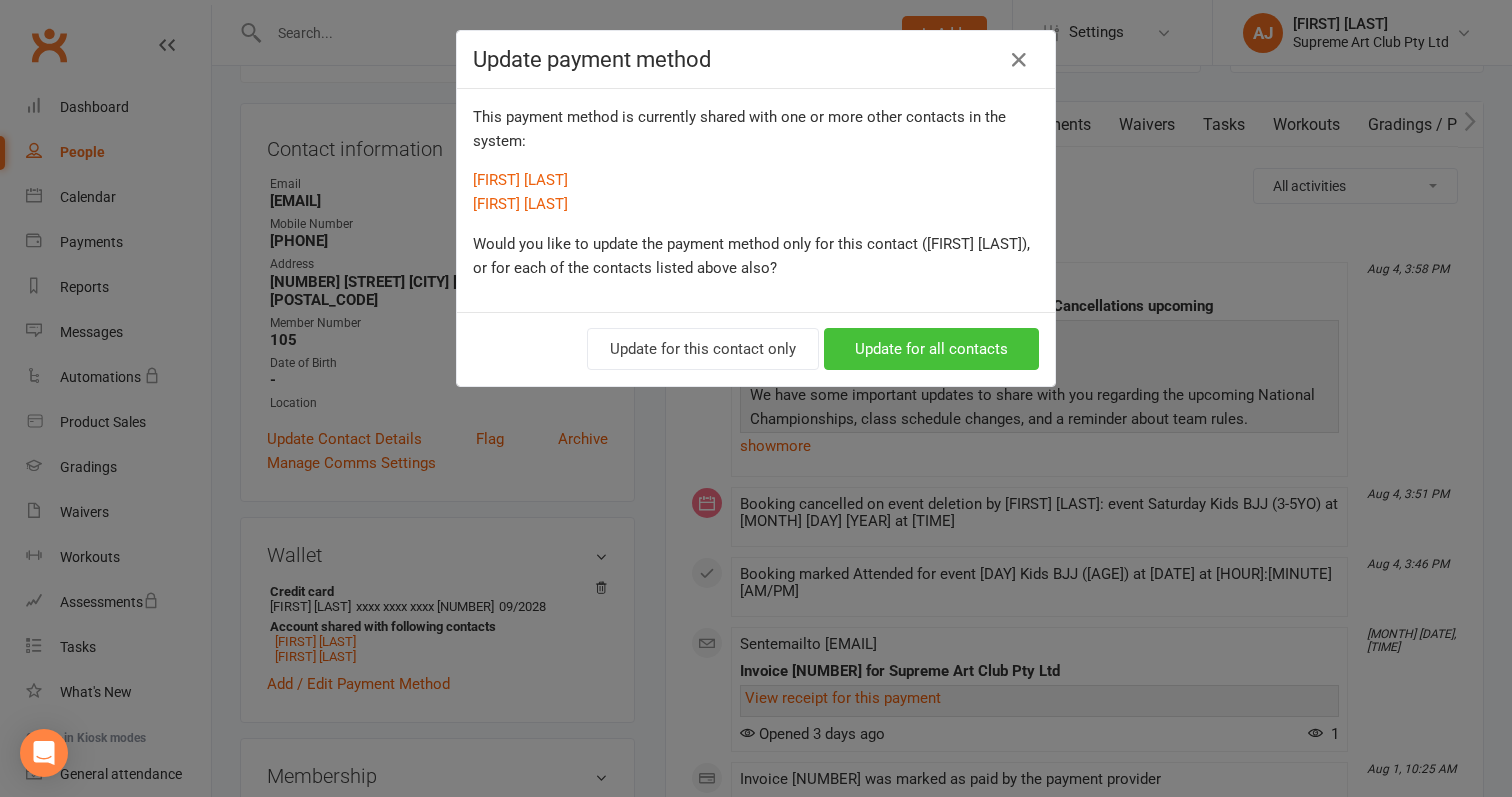 click on "Update for all contacts" at bounding box center [931, 349] 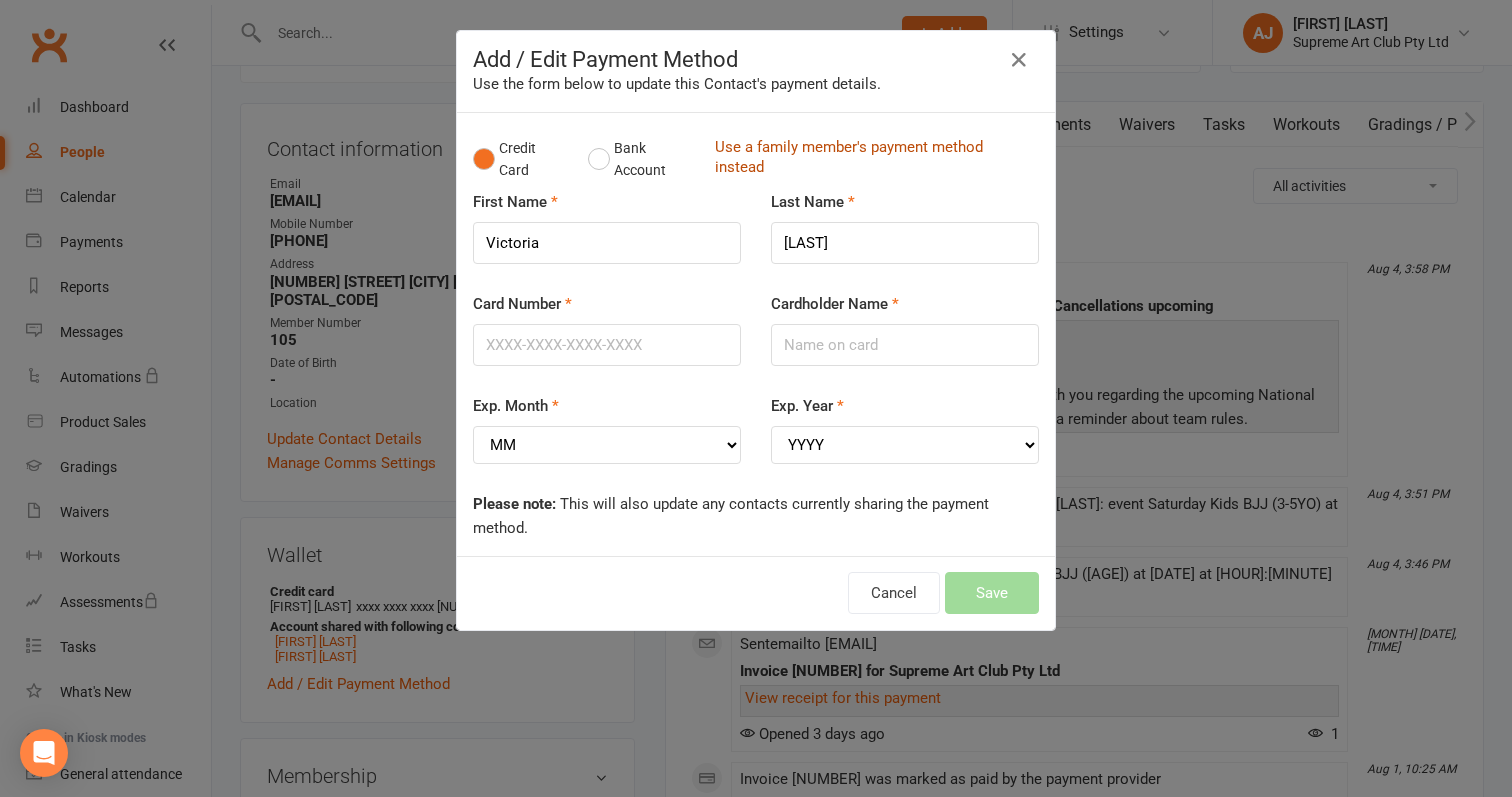 click on "Use a family member's payment method instead" at bounding box center (872, 159) 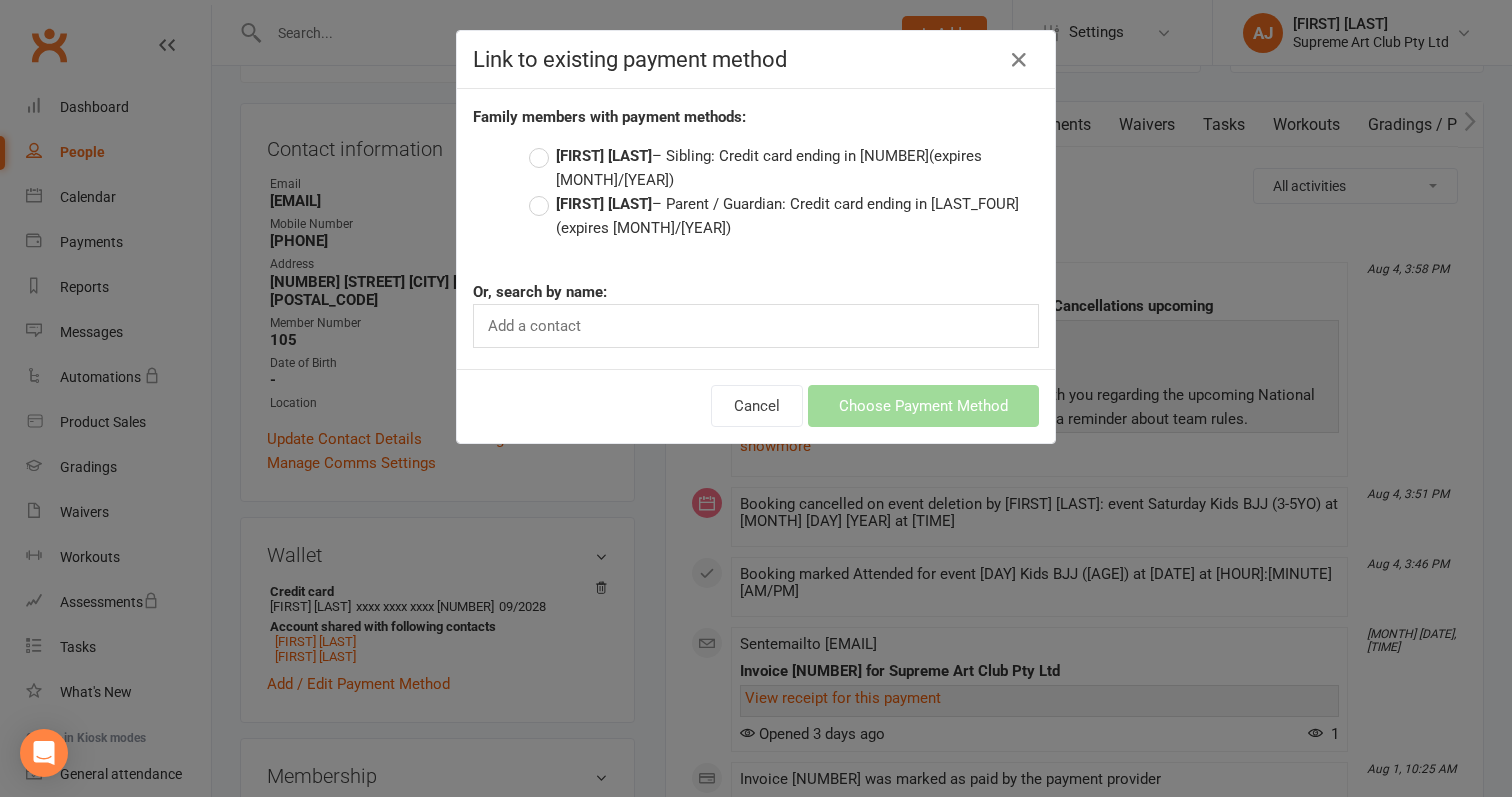 click on "[FIRST] [LAST] – Sibling: Credit card ending in [NUMBER] (expires [MONTH]/[YEAR])" at bounding box center [784, 168] 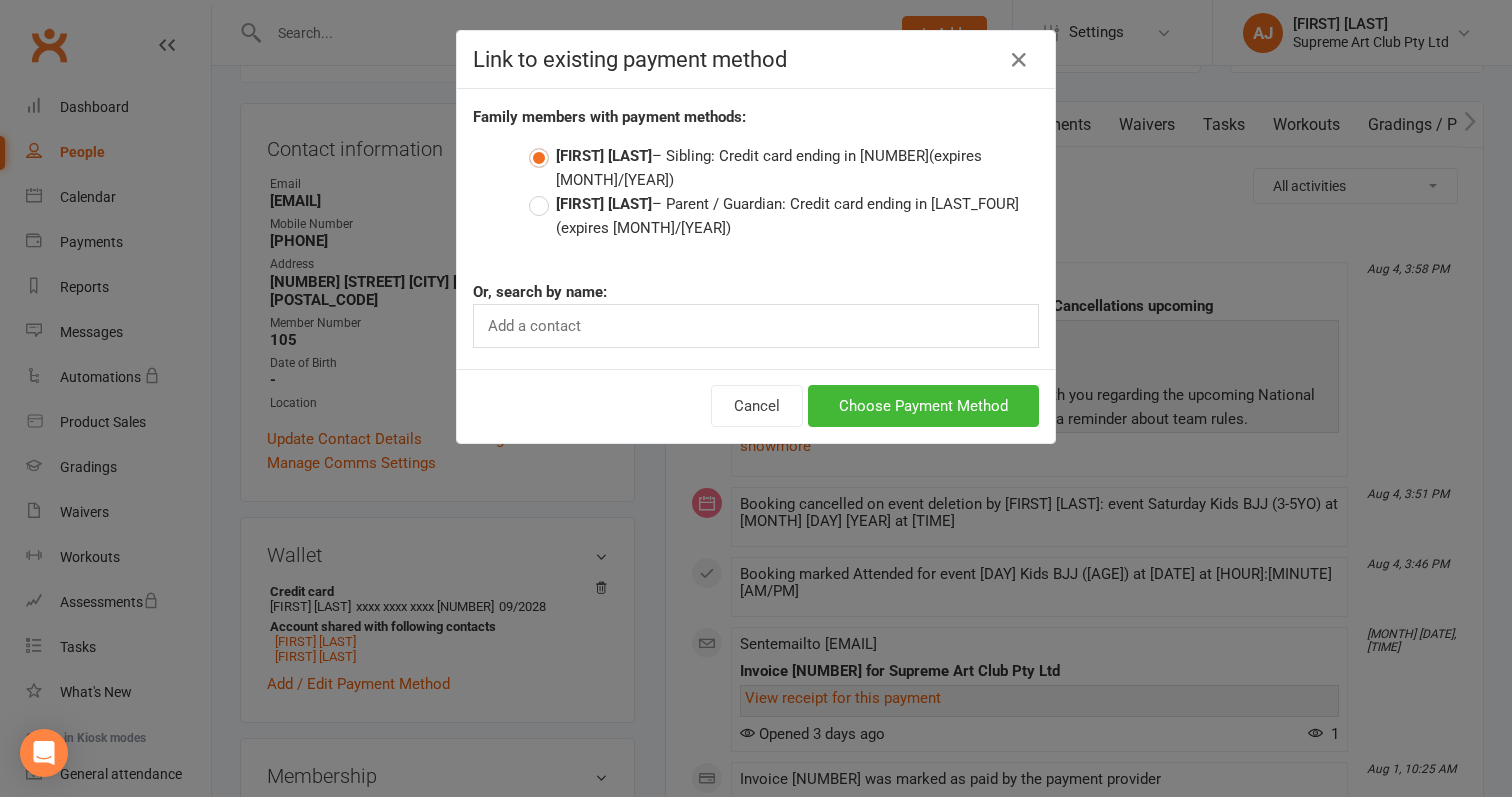 click on "Add a contact" at bounding box center (756, 326) 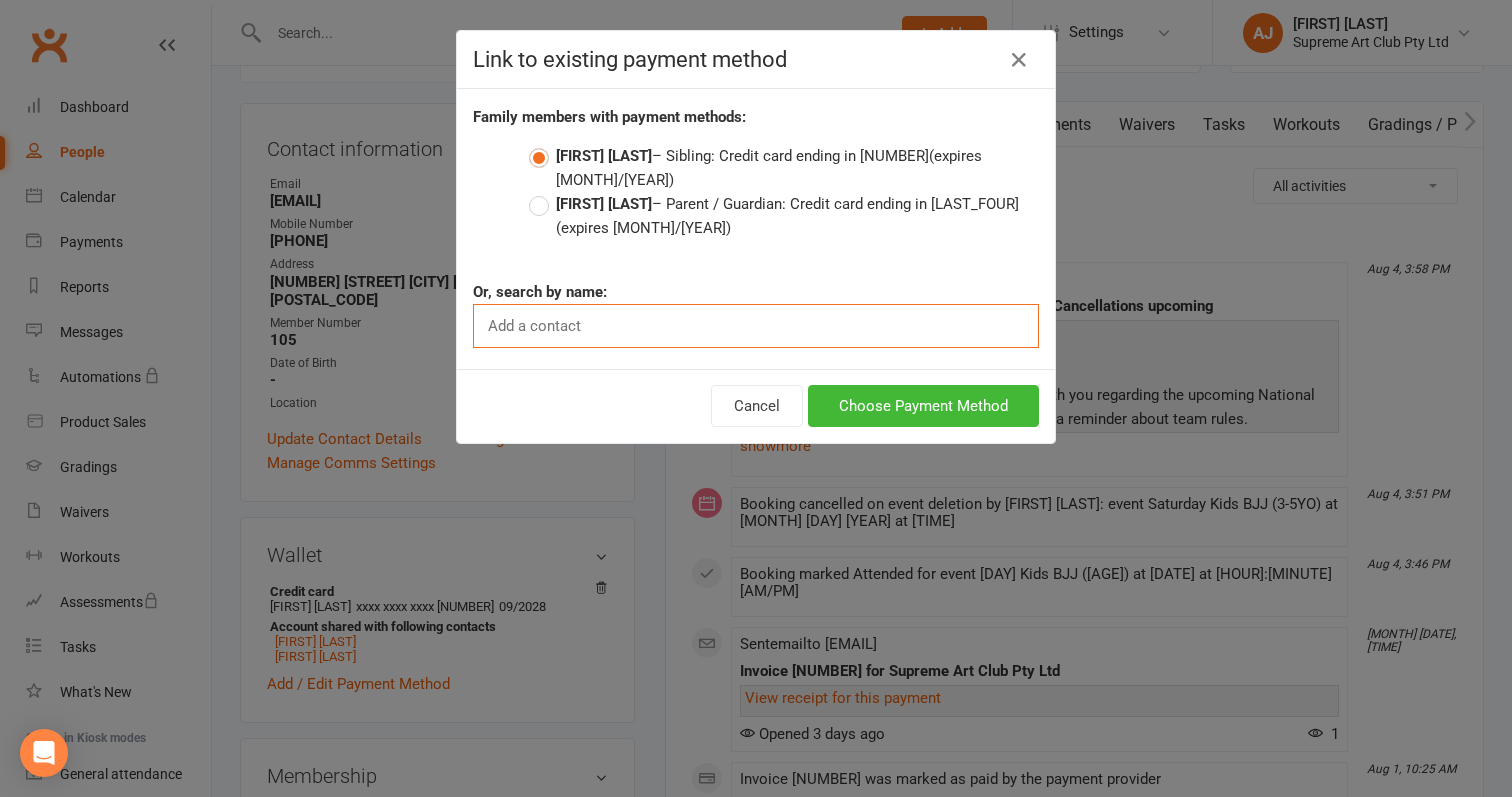 click on "[FIRST] [LAST] – Parent / Guardian: Credit card ending in [LAST_FOUR] (expires [MONTH]/[YEAR])" at bounding box center (784, 216) 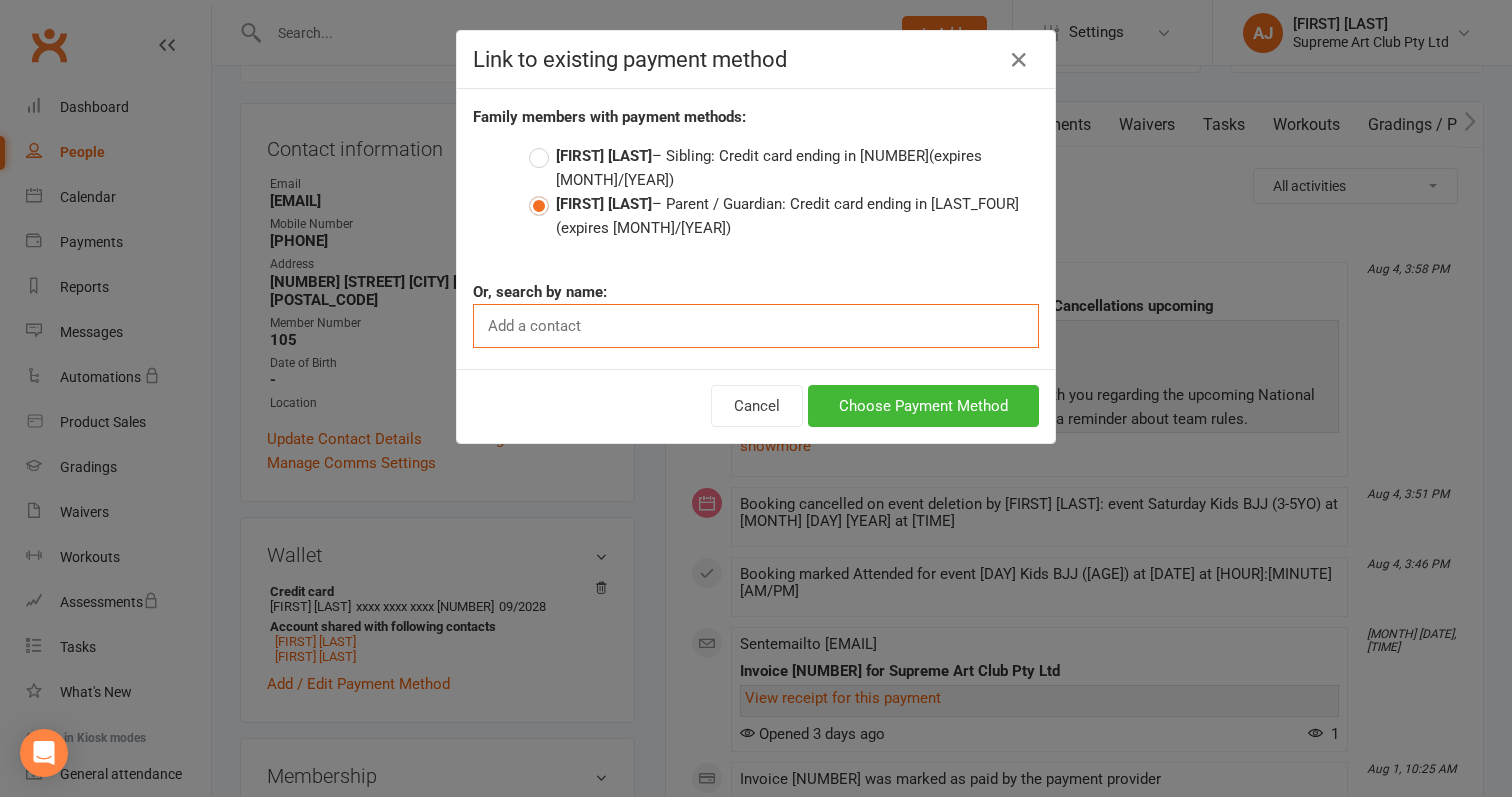 click at bounding box center [537, 326] 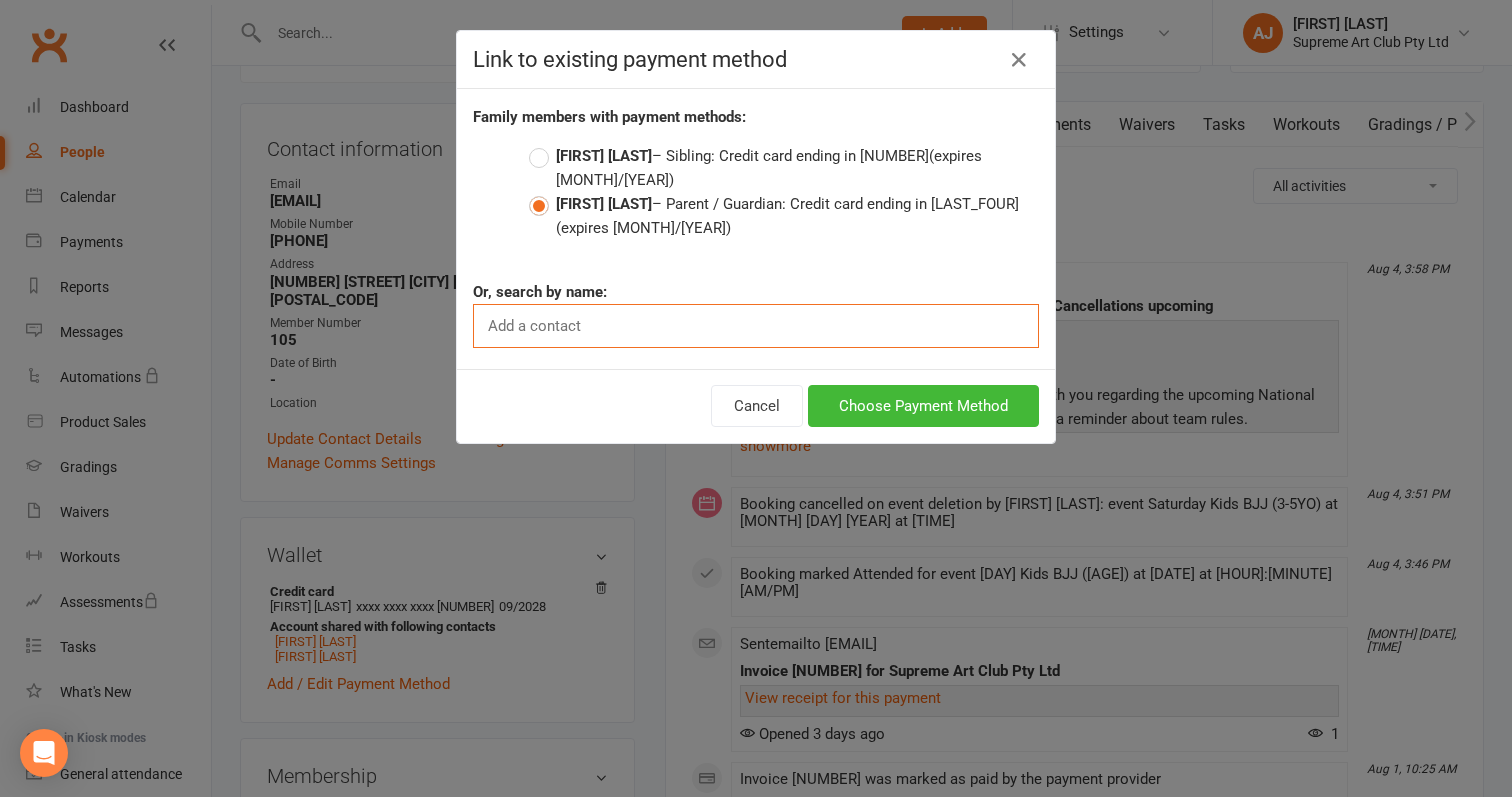 click on "[FIRST] [LAST] – Parent / Guardian: Credit card ending in [LAST_FOUR] (expires [MONTH]/[YEAR])" at bounding box center (784, 216) 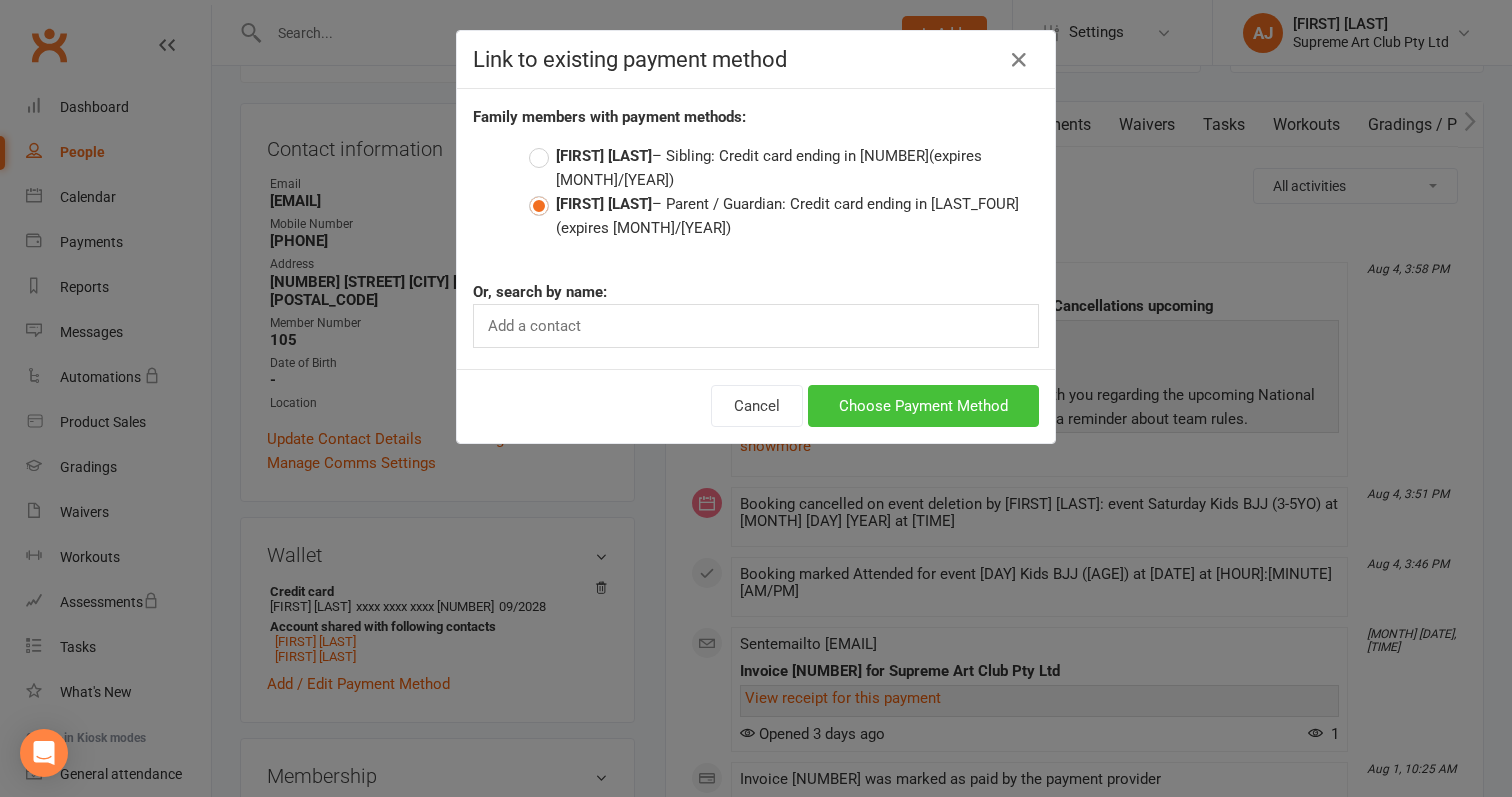 click on "Choose Payment Method" at bounding box center (923, 406) 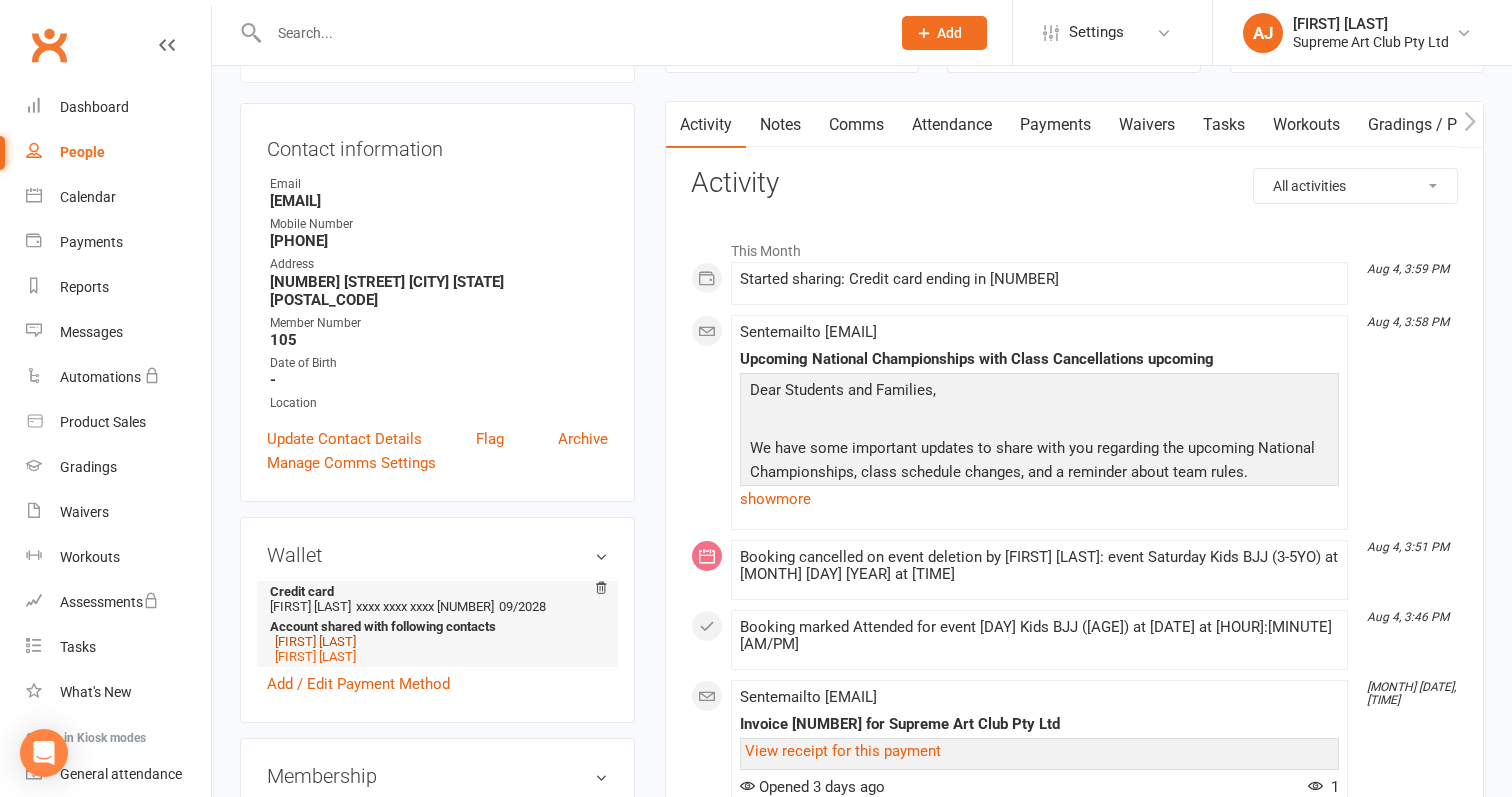 click on "[FIRST] [LAST]" at bounding box center [315, 641] 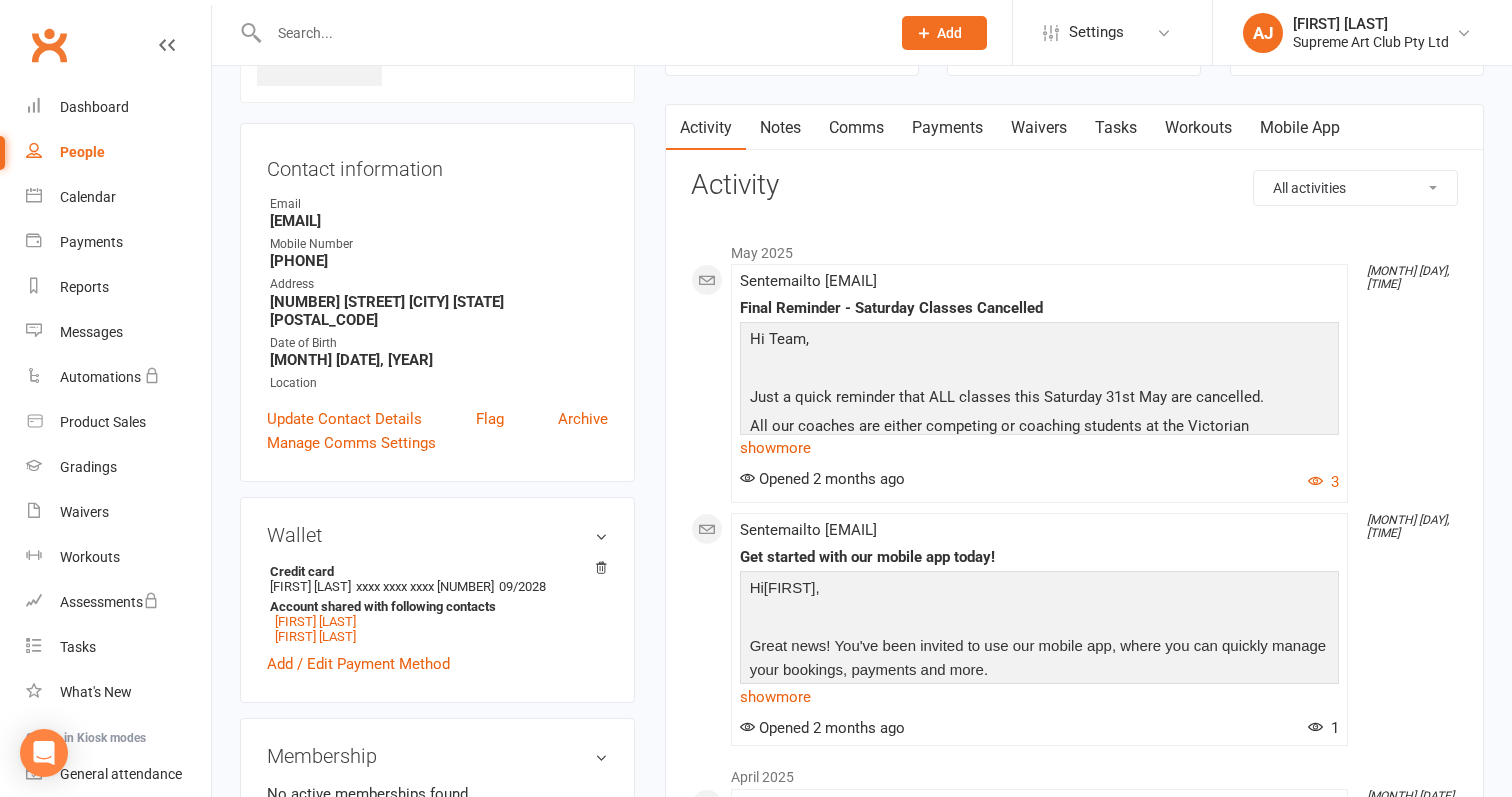 scroll, scrollTop: 177, scrollLeft: 0, axis: vertical 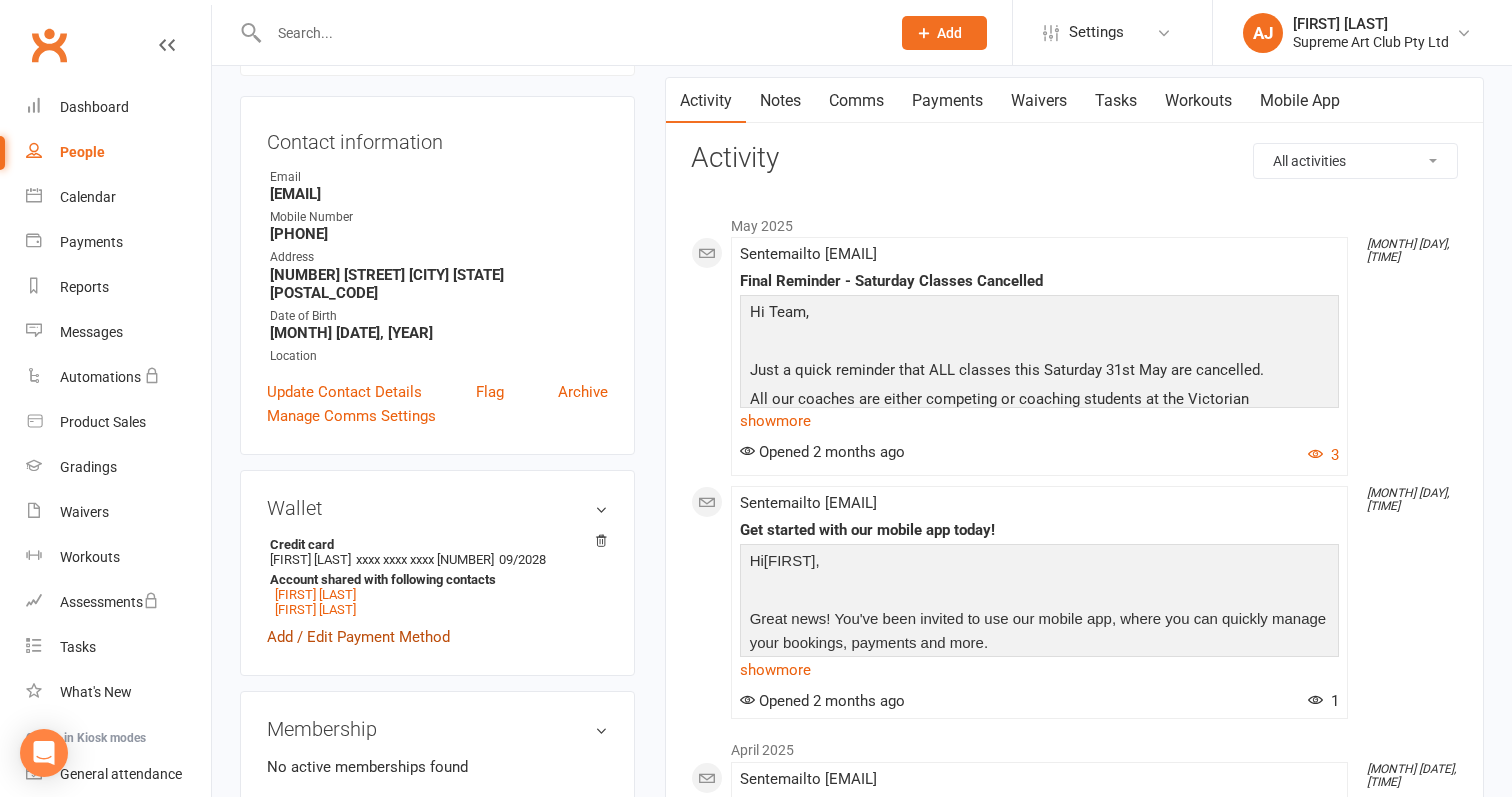 click on "Add / Edit Payment Method" at bounding box center (358, 637) 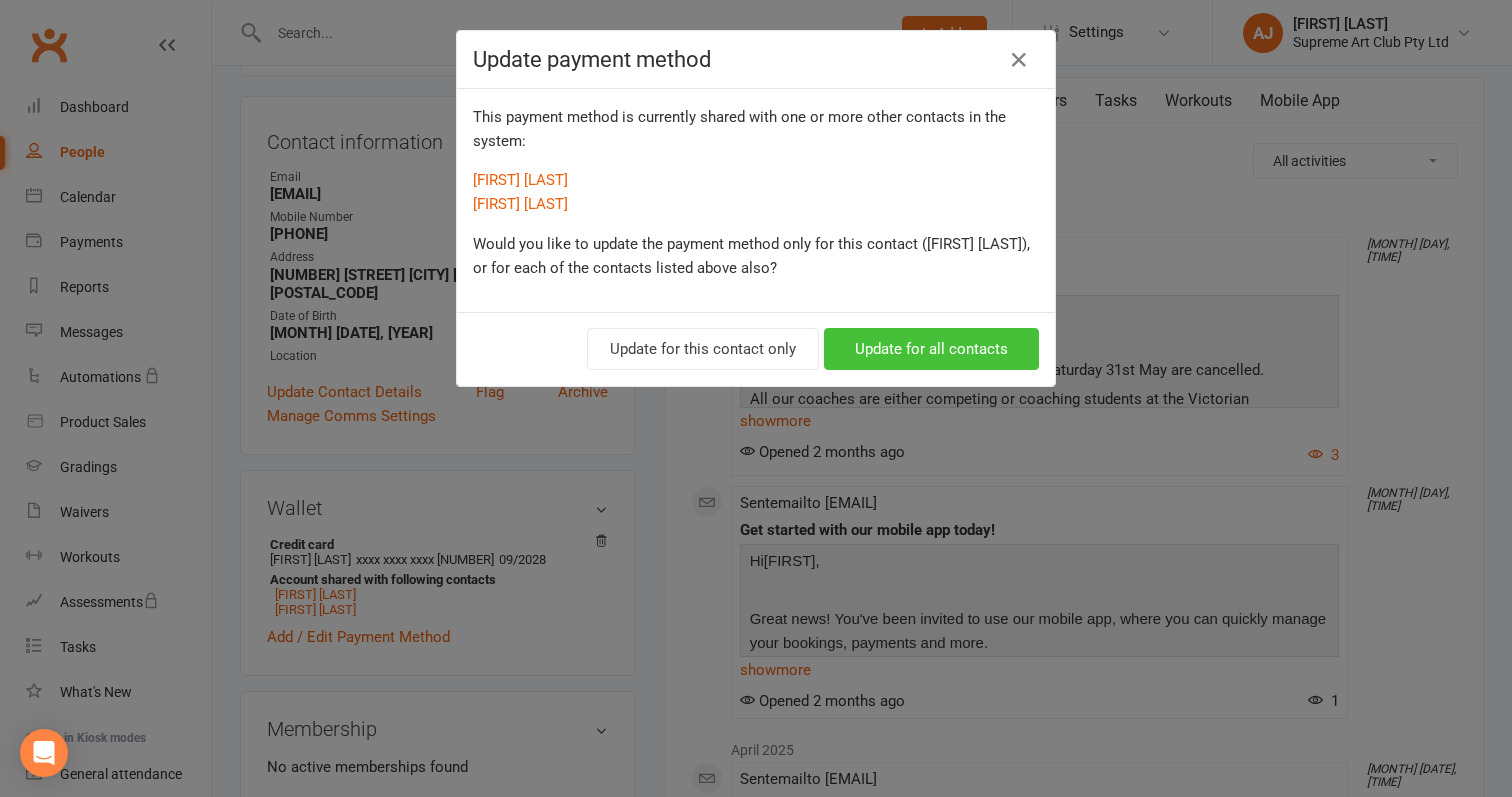 click on "Update for all contacts" at bounding box center [931, 349] 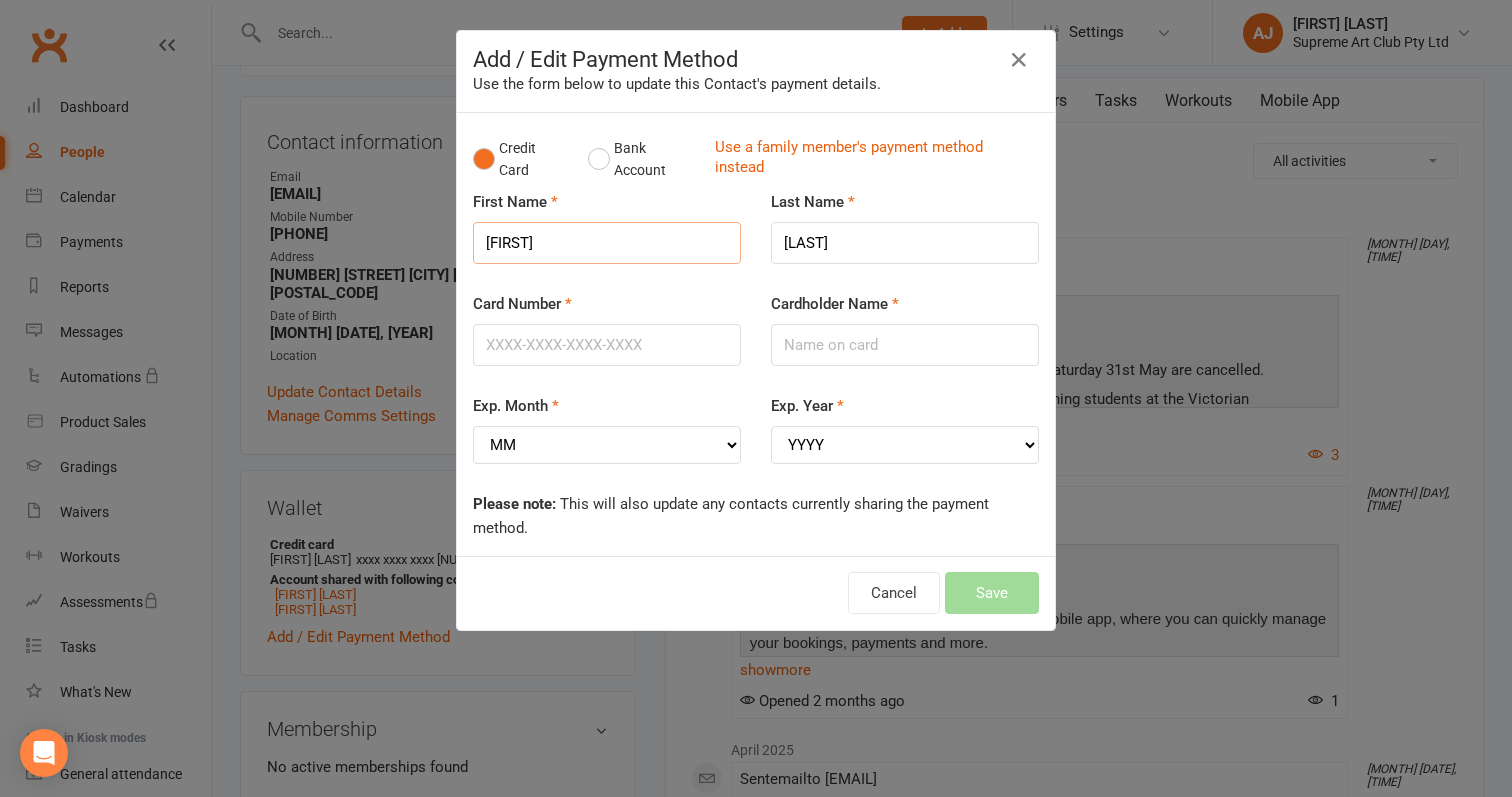 click on "[FIRST]" at bounding box center (607, 243) 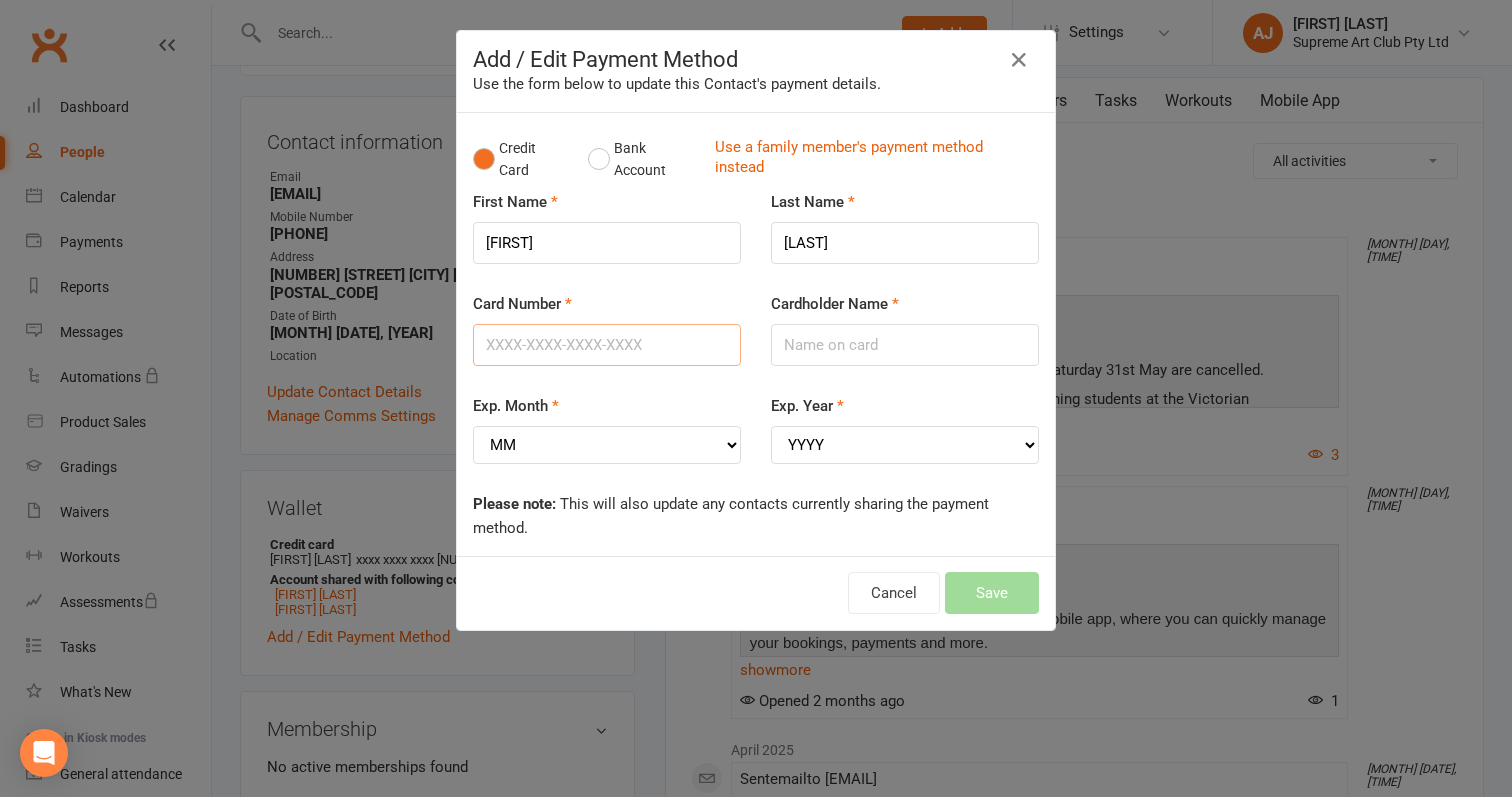 click on "Card Number" at bounding box center [607, 345] 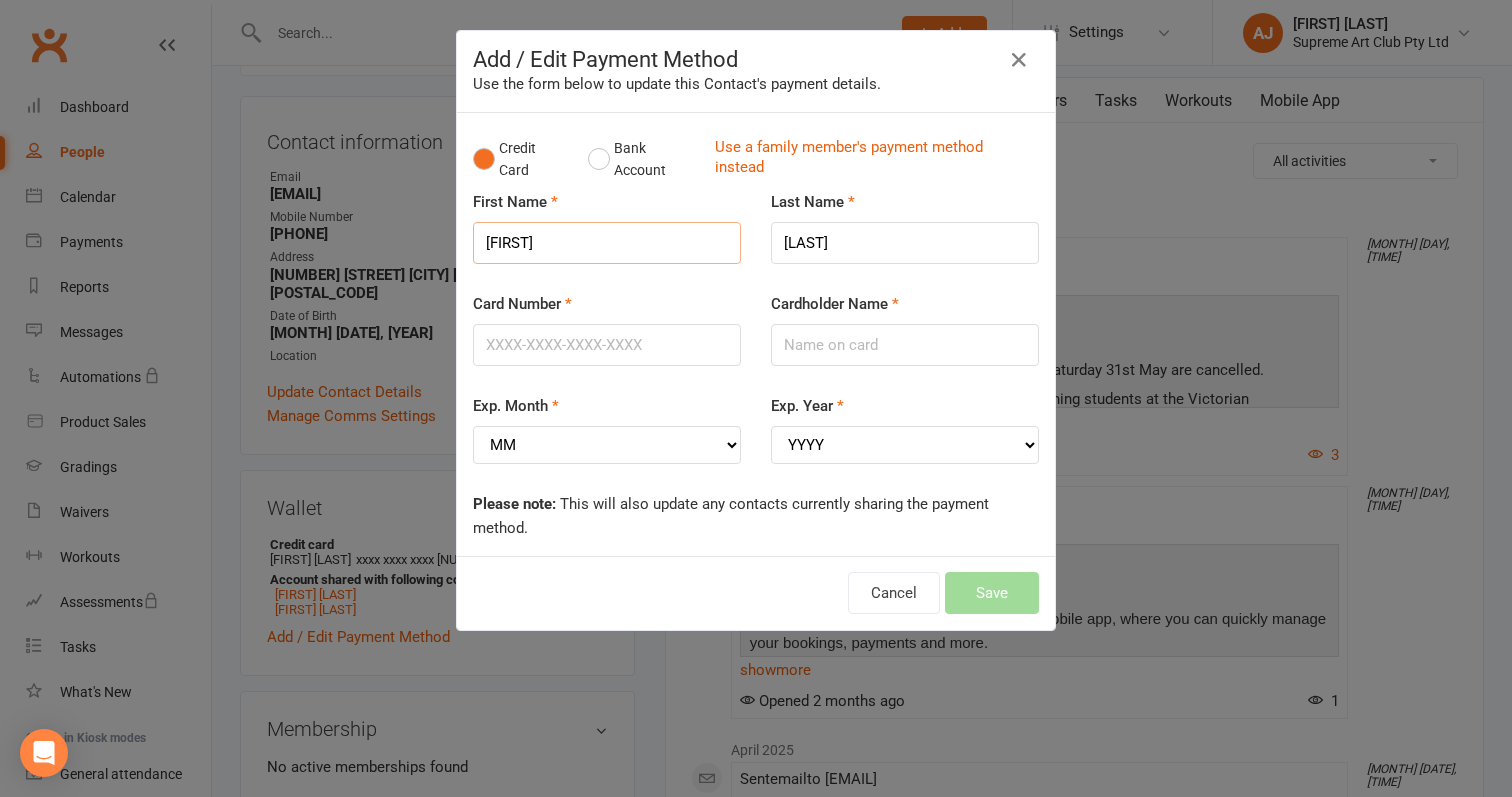 click on "[FIRST]" at bounding box center (607, 243) 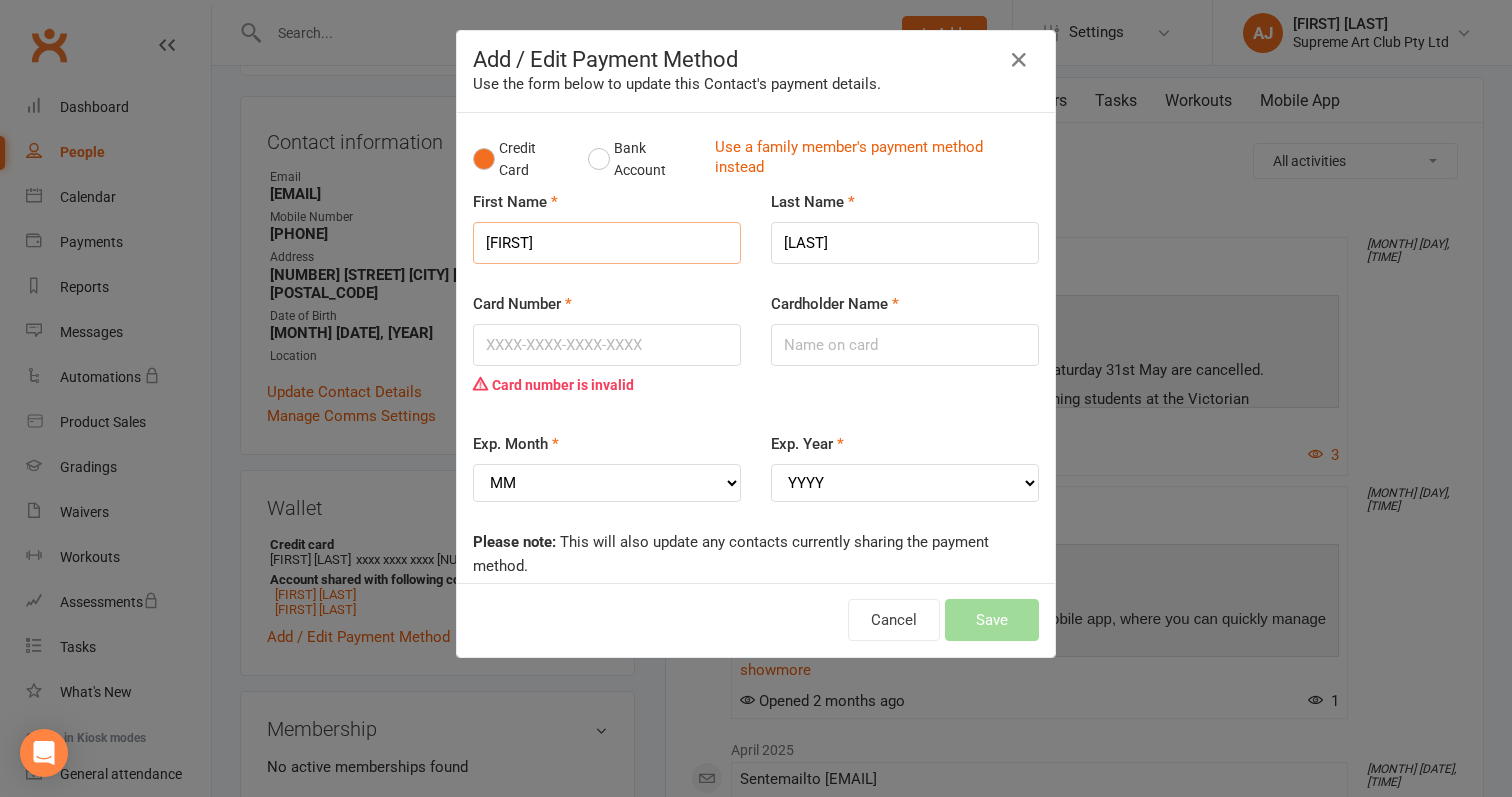 click on "[FIRST]" at bounding box center [607, 243] 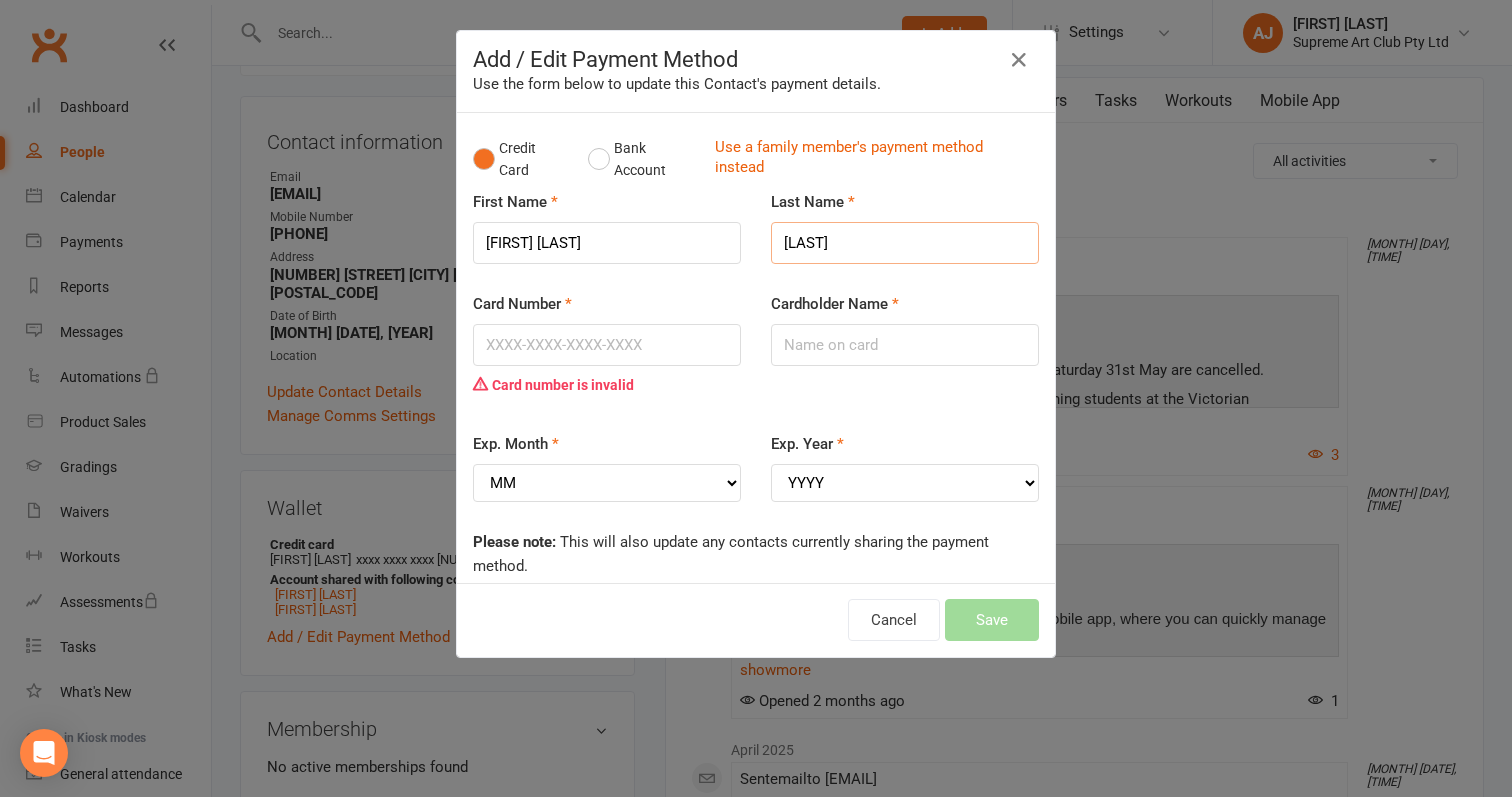 click on "[LAST]" at bounding box center [905, 243] 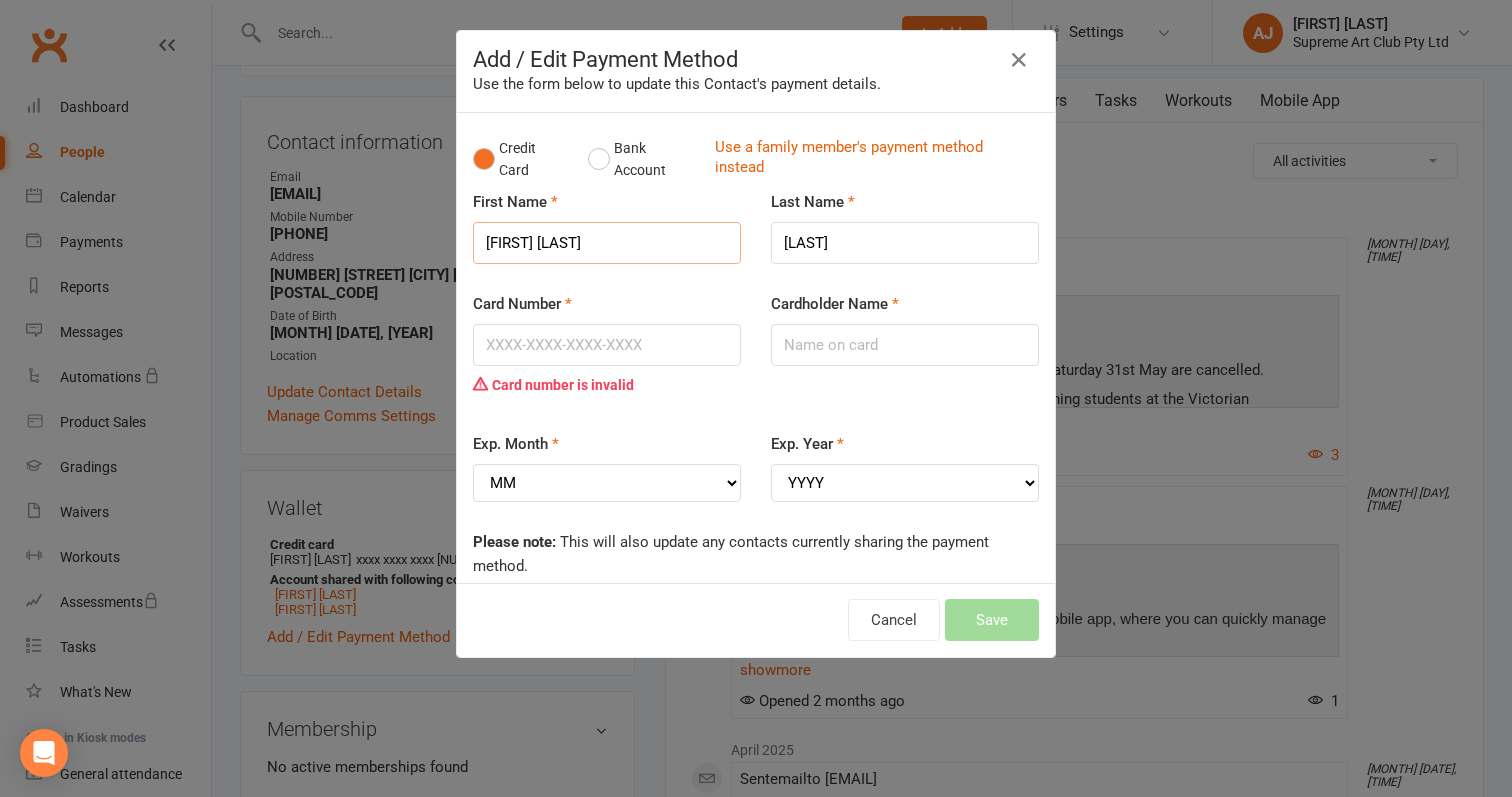 click on "[FIRST] [LAST]" at bounding box center [607, 243] 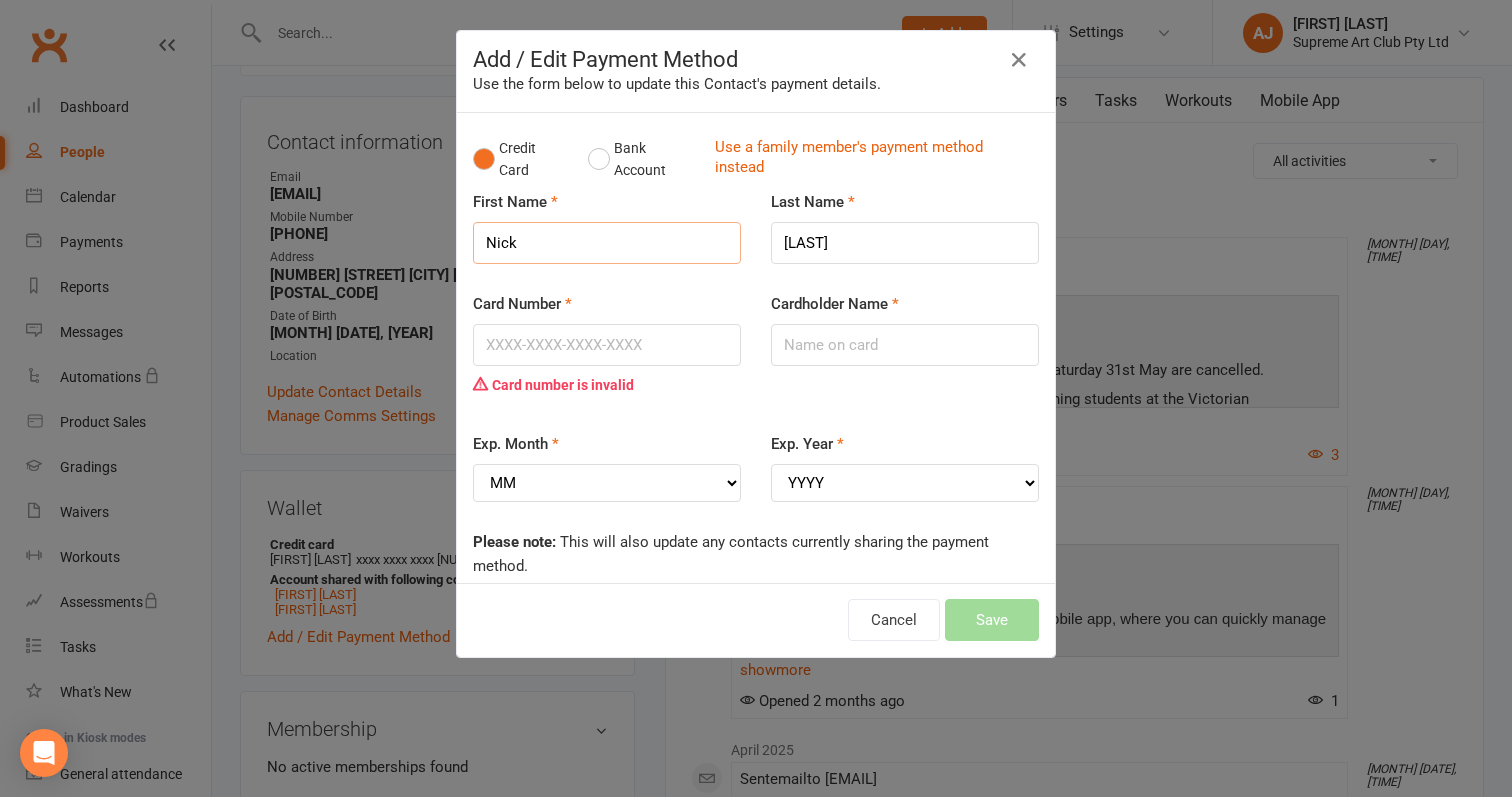 type on "Nick" 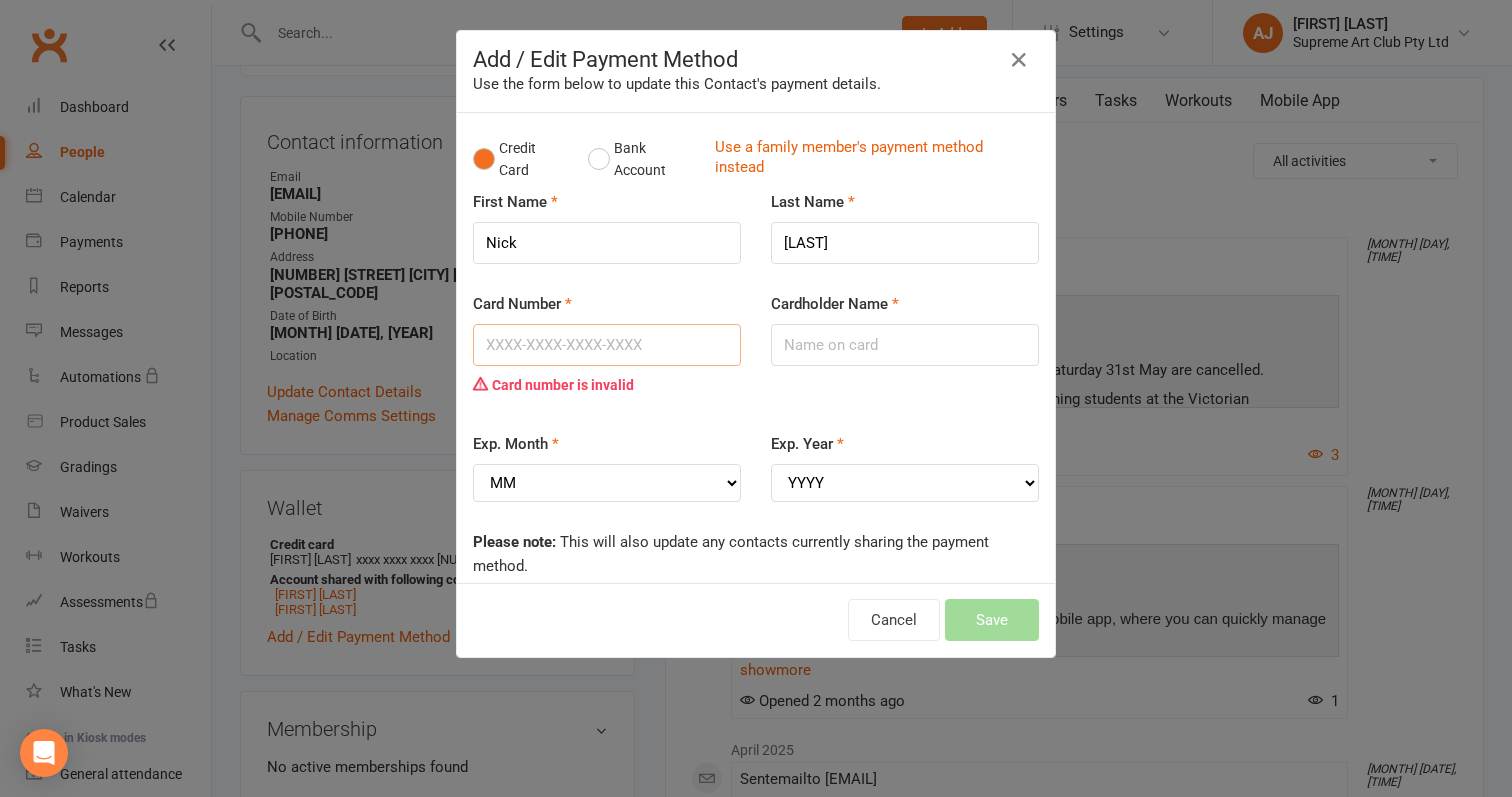 click on "Card Number" at bounding box center [607, 345] 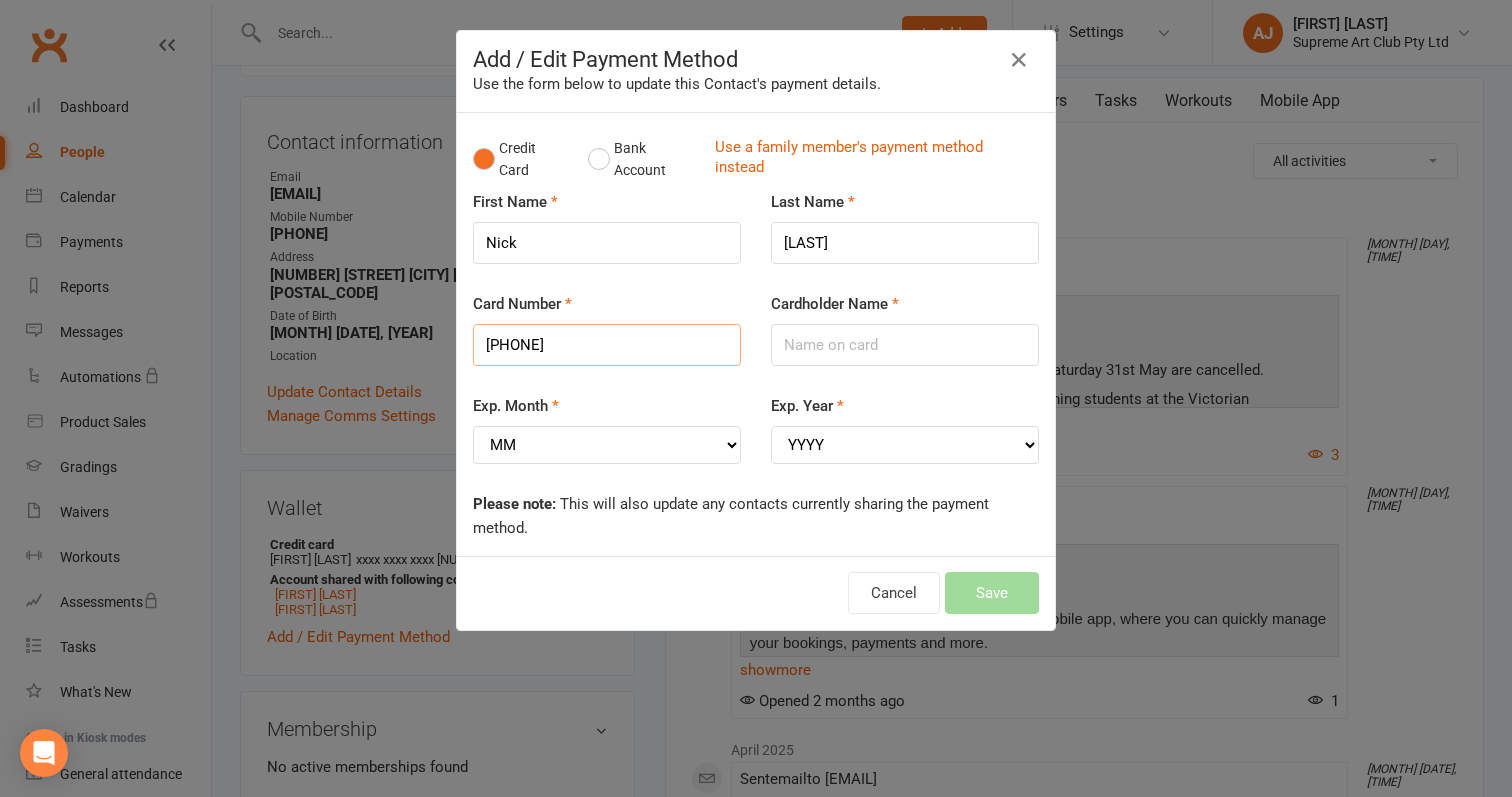 type on "[PHONE]" 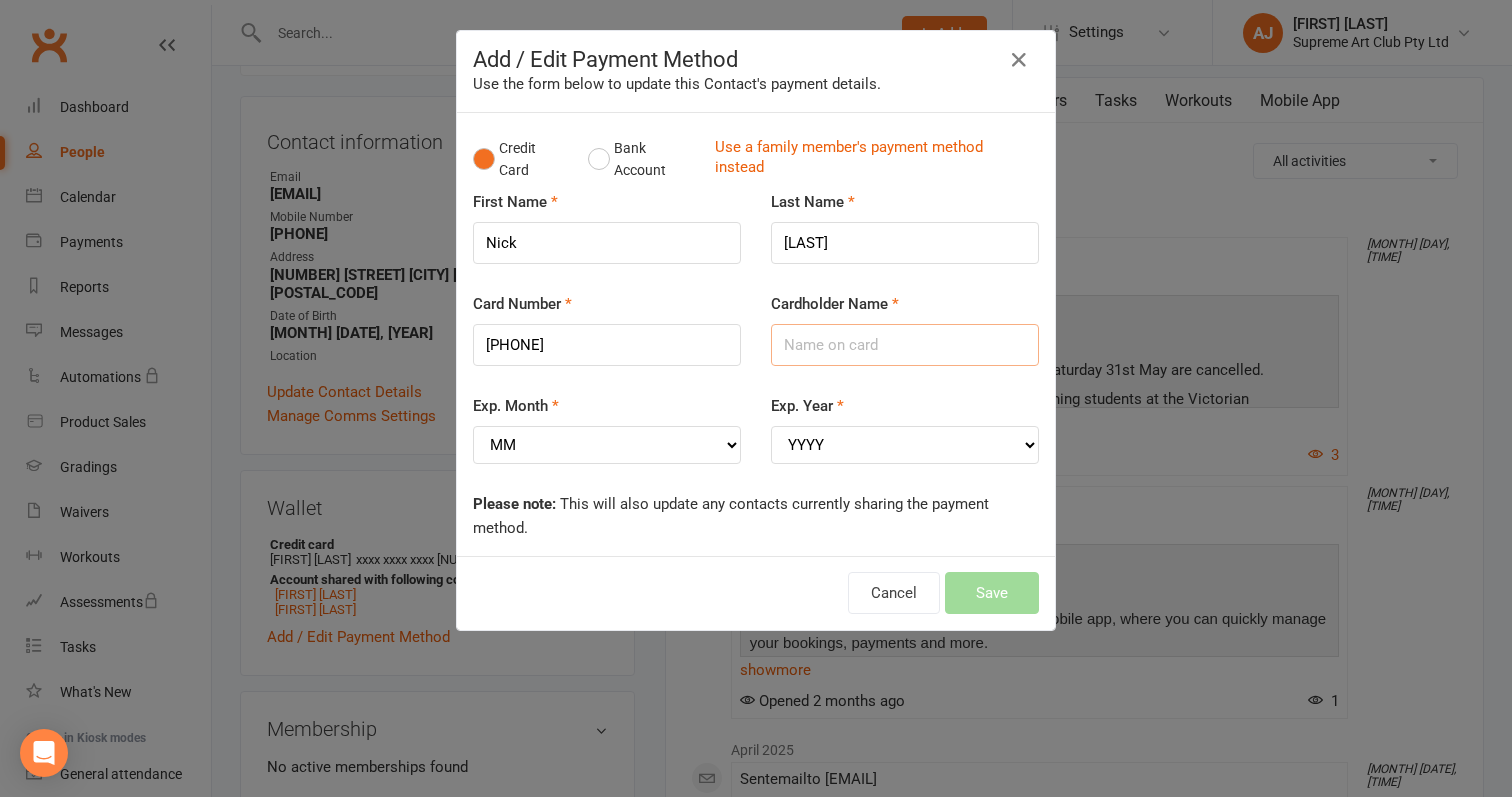 click on "Cardholder Name" at bounding box center (905, 345) 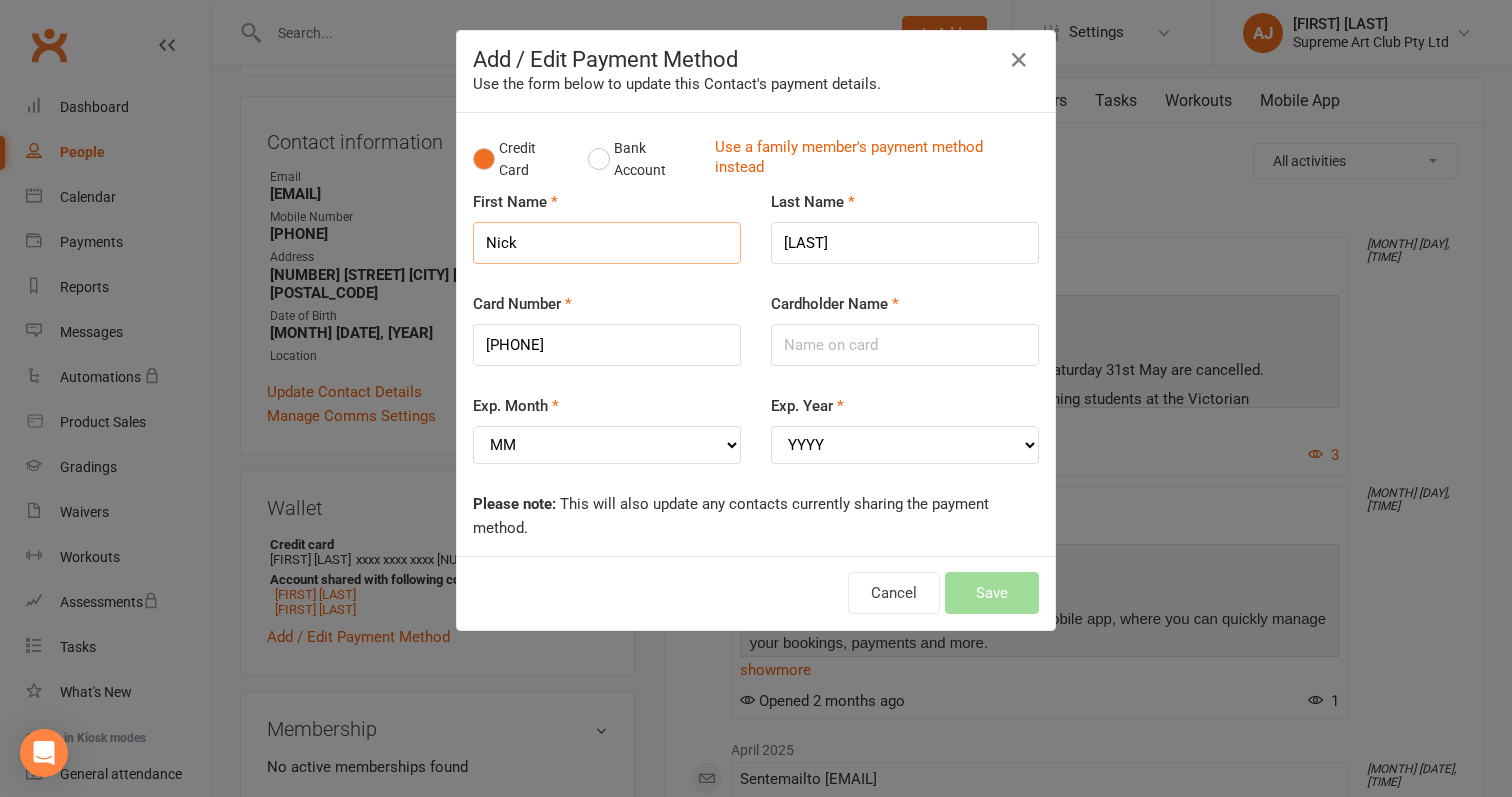 click on "Nick" at bounding box center [607, 243] 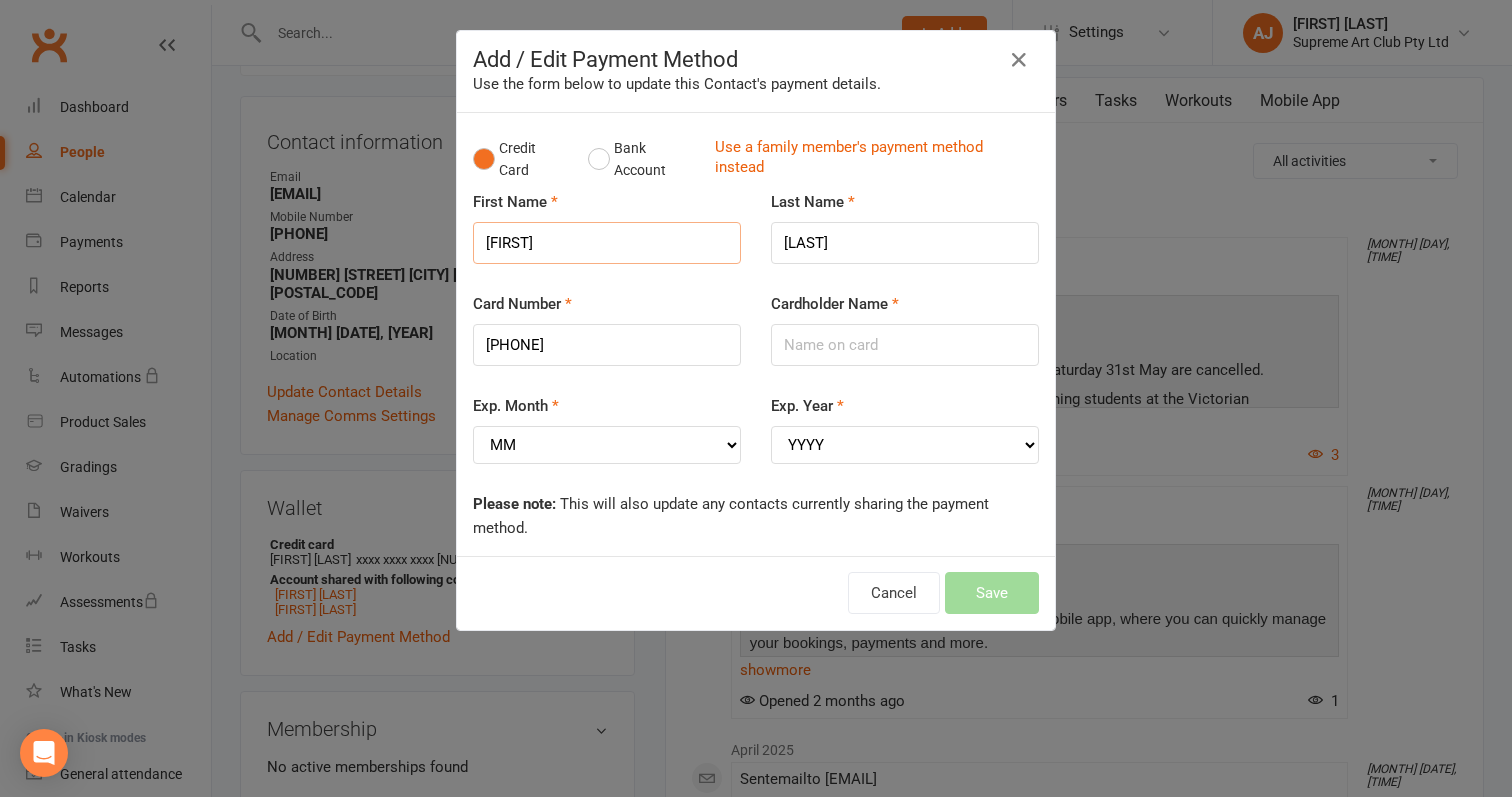 type on "[FIRST]" 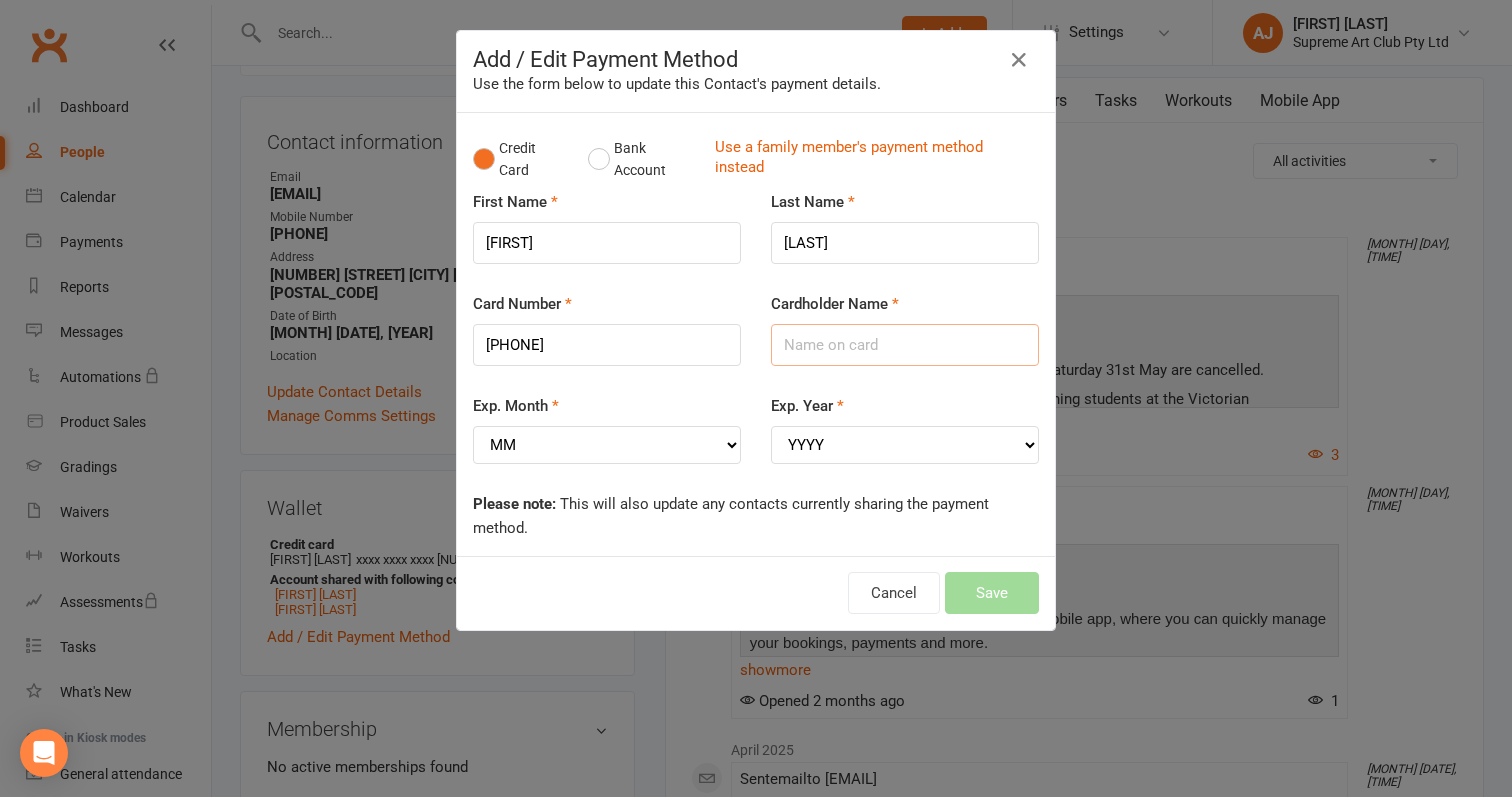 click on "Cardholder Name" at bounding box center [905, 345] 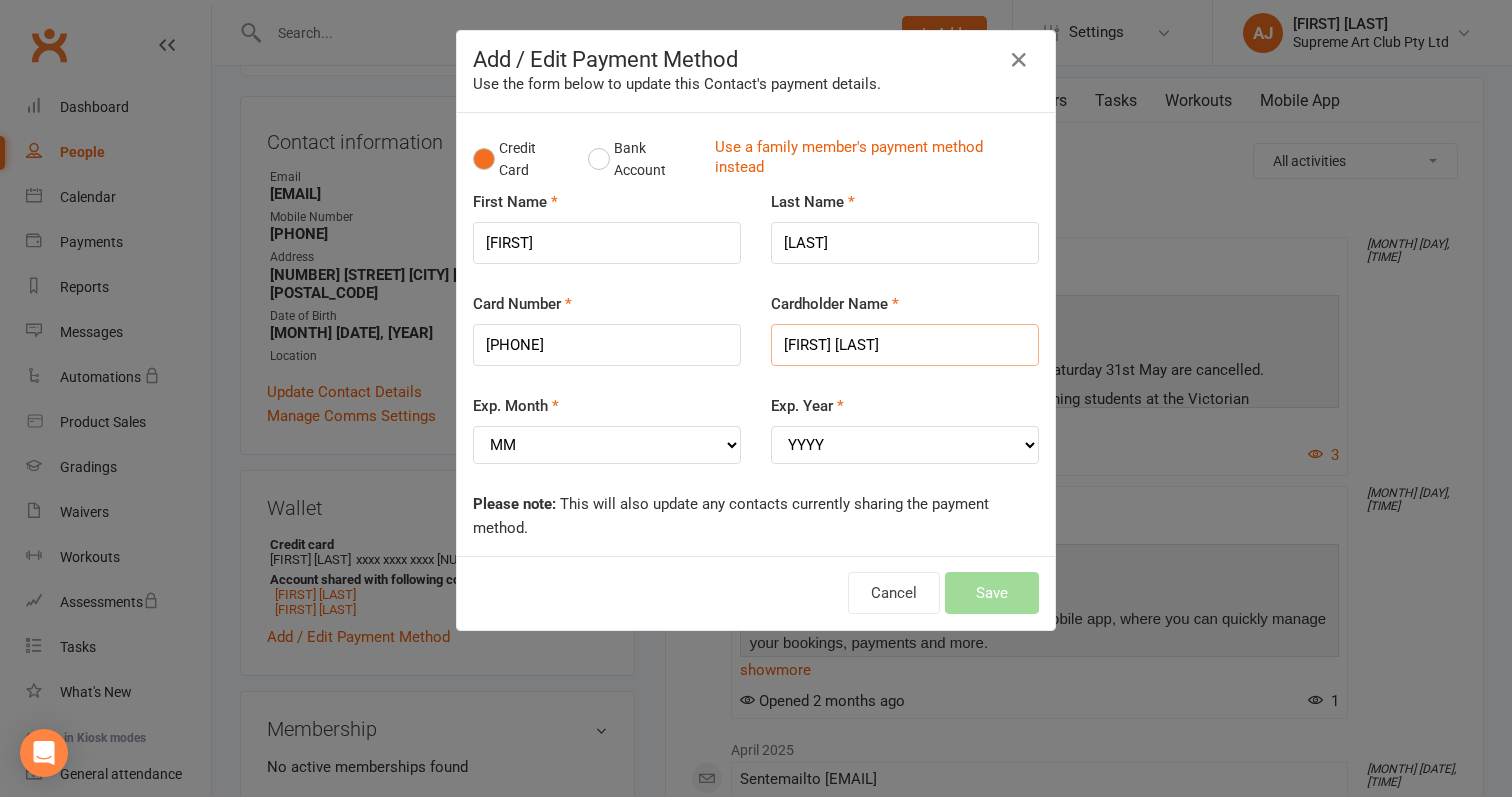 type on "[FIRST] [LAST]" 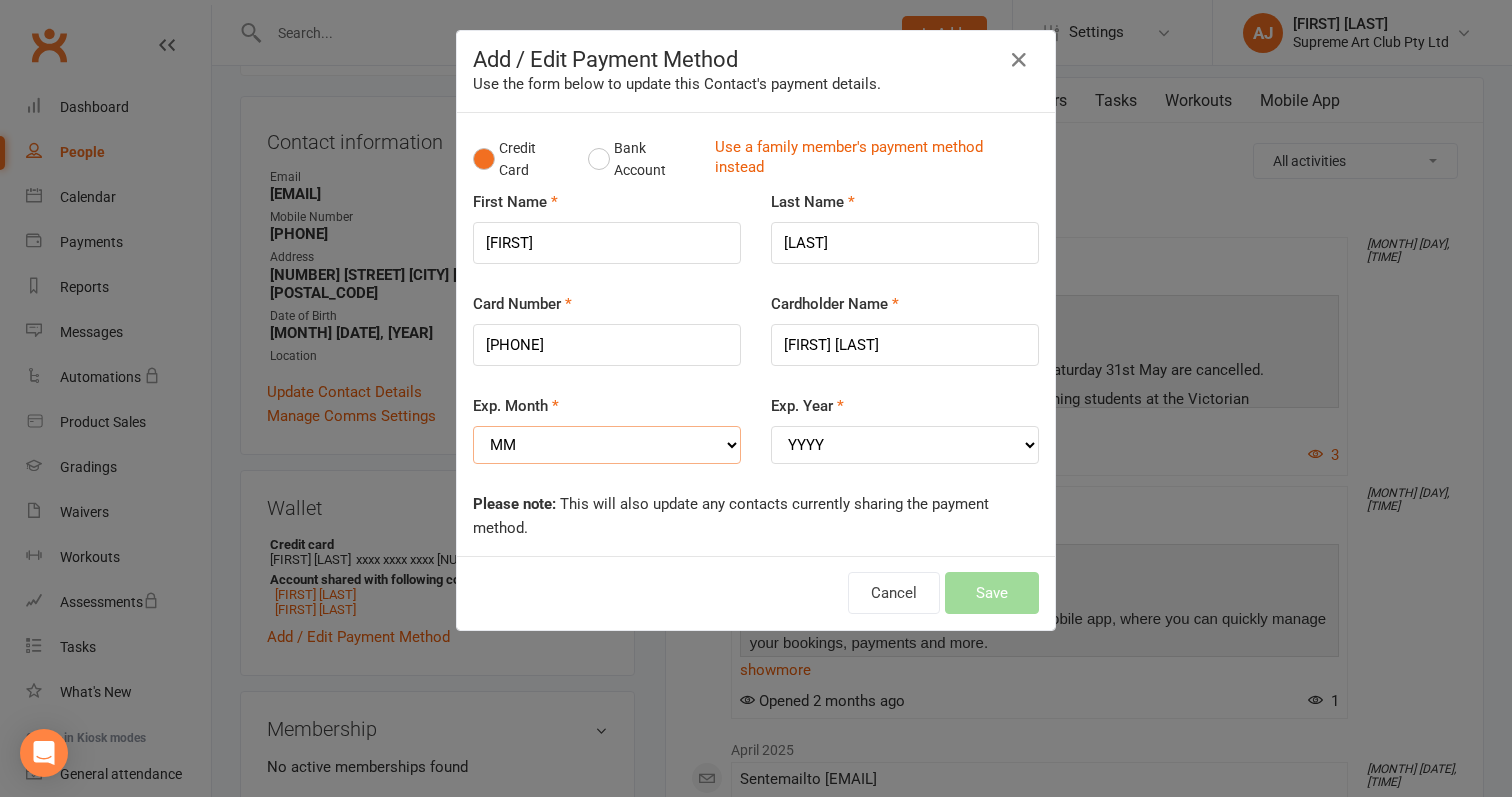 select on "05" 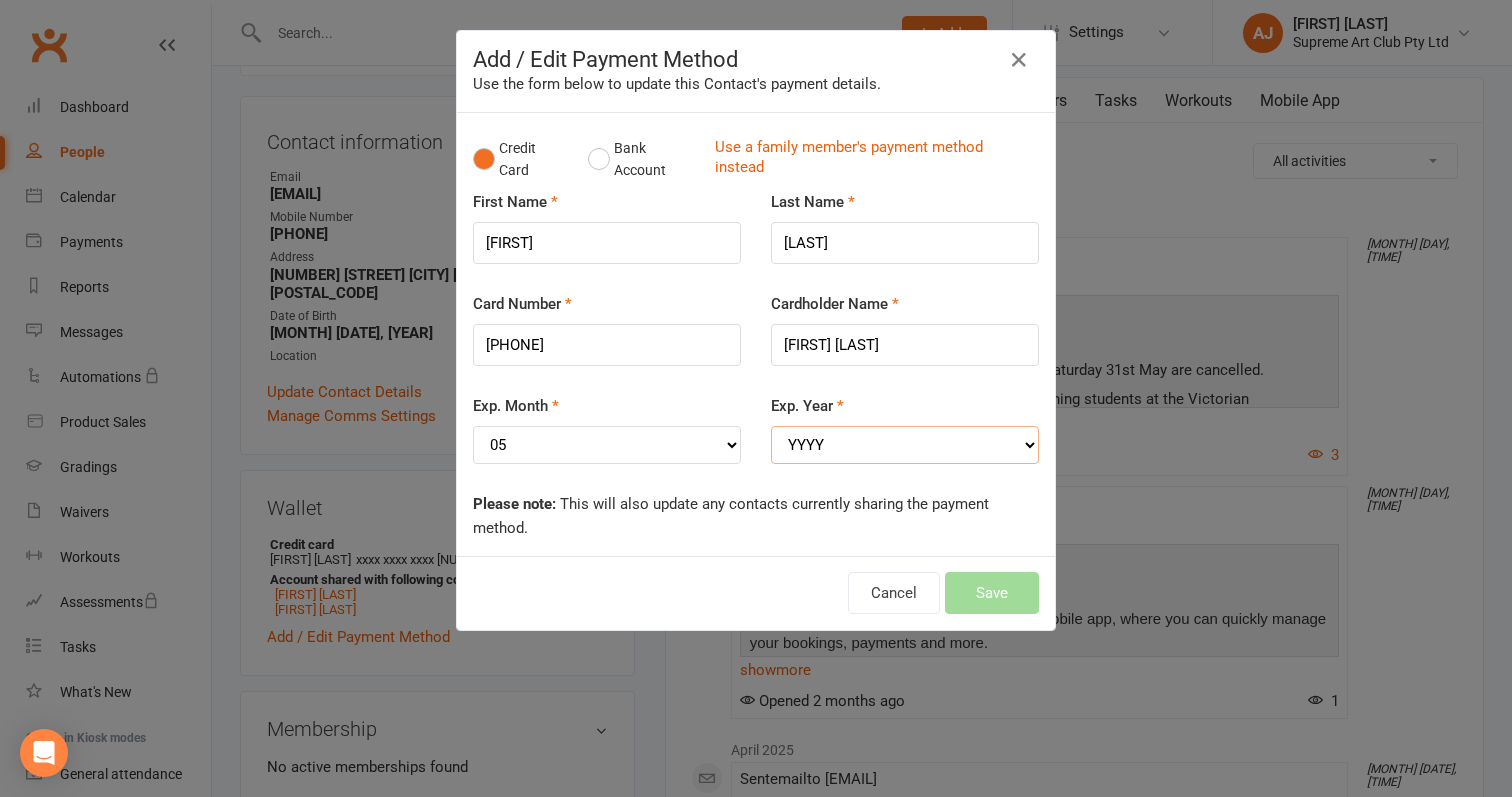 select on "2029" 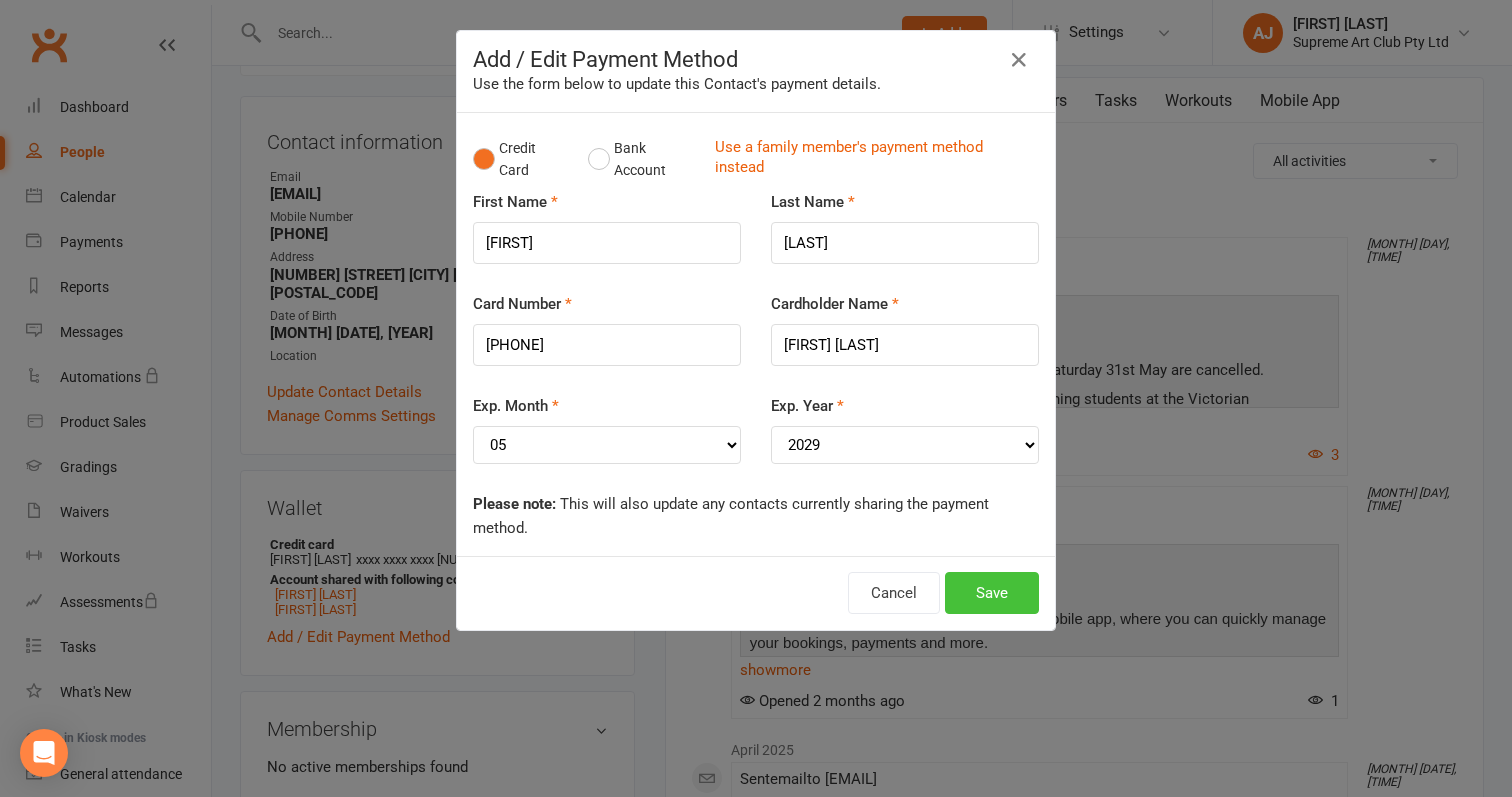 click on "Save" at bounding box center [992, 593] 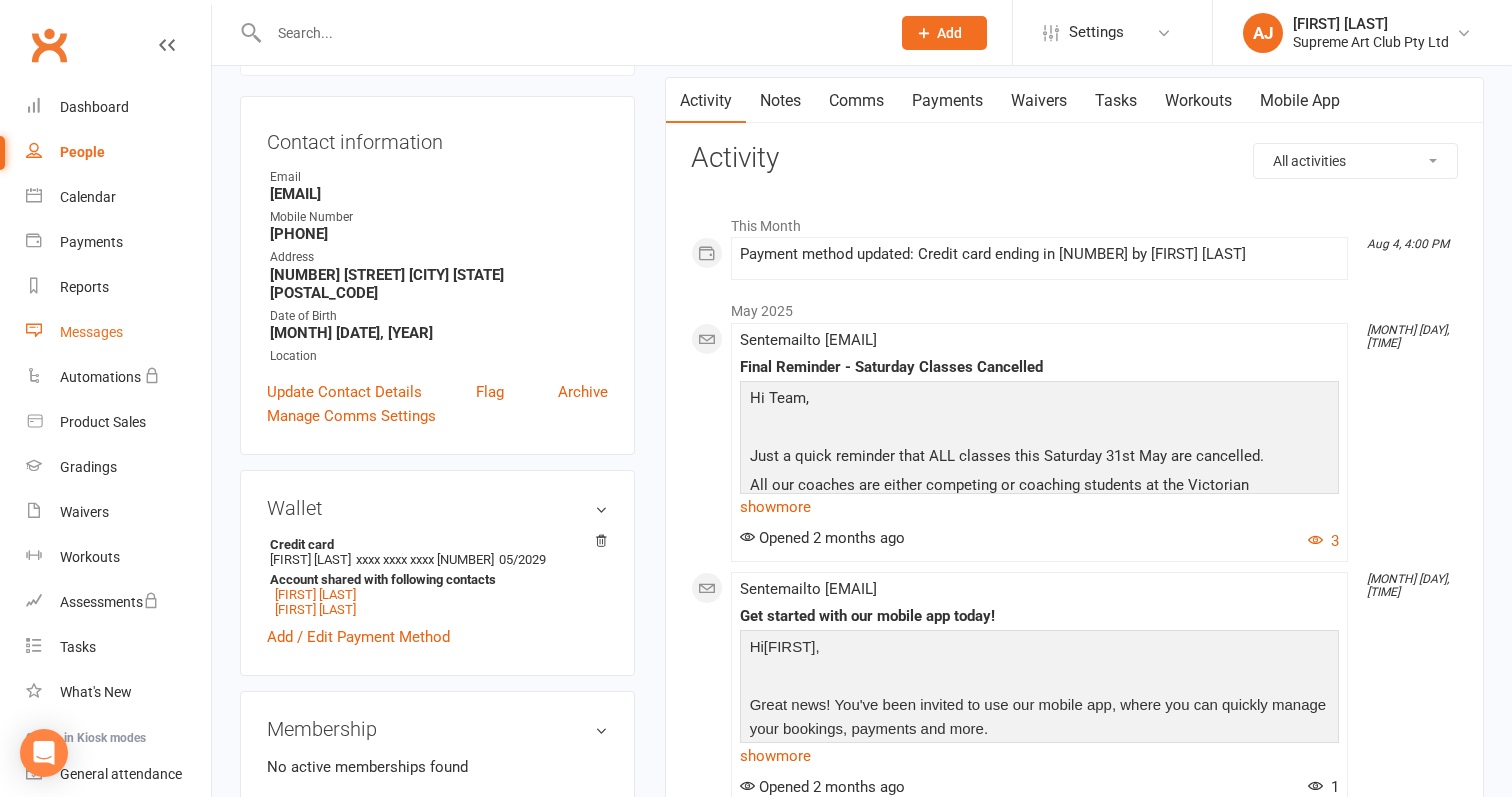 click on "Messages" at bounding box center (91, 332) 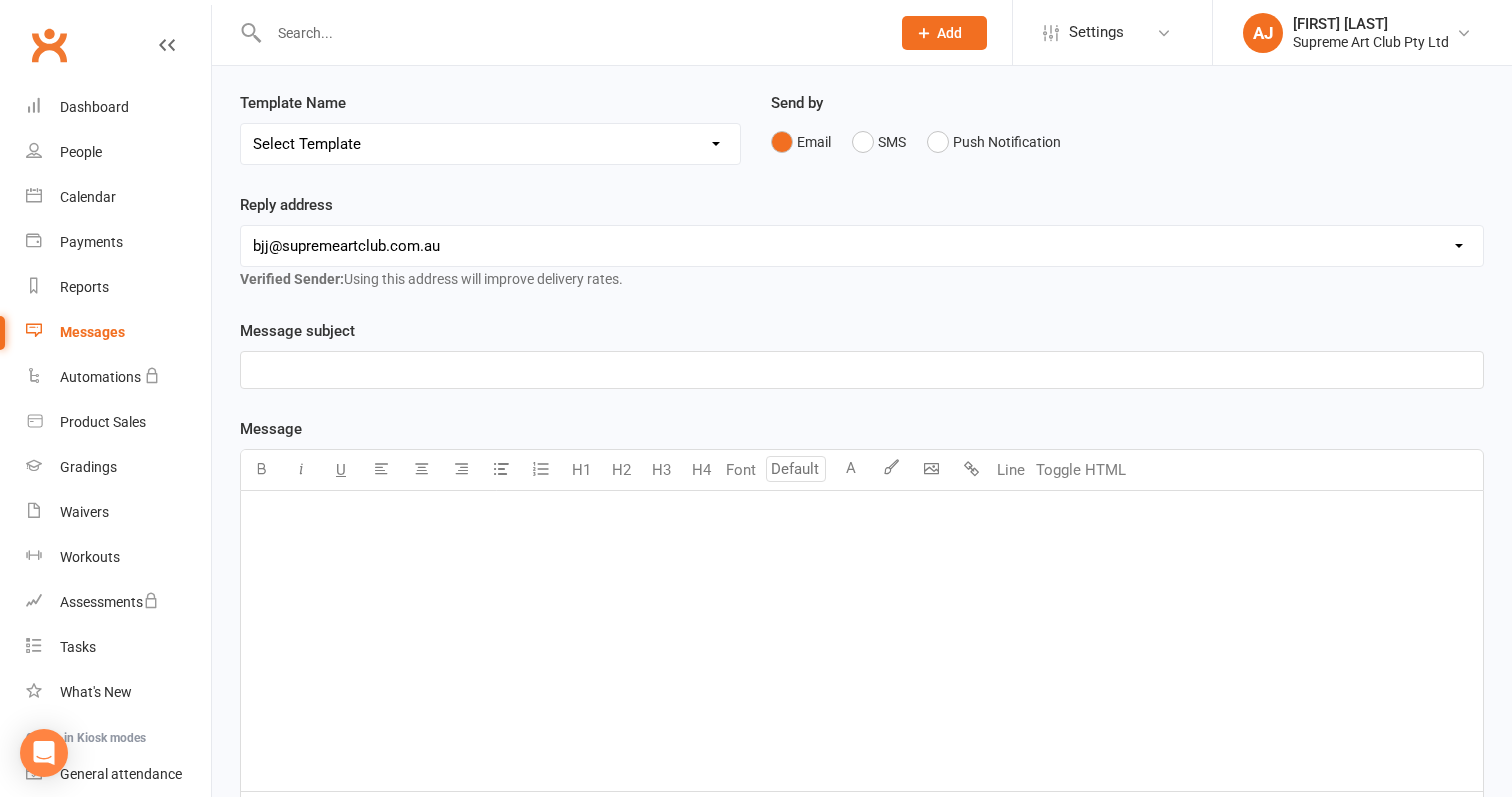 scroll, scrollTop: 0, scrollLeft: 0, axis: both 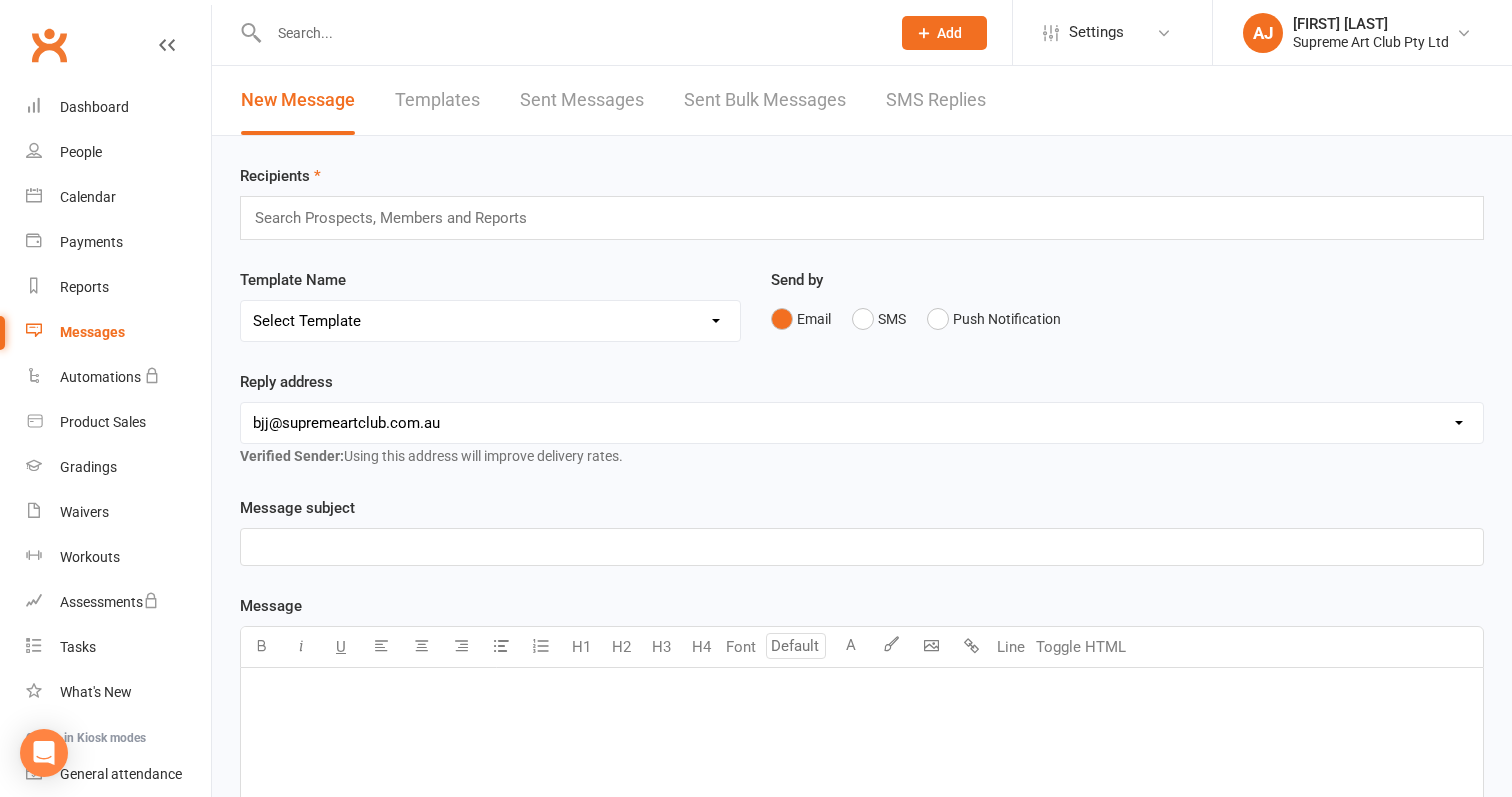 click at bounding box center [400, 218] 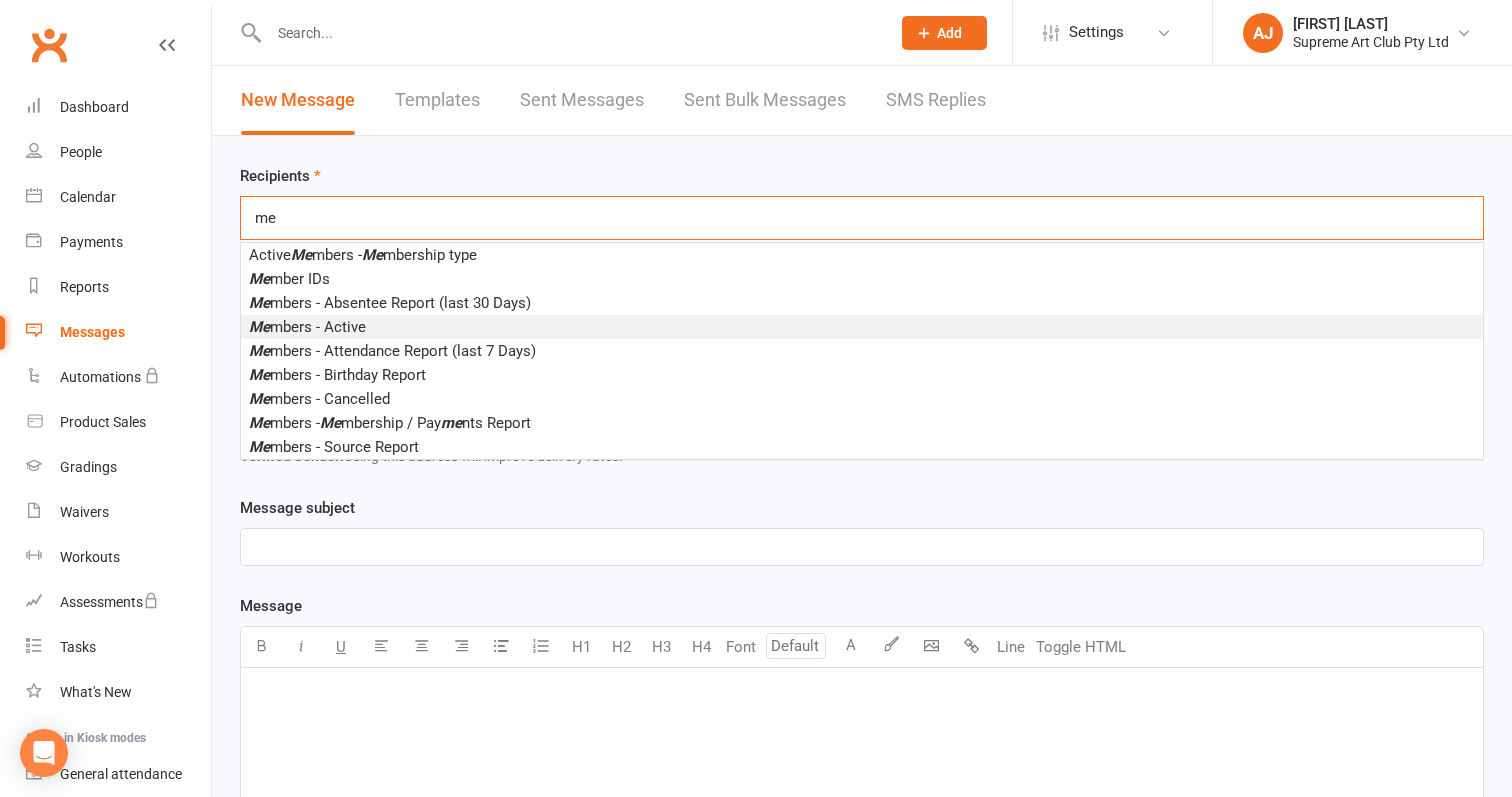 type on "me" 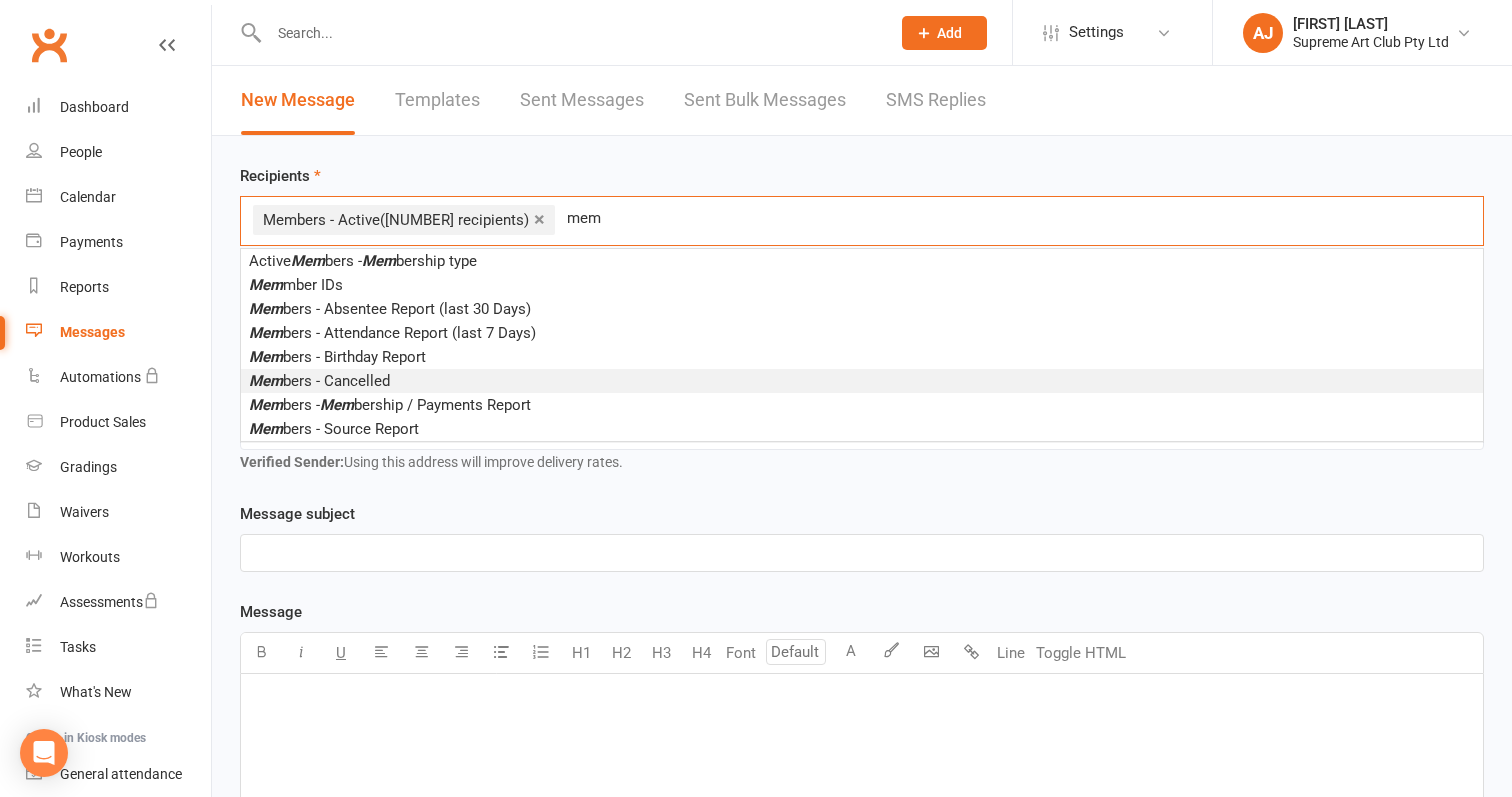 type on "mem" 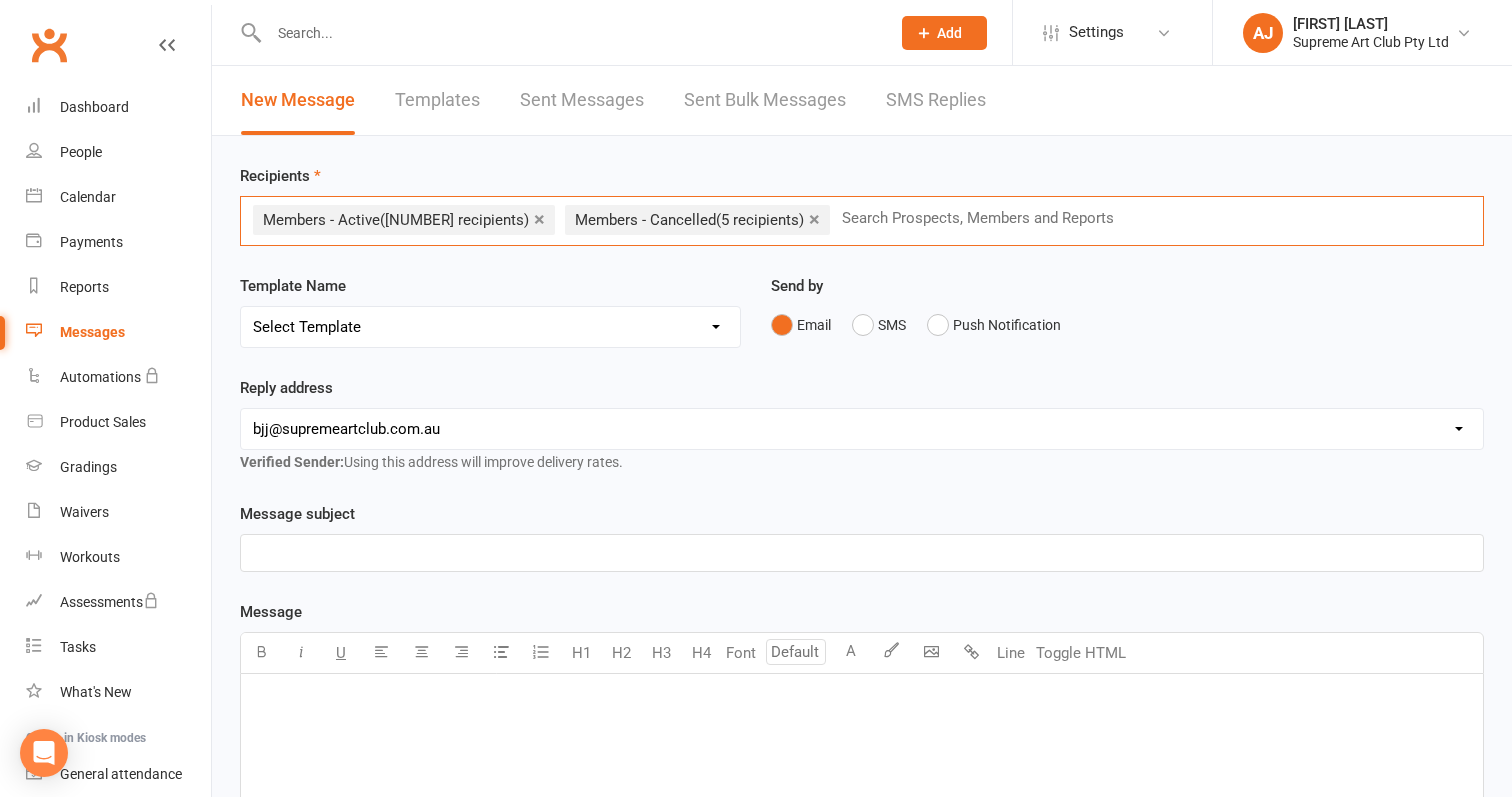 click on "﻿" at bounding box center [862, 553] 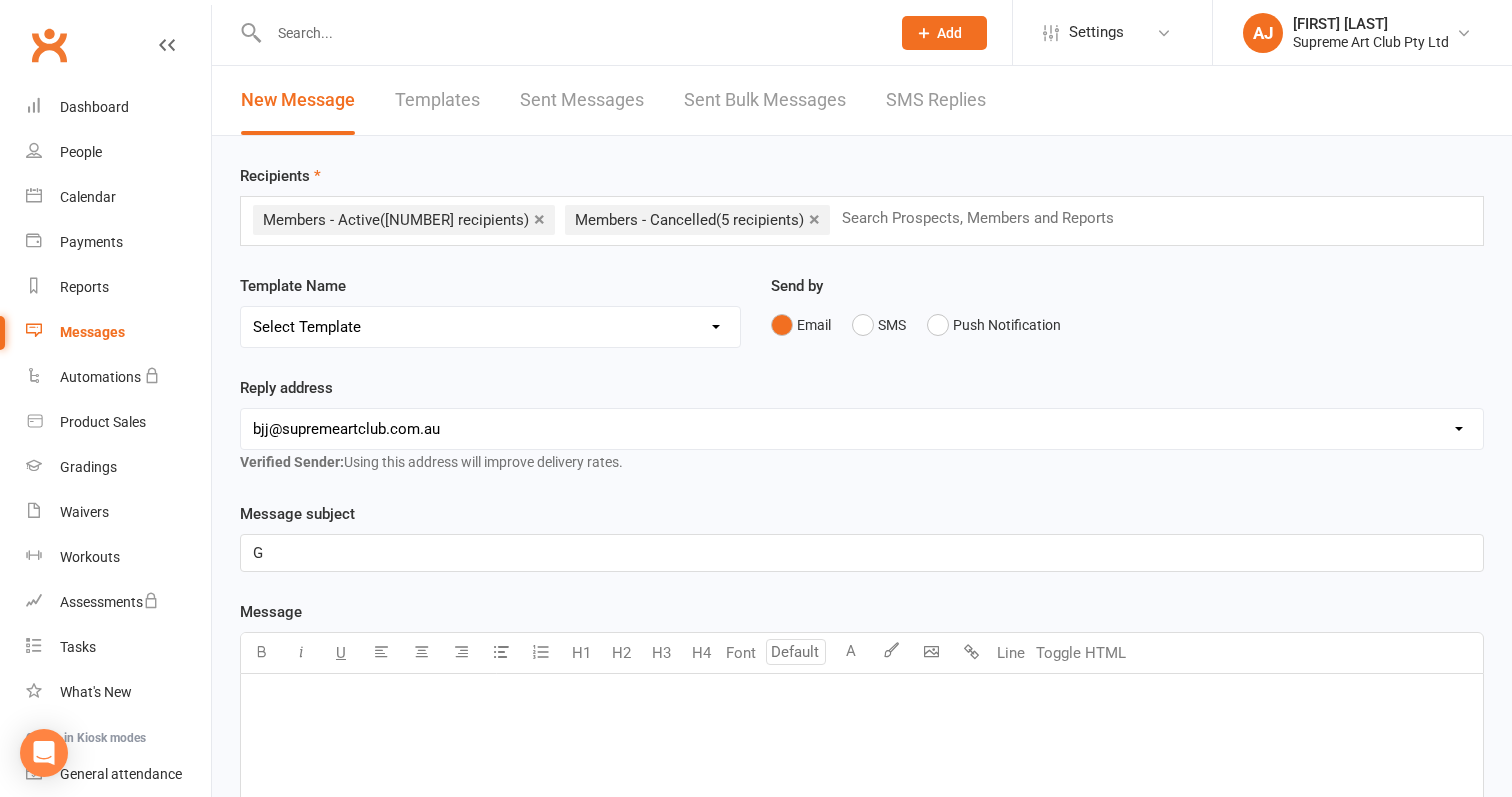 type 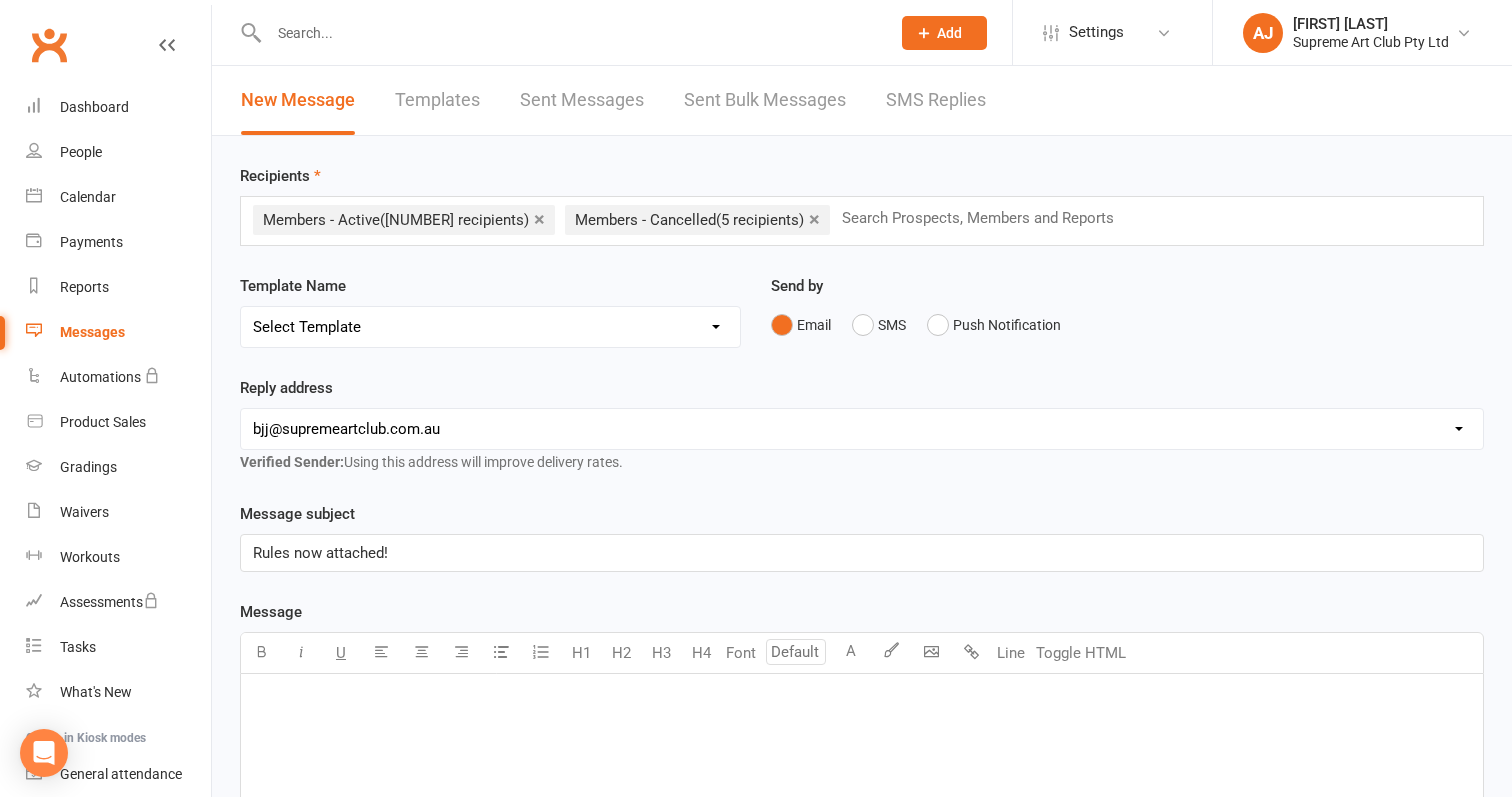 click on "﻿" at bounding box center (862, 700) 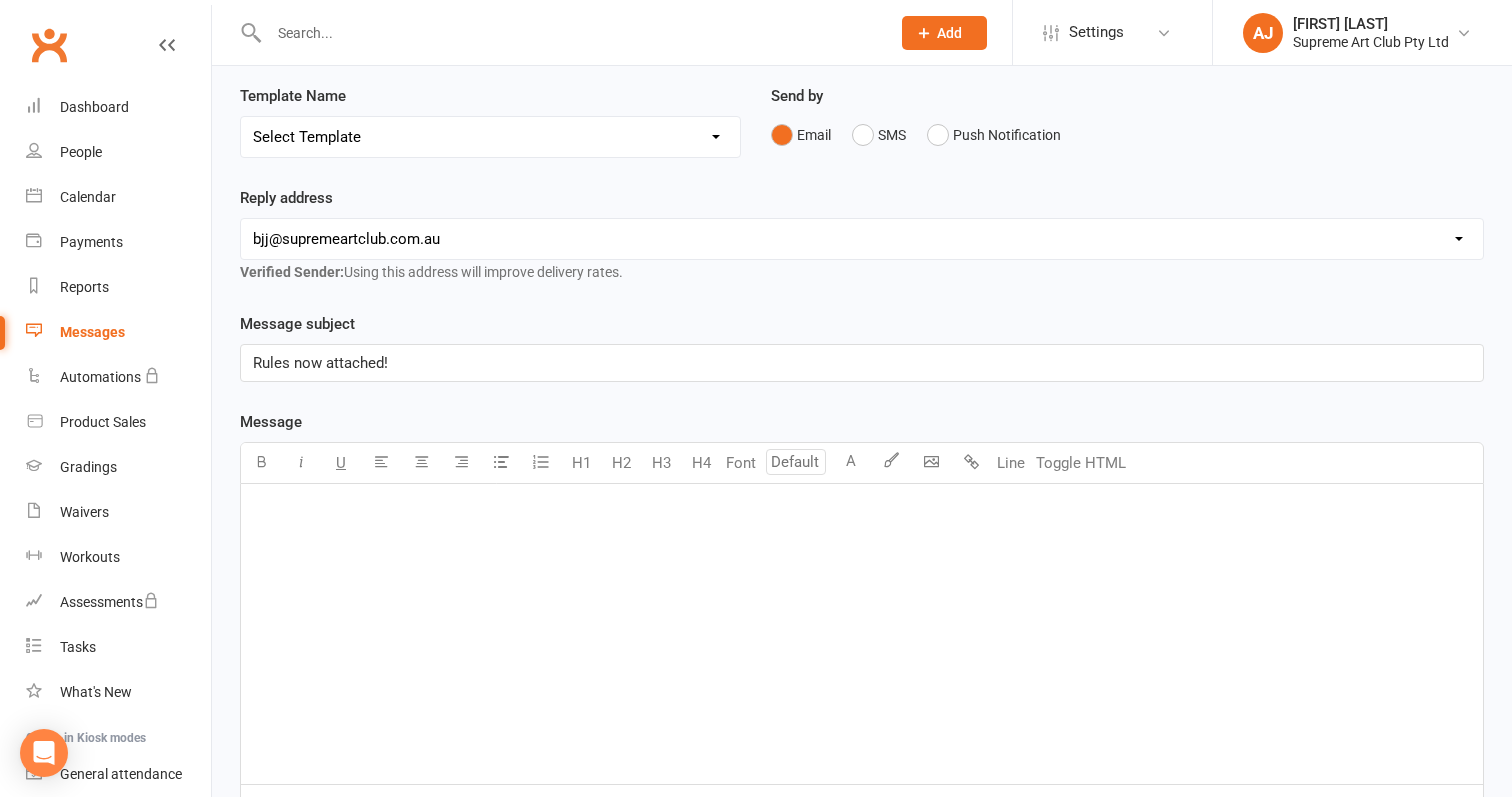scroll, scrollTop: 249, scrollLeft: 0, axis: vertical 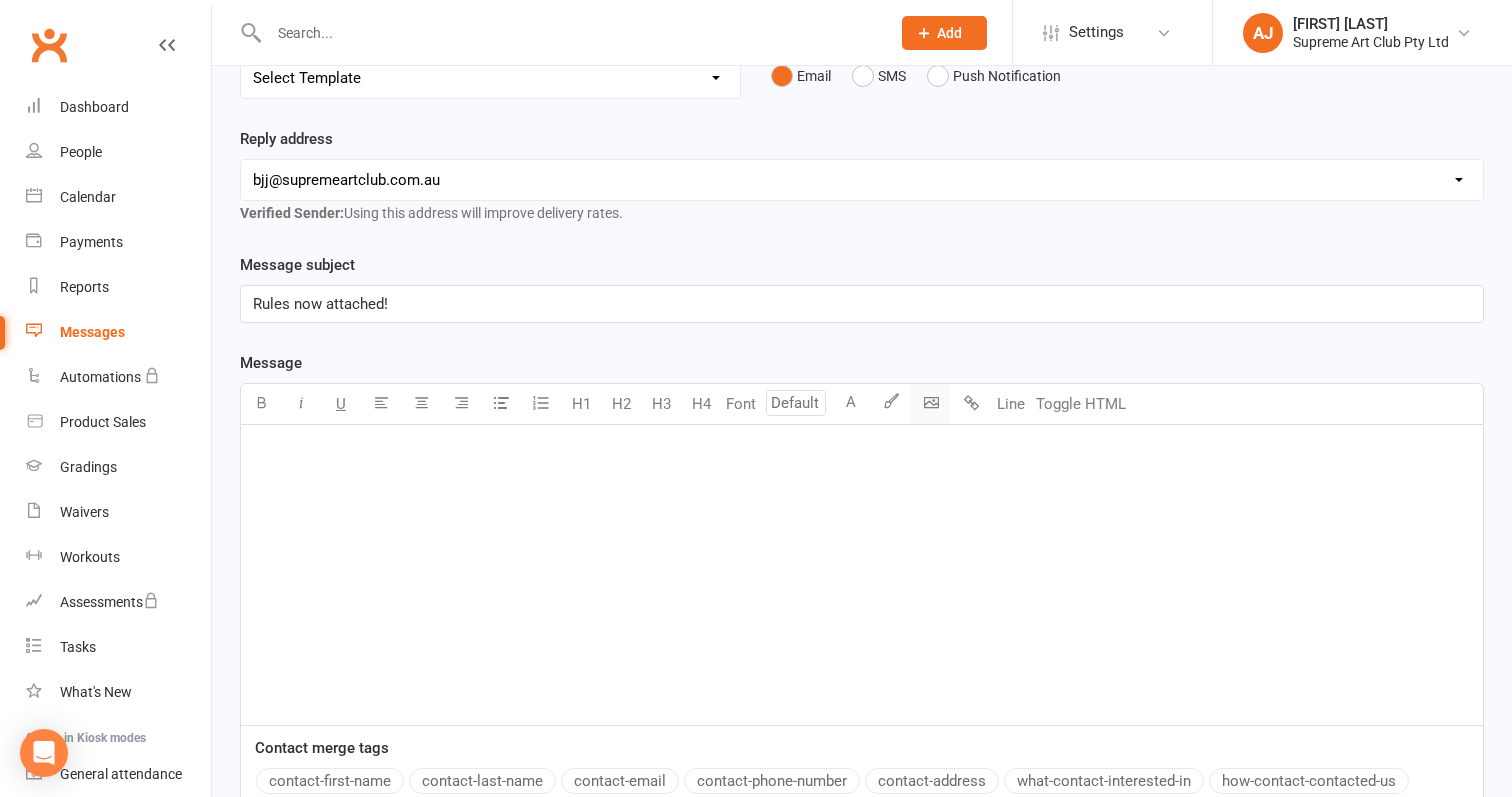 click on "Prospect
Member
Non-attending contact
Class / event
Appointment
Grading event
Task
Membership plan
Bulk message
Add
Settings Membership Plans Event Templates Appointment Types Mobile App  Website Image Library Customize Contacts Bulk Imports Access Control Users Account Profile Clubworx API AJ [FIRST] [LAST] My profile My subscription Help Terms & conditions  Privacy policy  Sign out Clubworx Dashboard People Calendar Payments Reports Messages   Automations   Product Sales Gradings   Waivers   Workouts   Assessments  Tasks   What's New Check-in Kiosk modes General attendance Roll call Class check-in × × × New Message Templates Sent Messages Sent Bulk Messages SMS Replies
Recipients × Members - Active  × Send by" at bounding box center [756, 391] 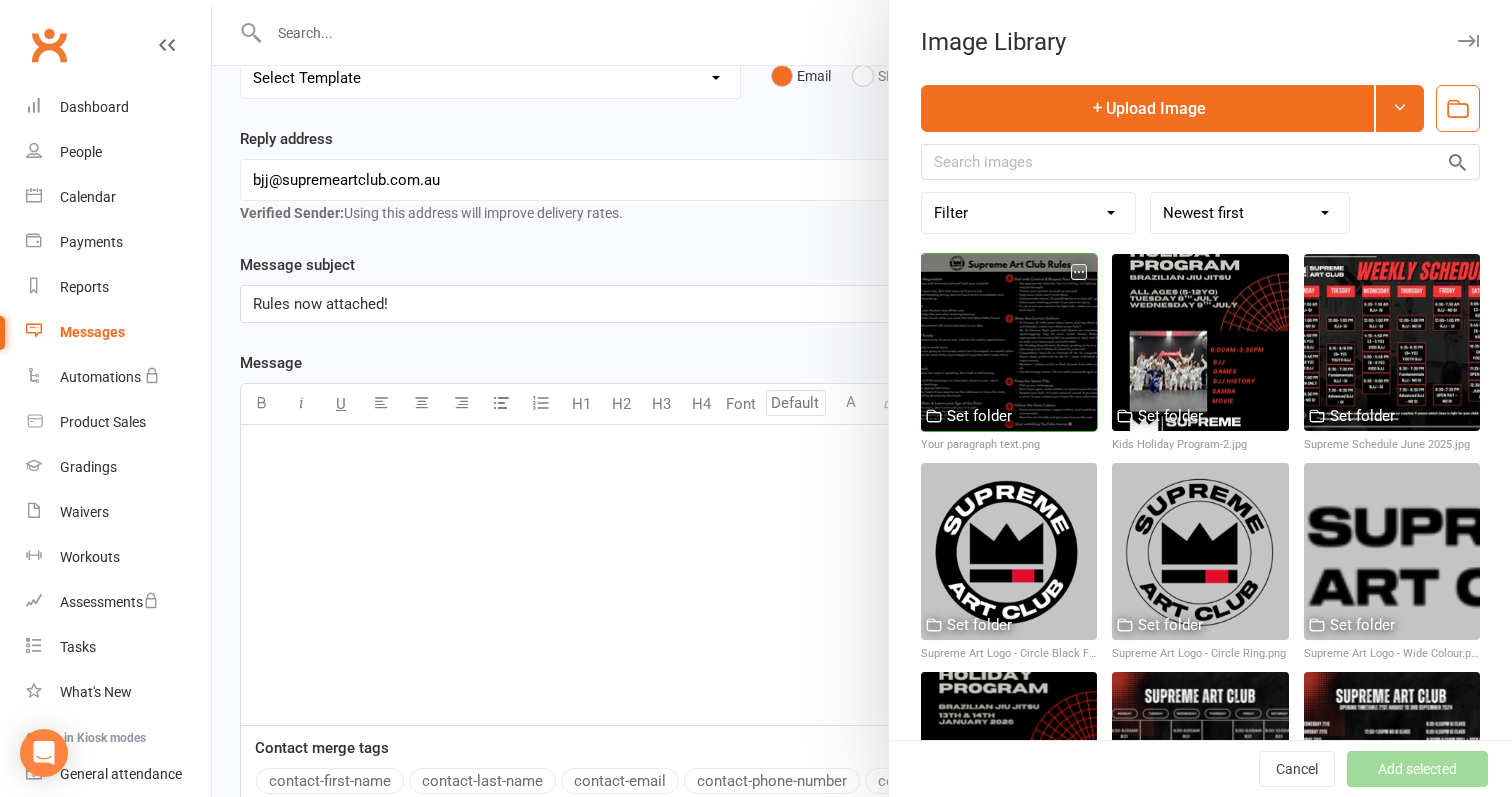 click at bounding box center (1009, 342) 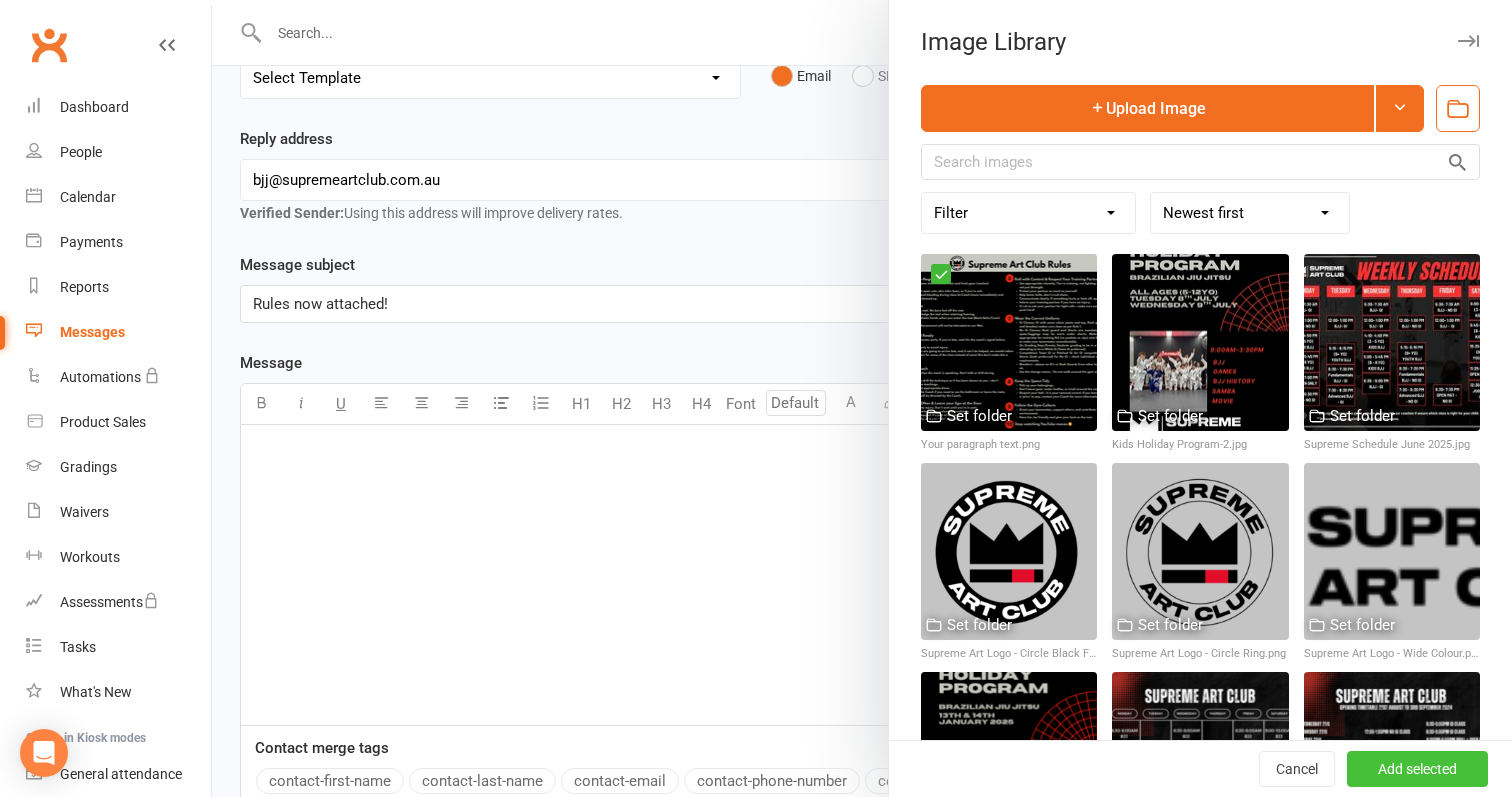 click on "Add selected" at bounding box center (1417, 769) 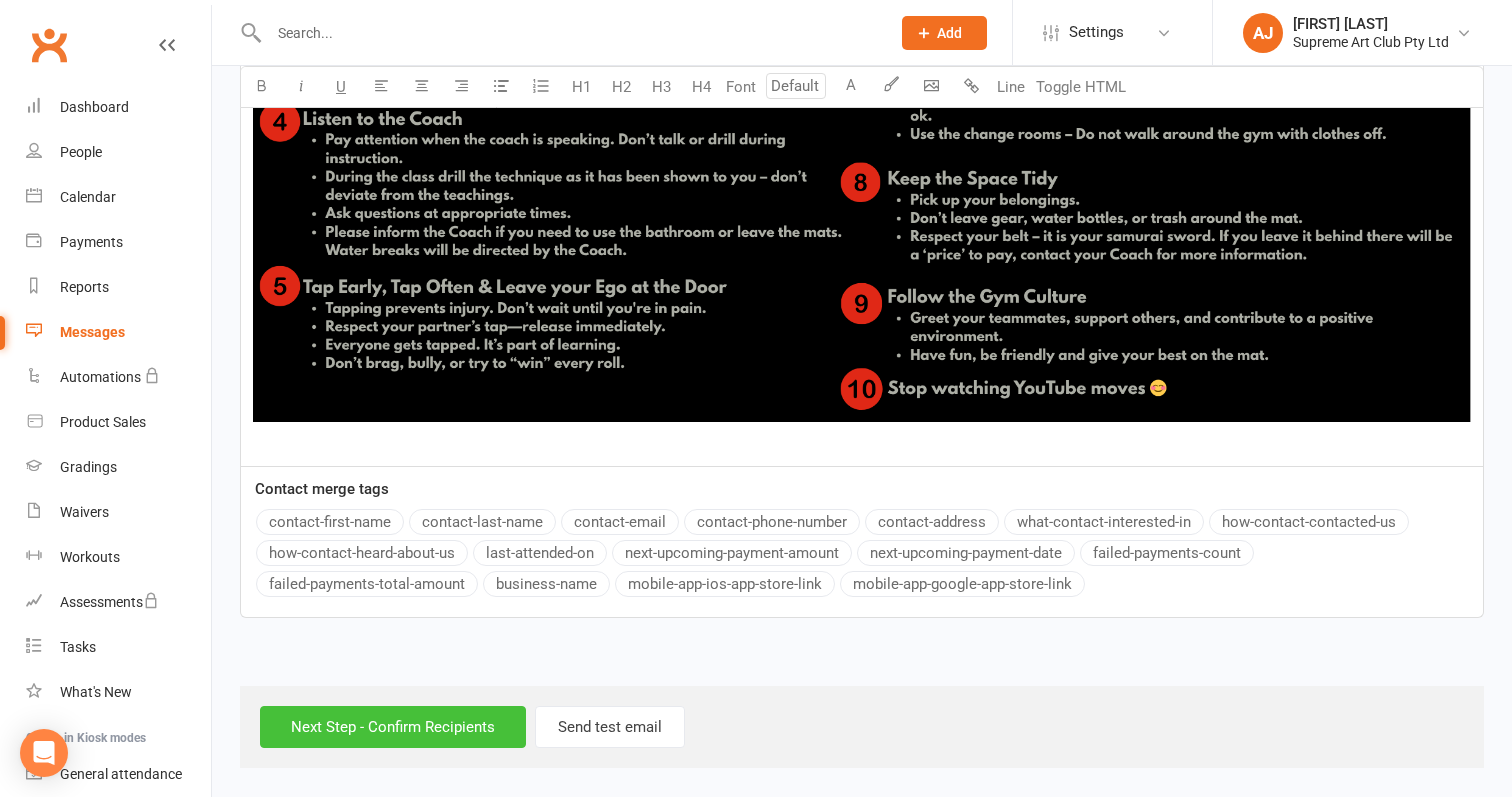 scroll, scrollTop: 1168, scrollLeft: 0, axis: vertical 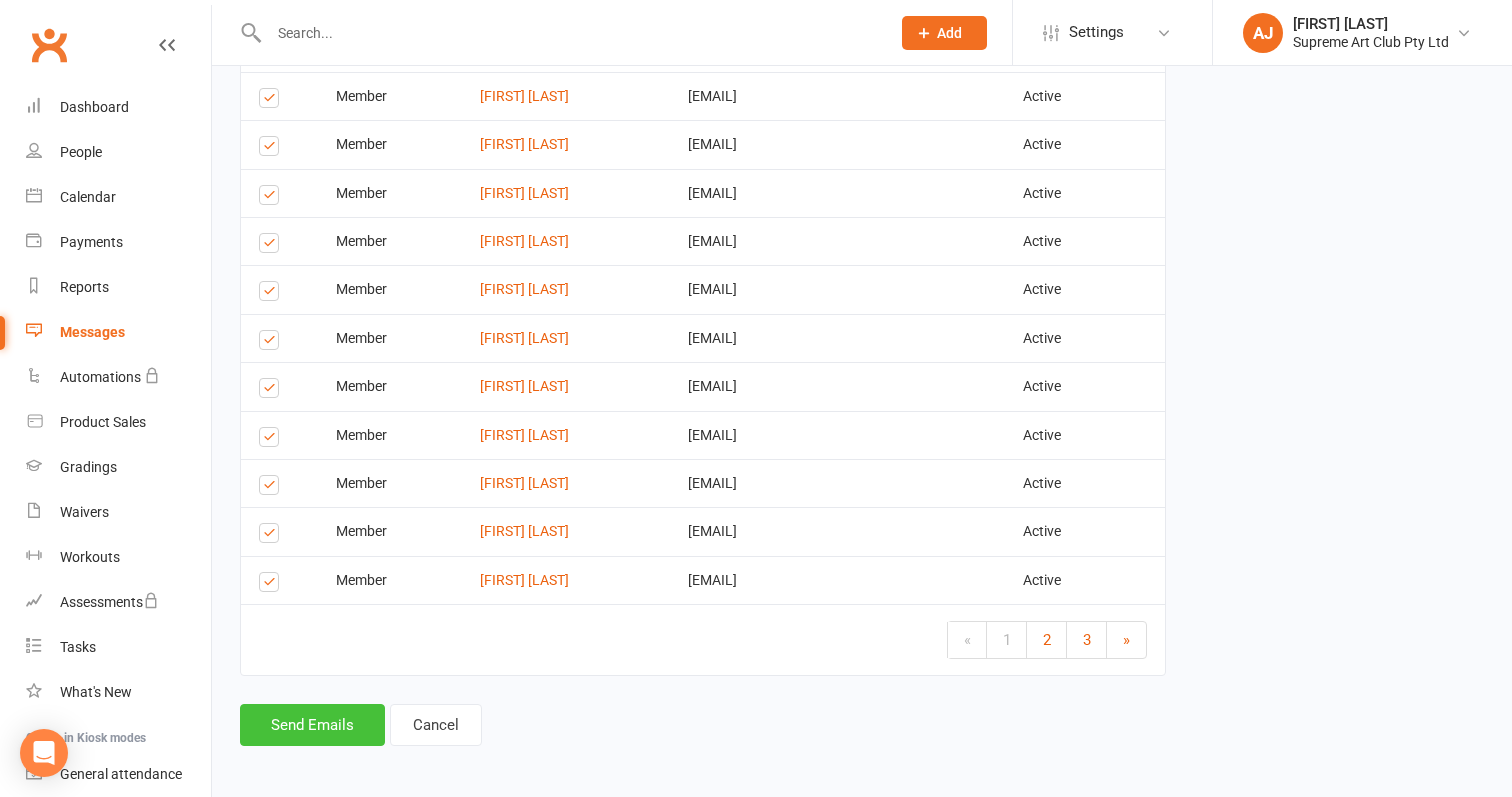 click on "Send Emails" at bounding box center (312, 725) 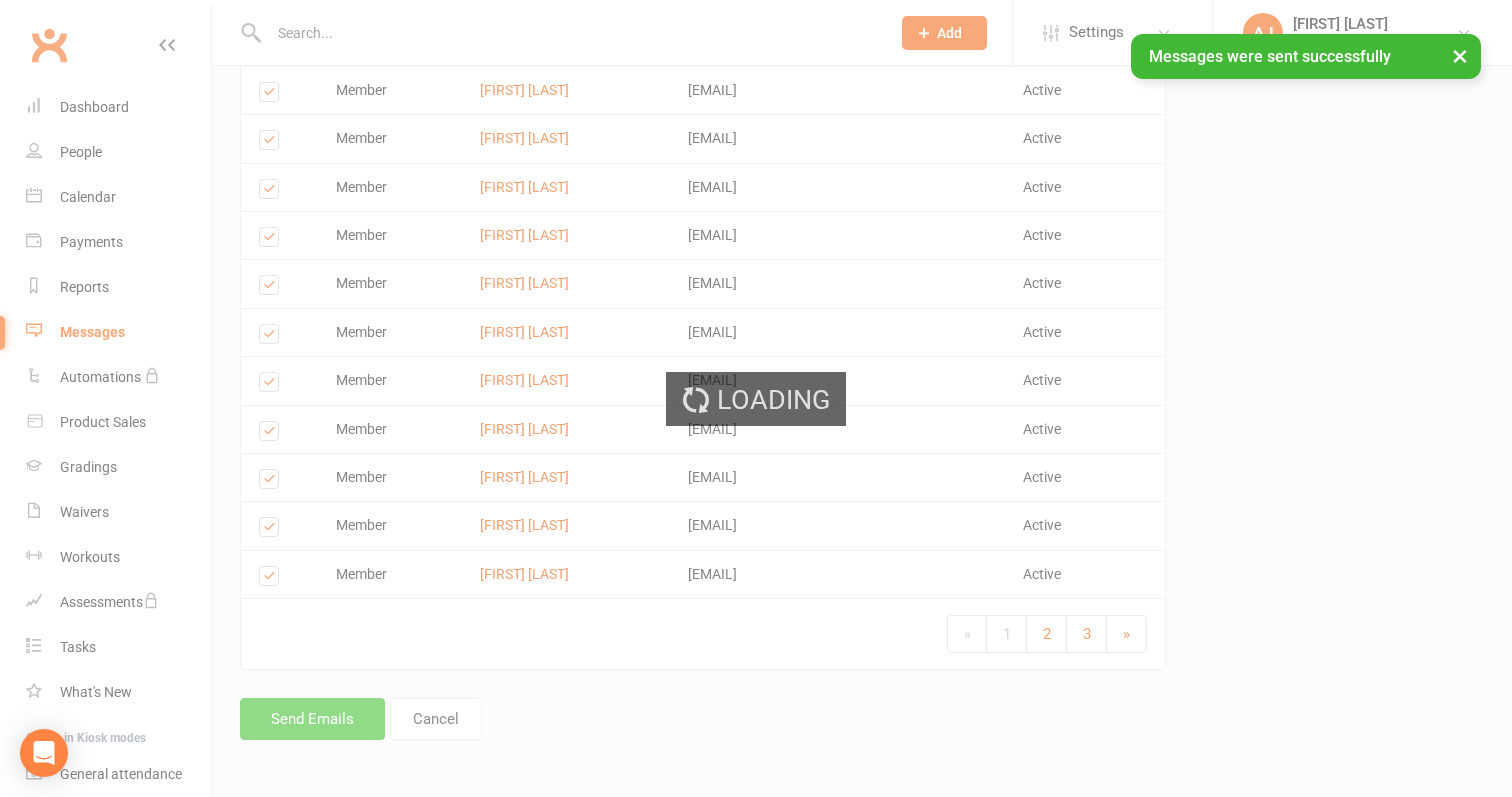 scroll, scrollTop: 0, scrollLeft: 0, axis: both 